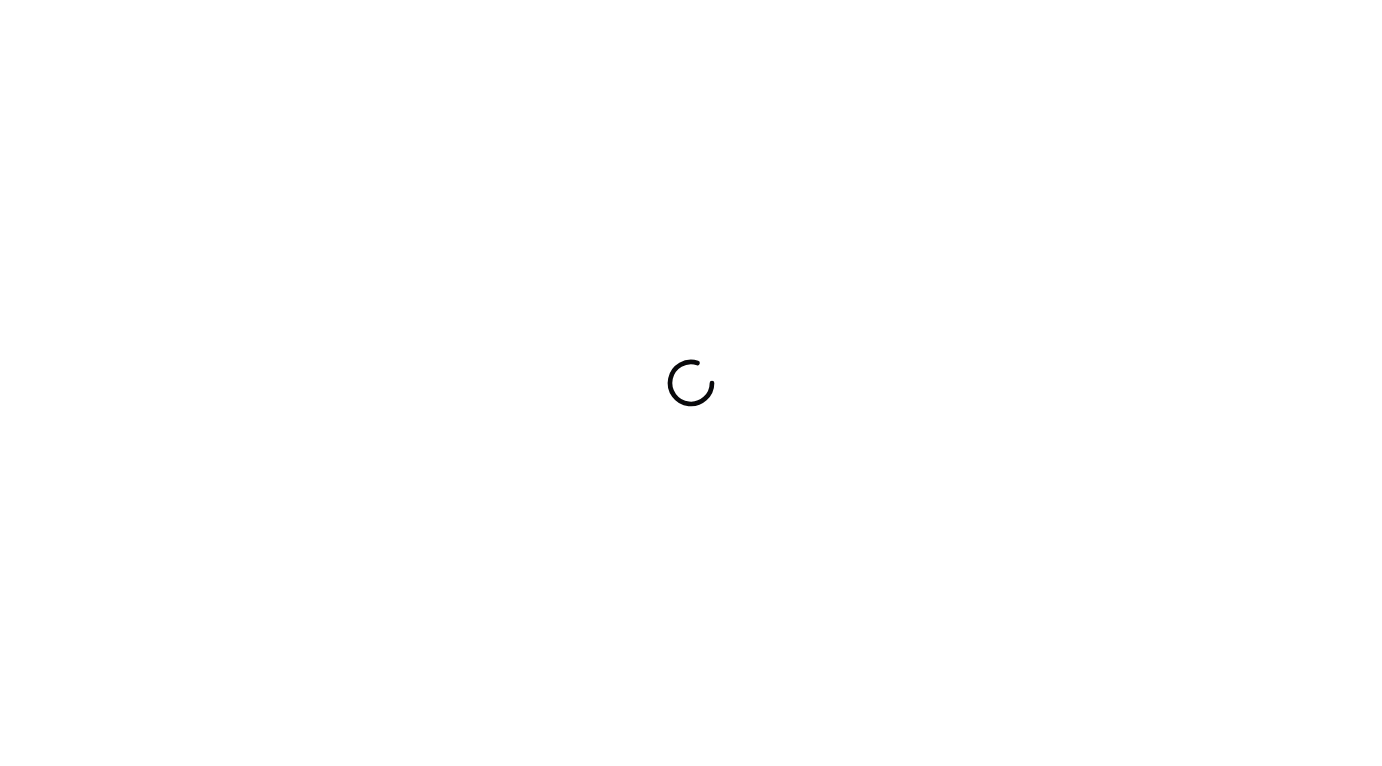 scroll, scrollTop: 0, scrollLeft: 0, axis: both 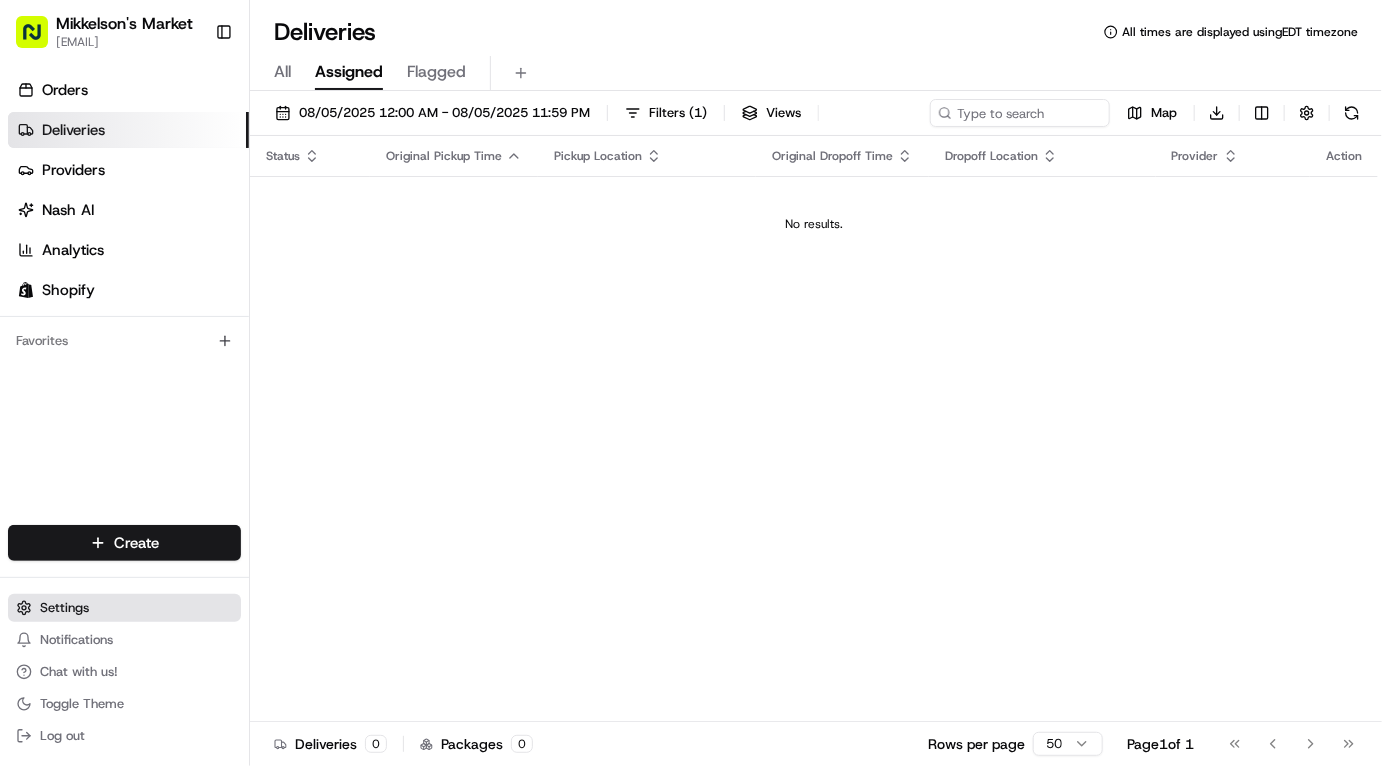 click on "Settings" at bounding box center [64, 608] 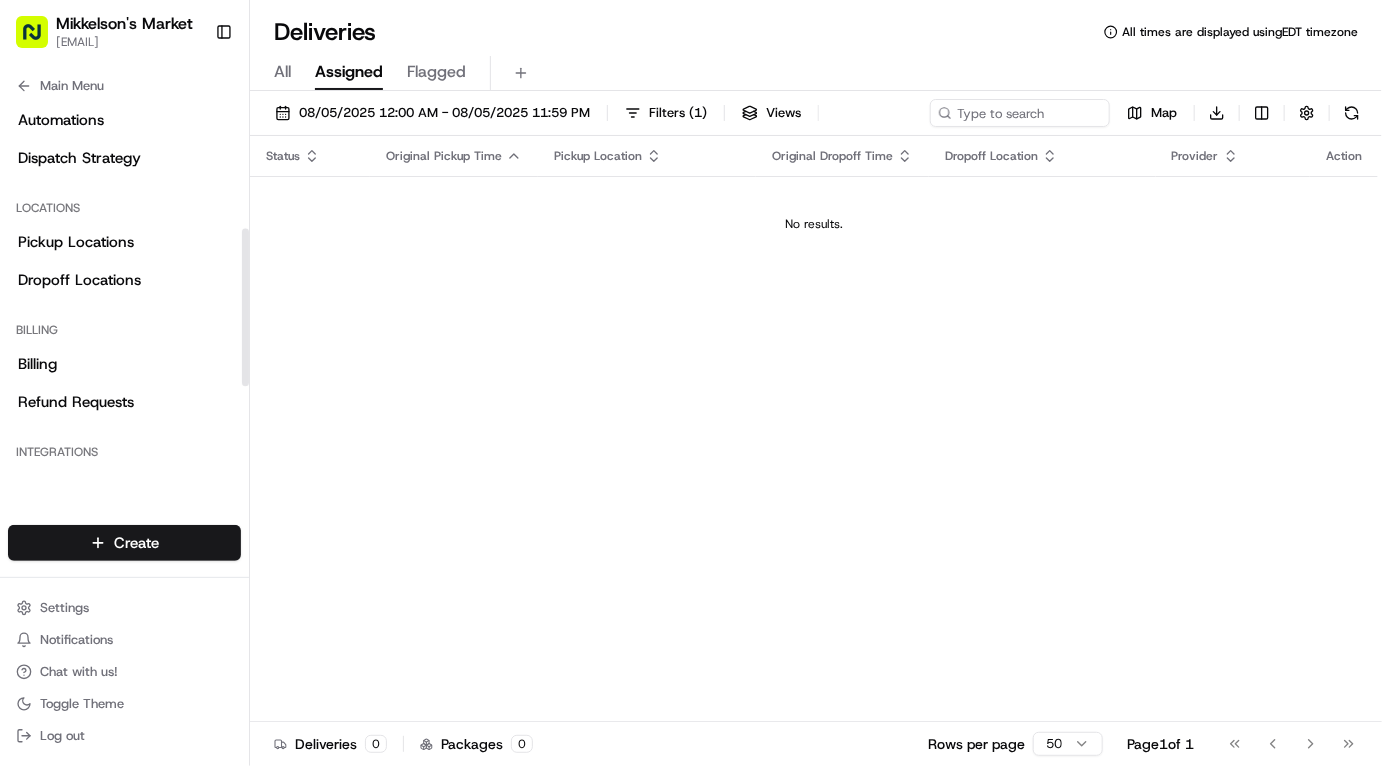 scroll, scrollTop: 348, scrollLeft: 0, axis: vertical 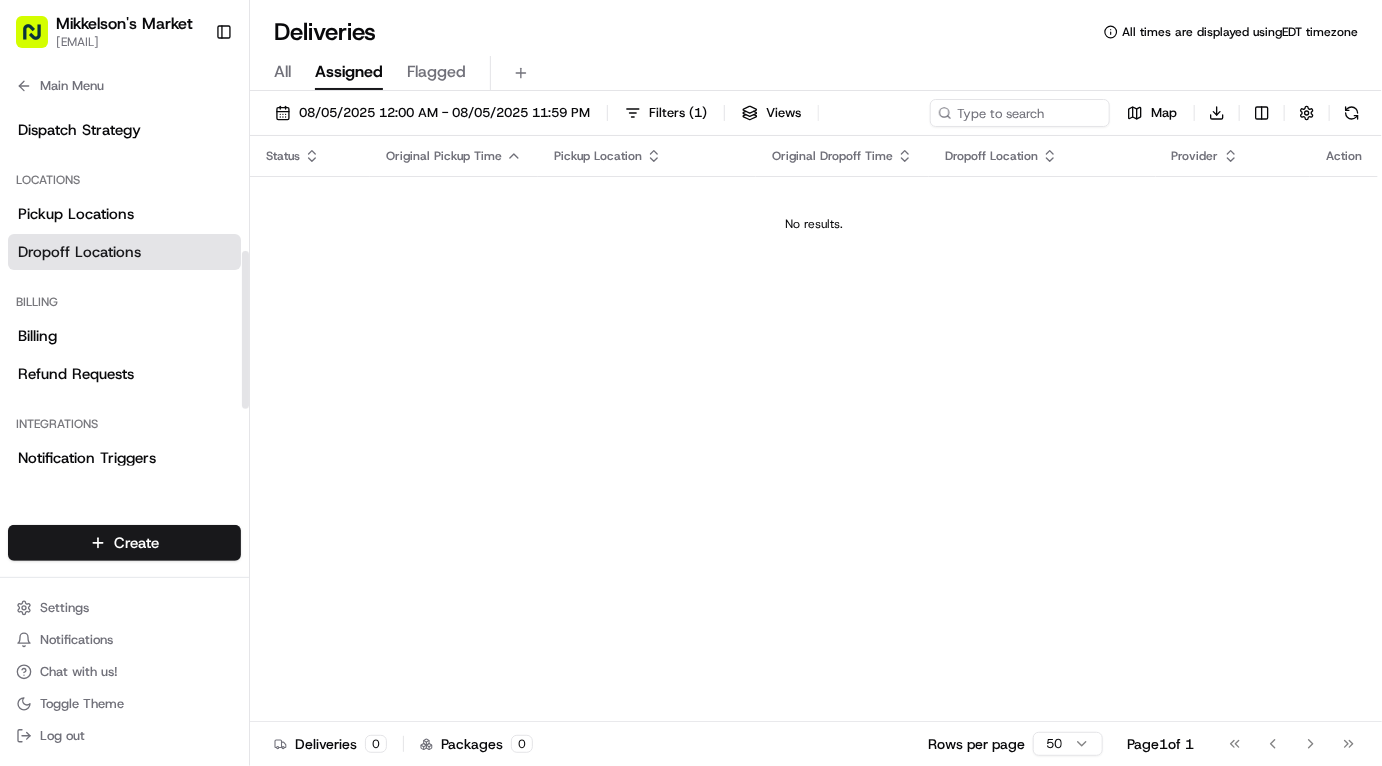 click on "Dropoff Locations" at bounding box center [79, 252] 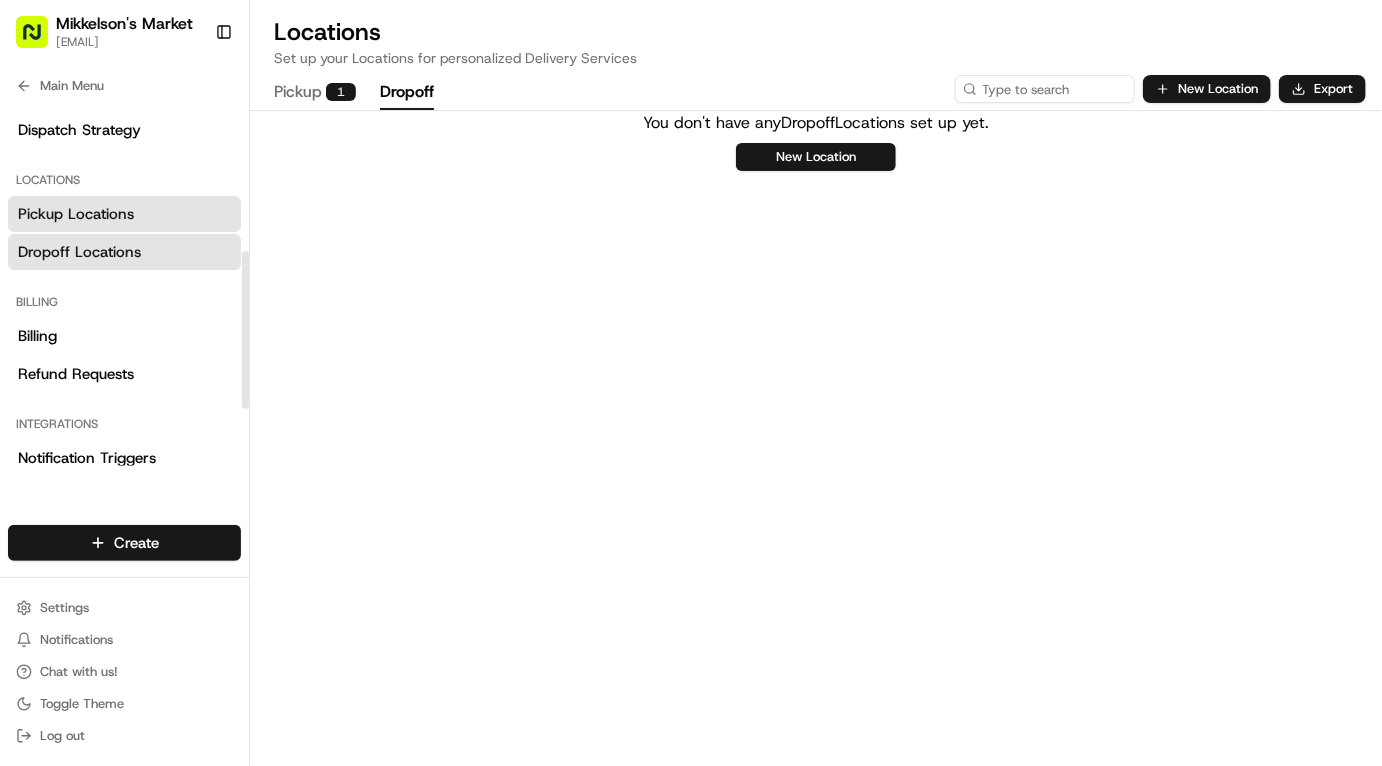 click on "Pickup Locations" at bounding box center [76, 214] 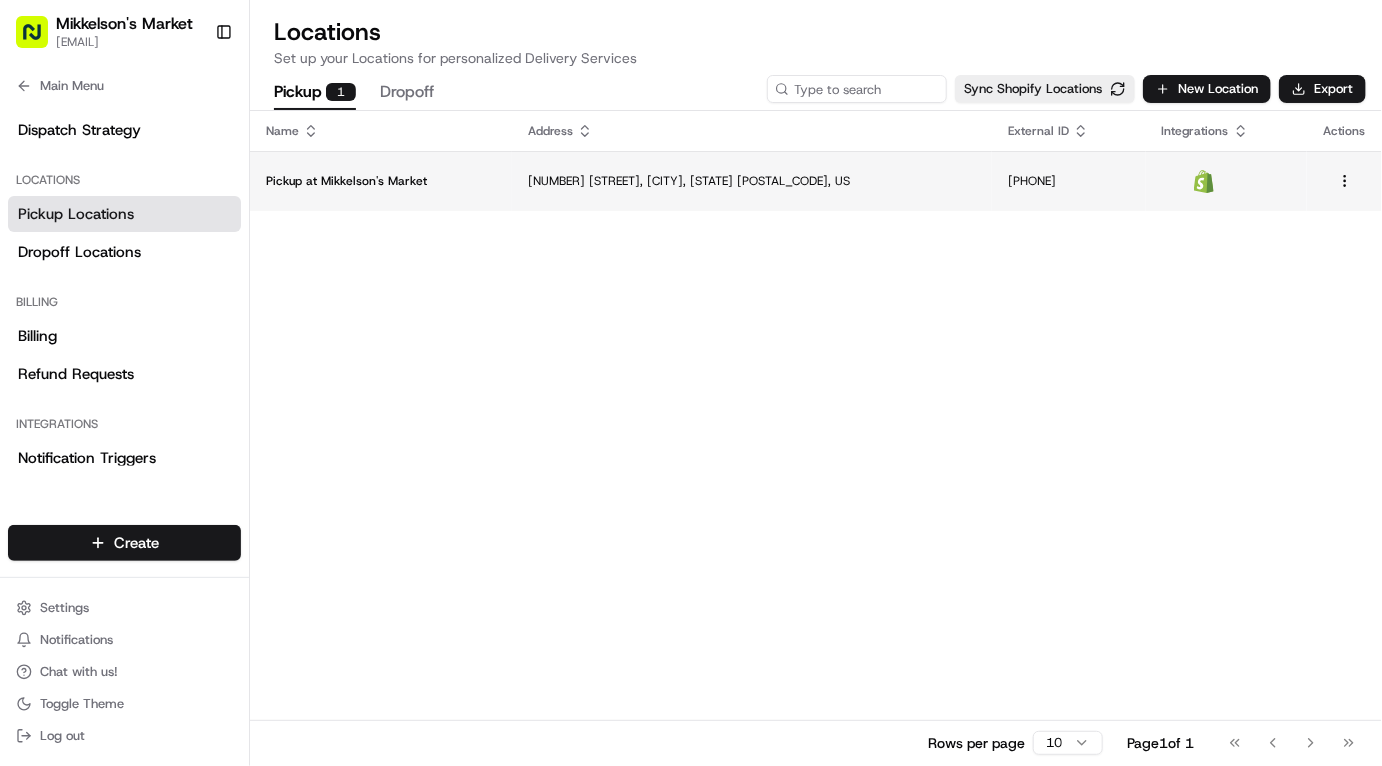 click on "210 Flat Shoals Ave SE, [CITY], [STATE] [ZIP], US" at bounding box center (752, 181) 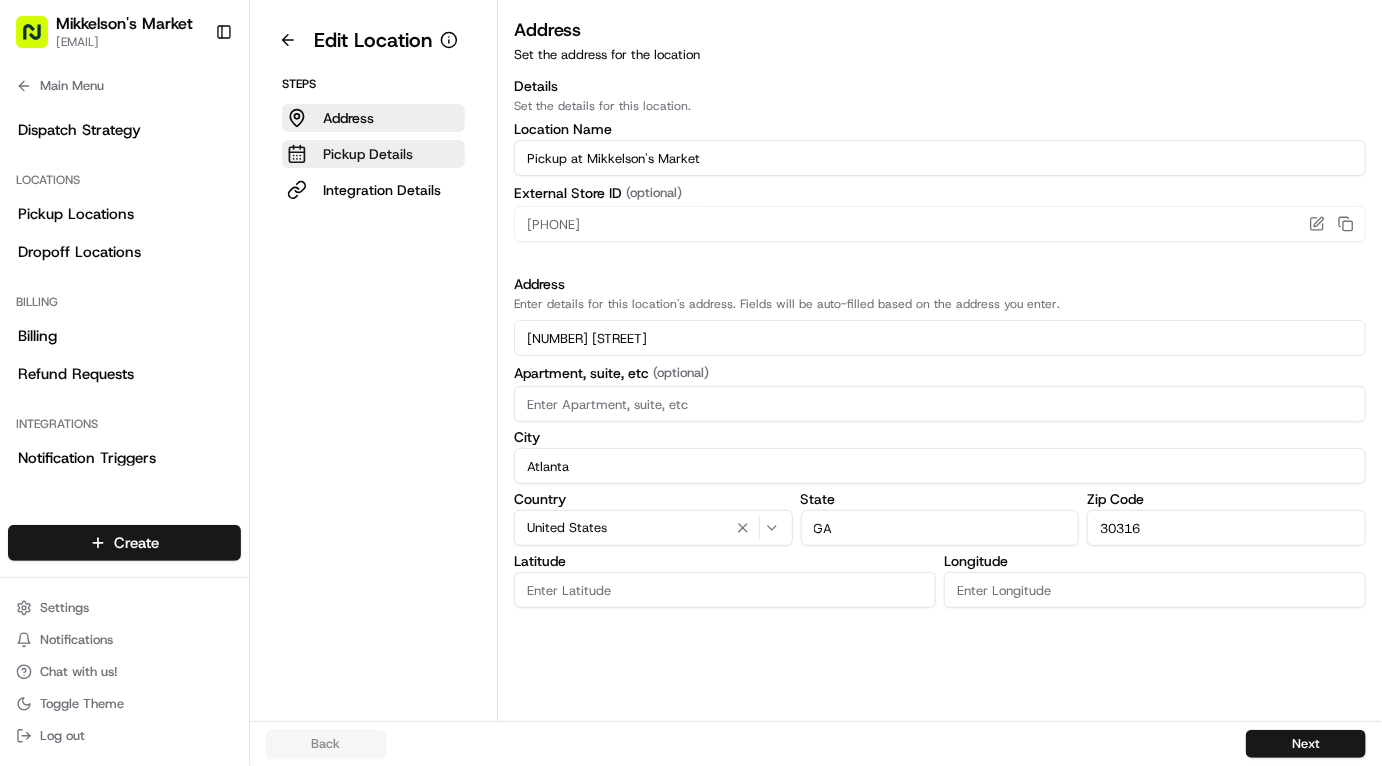 click on "Pickup Details" at bounding box center (373, 154) 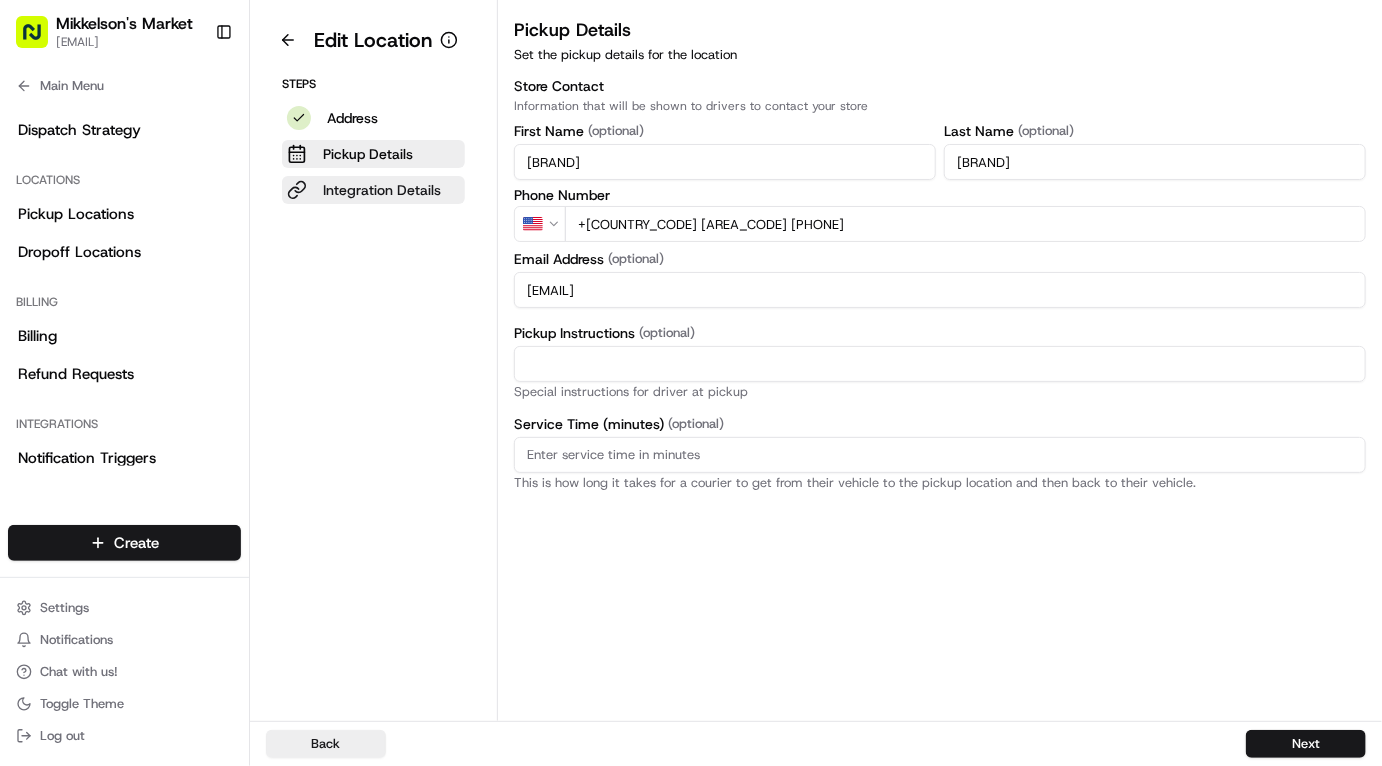 click on "Integration Details" at bounding box center (382, 190) 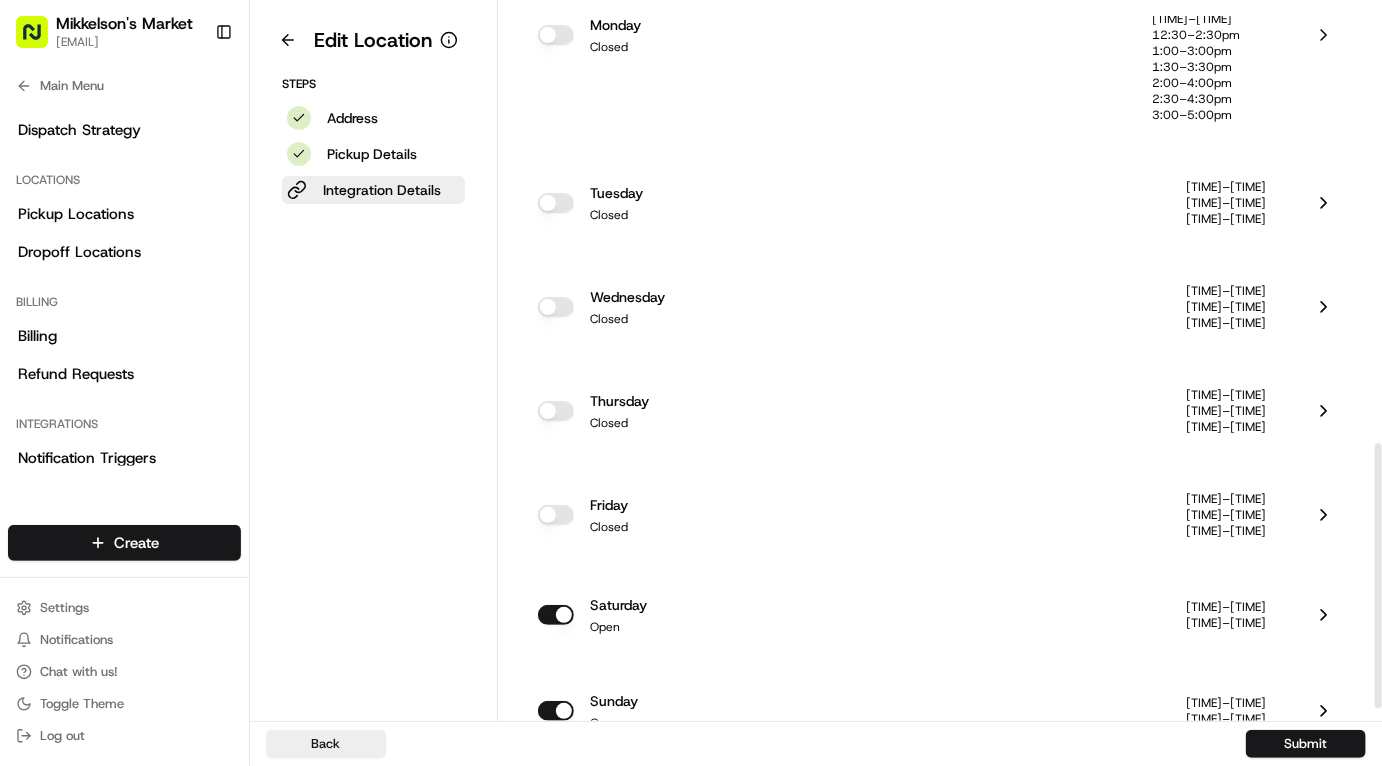 scroll, scrollTop: 1212, scrollLeft: 0, axis: vertical 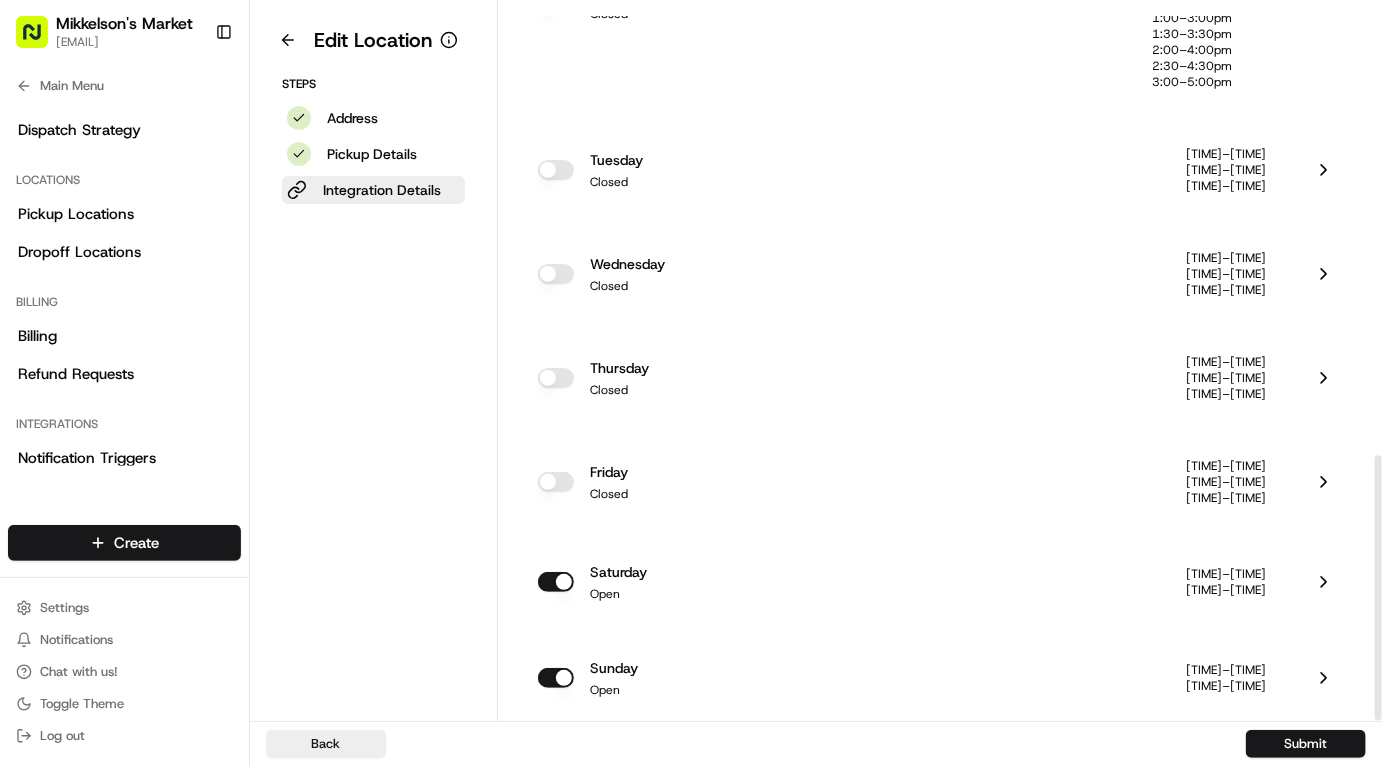 click at bounding box center (556, 582) 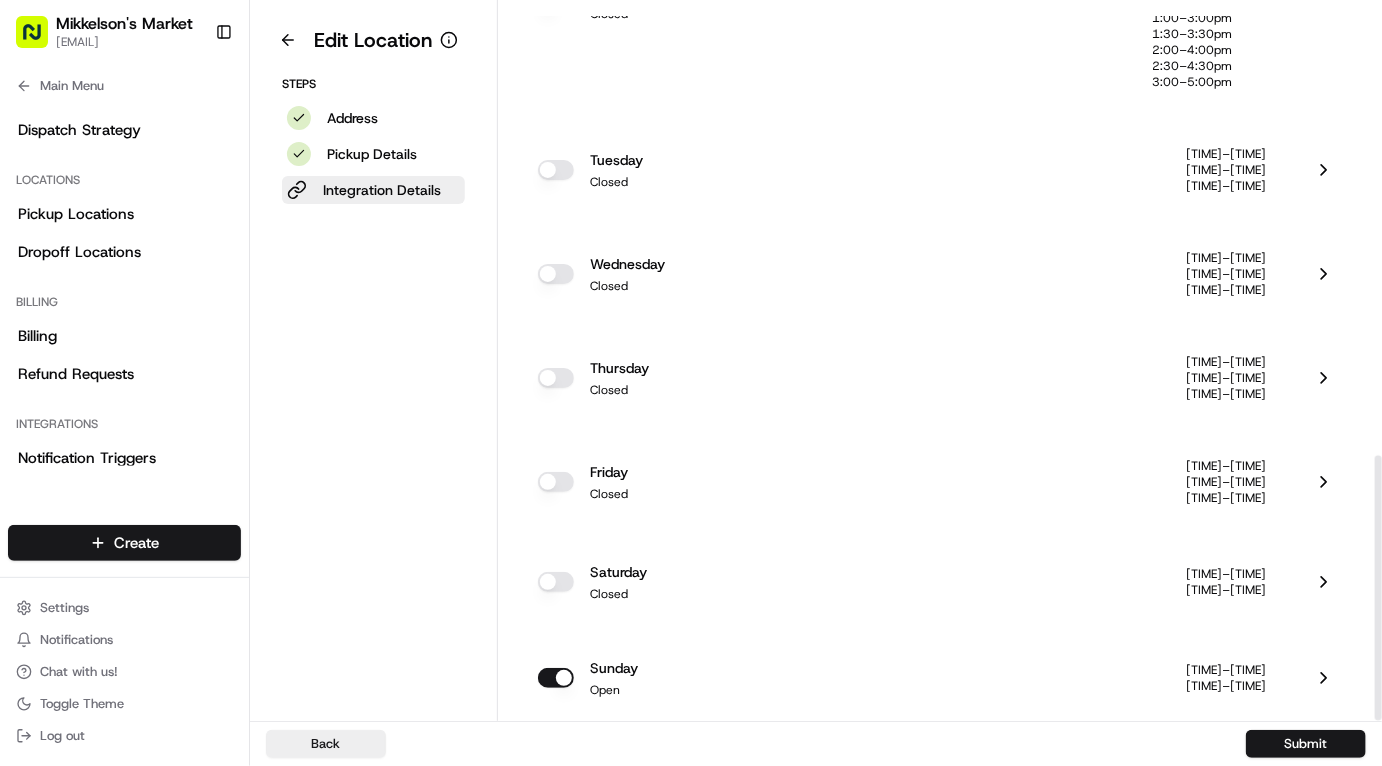 click at bounding box center [556, 678] 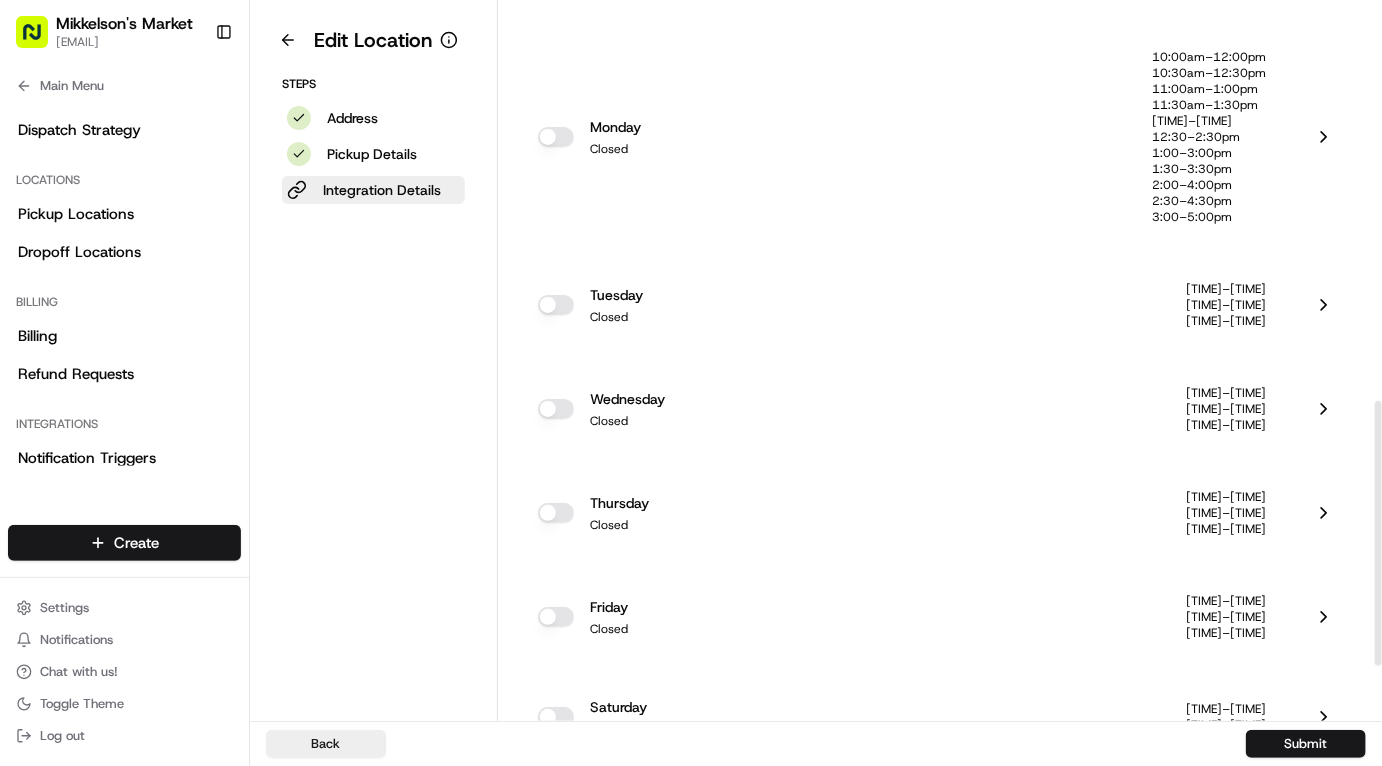 scroll, scrollTop: 1058, scrollLeft: 0, axis: vertical 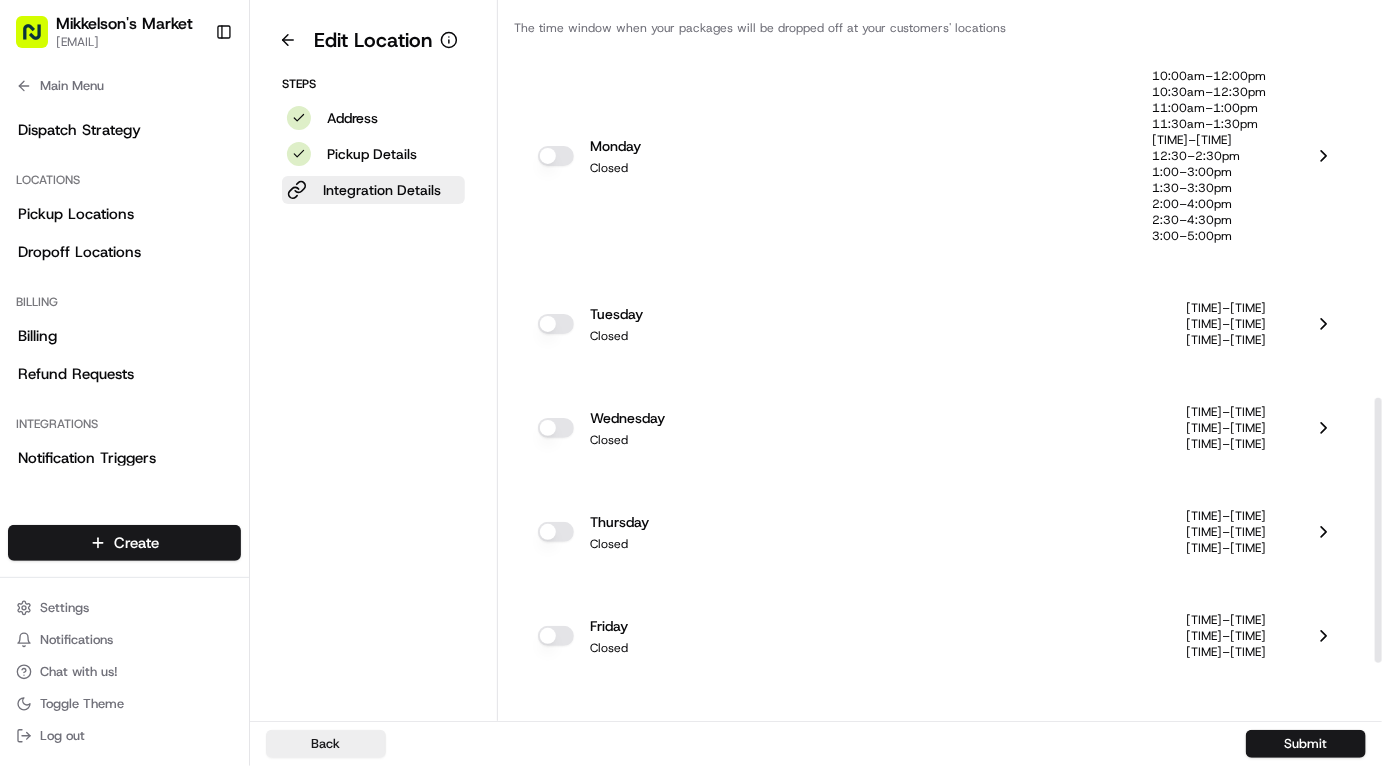 click at bounding box center [556, 324] 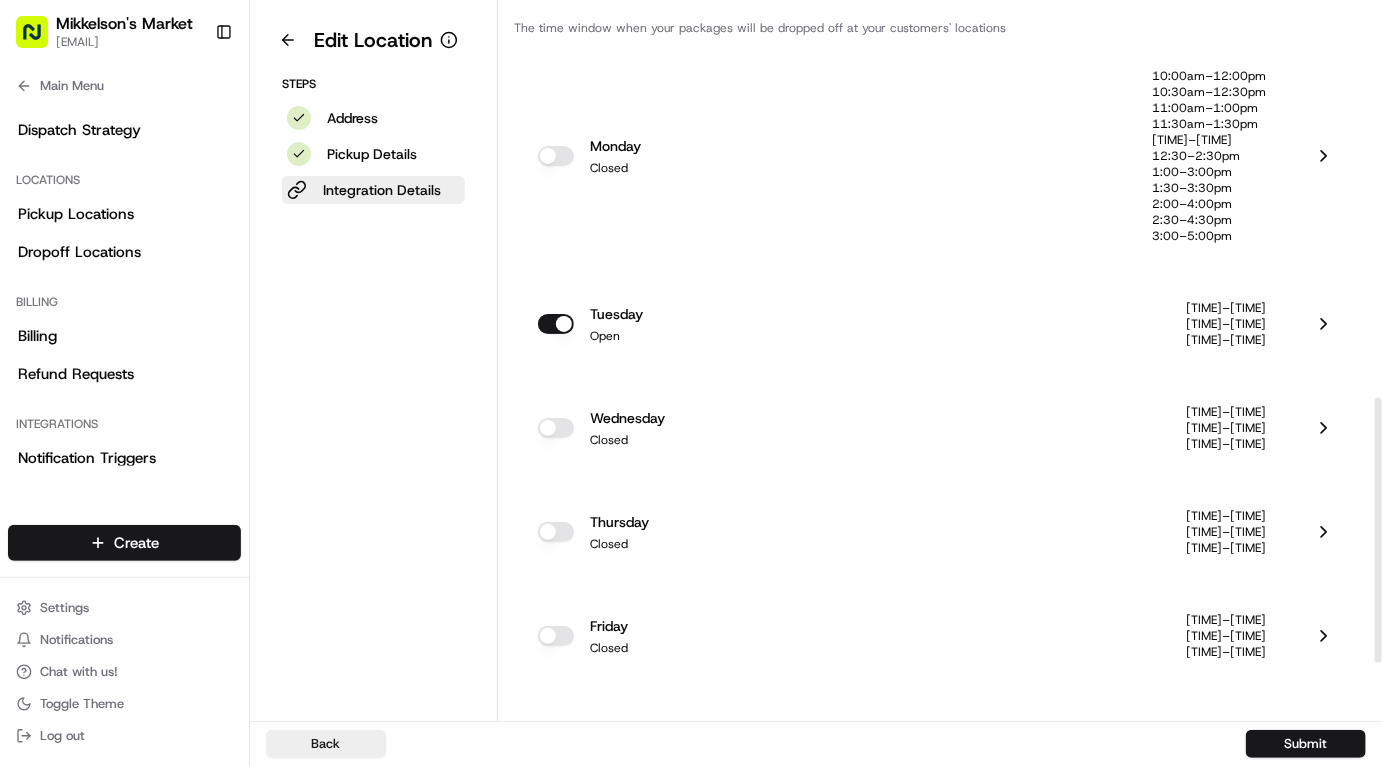 click on "wednesday Closed" at bounding box center (862, 428) 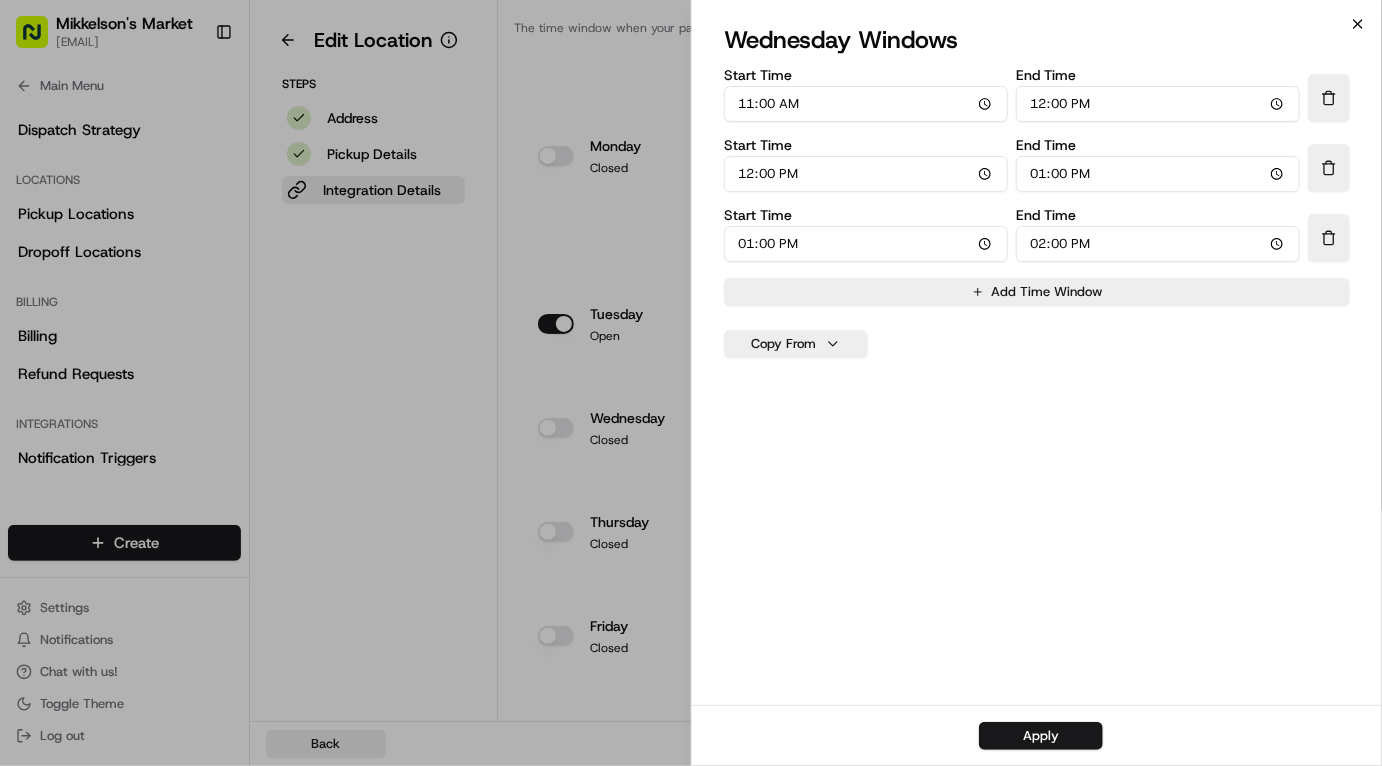 click 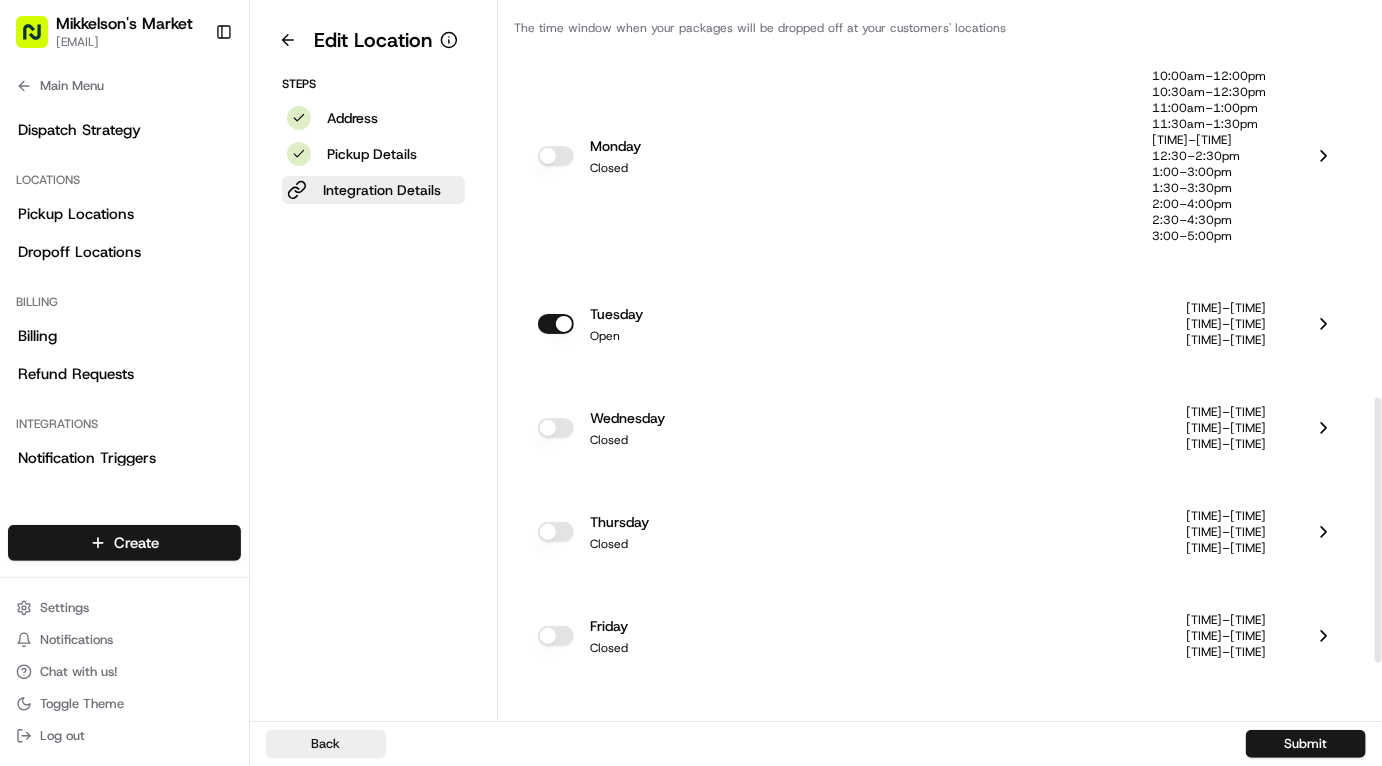 click on "wednesday Closed" at bounding box center (862, 428) 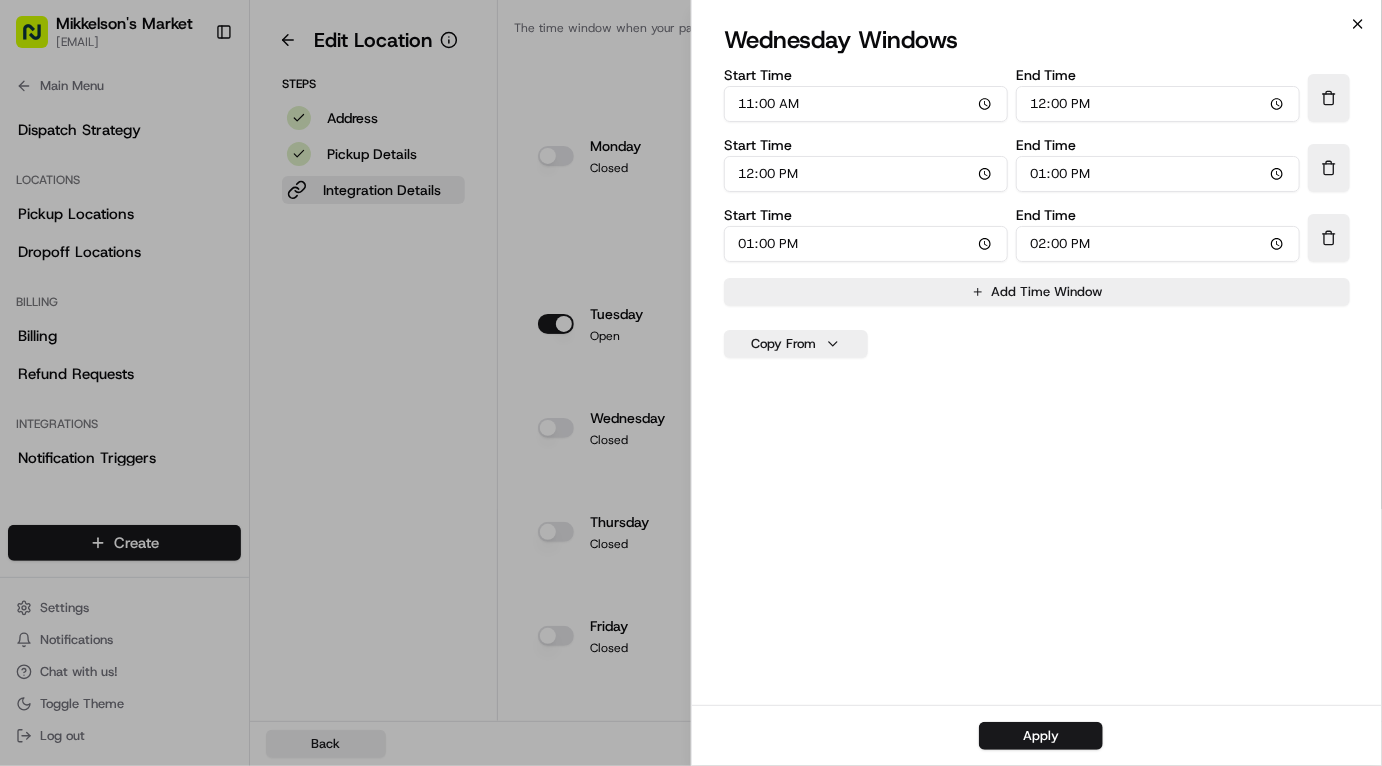 click 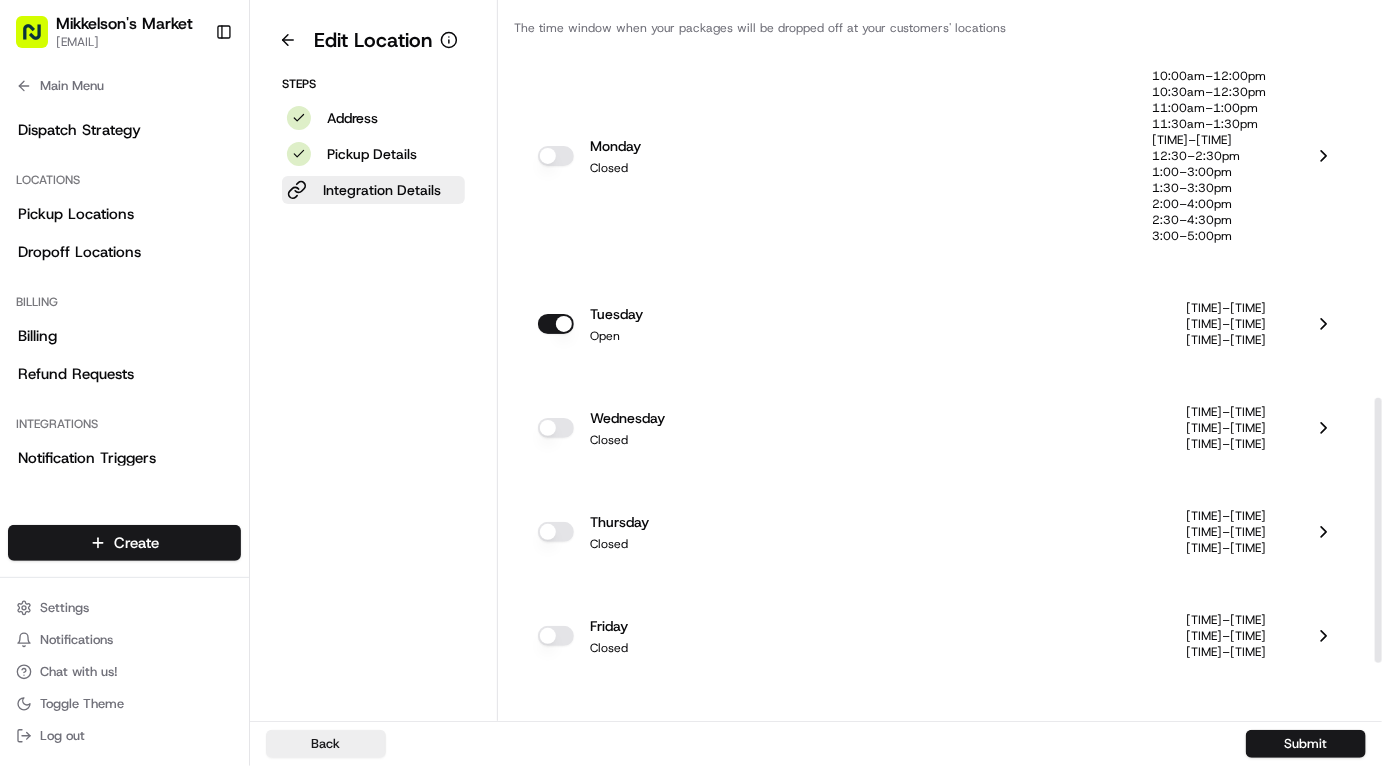 click at bounding box center (556, 428) 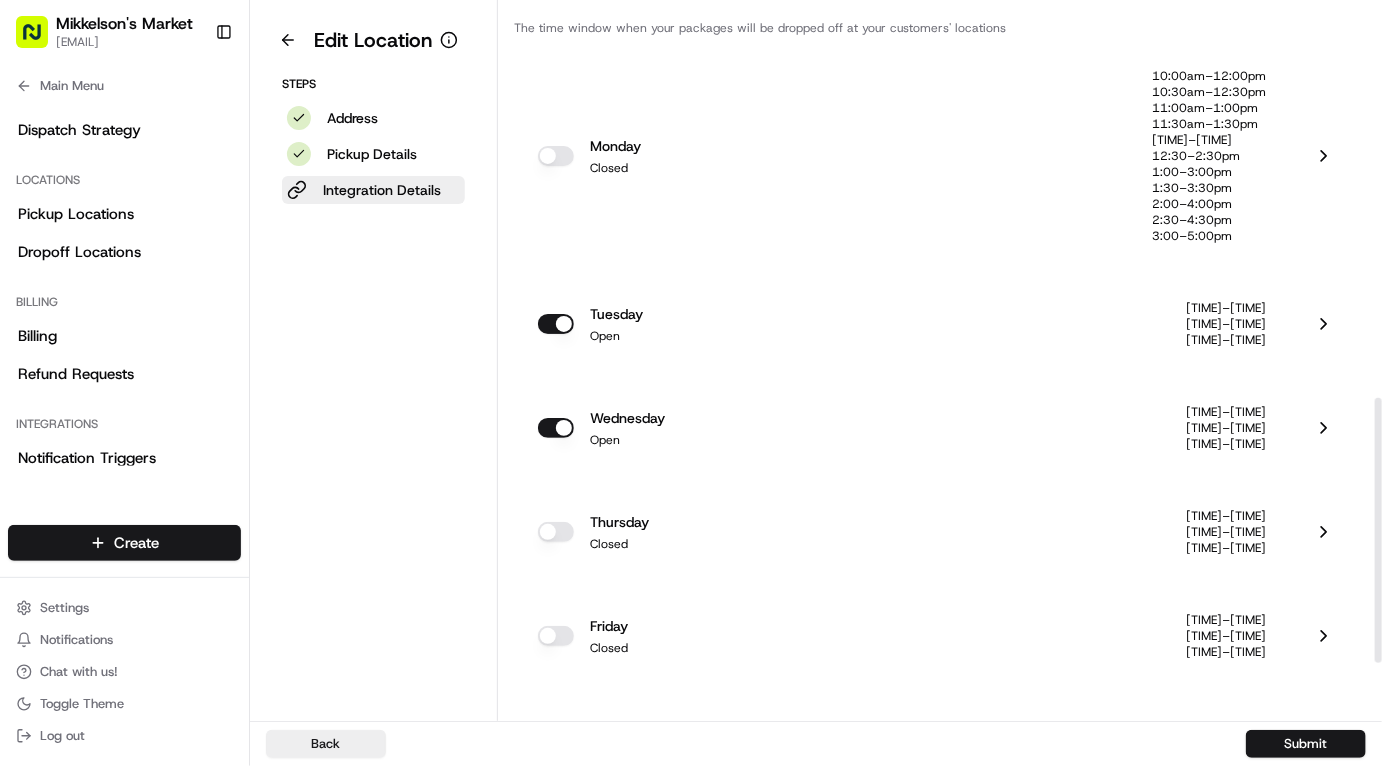 click at bounding box center [556, 532] 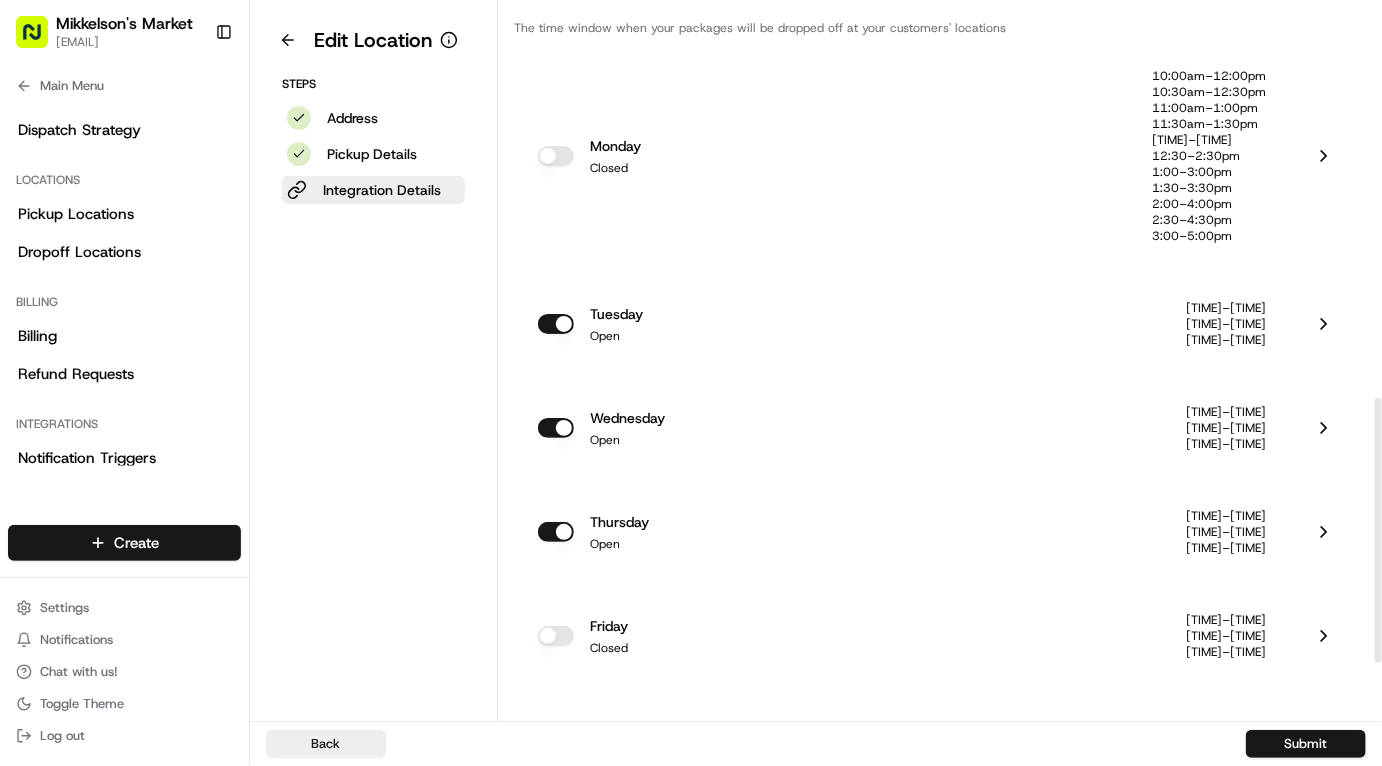 click at bounding box center (556, 636) 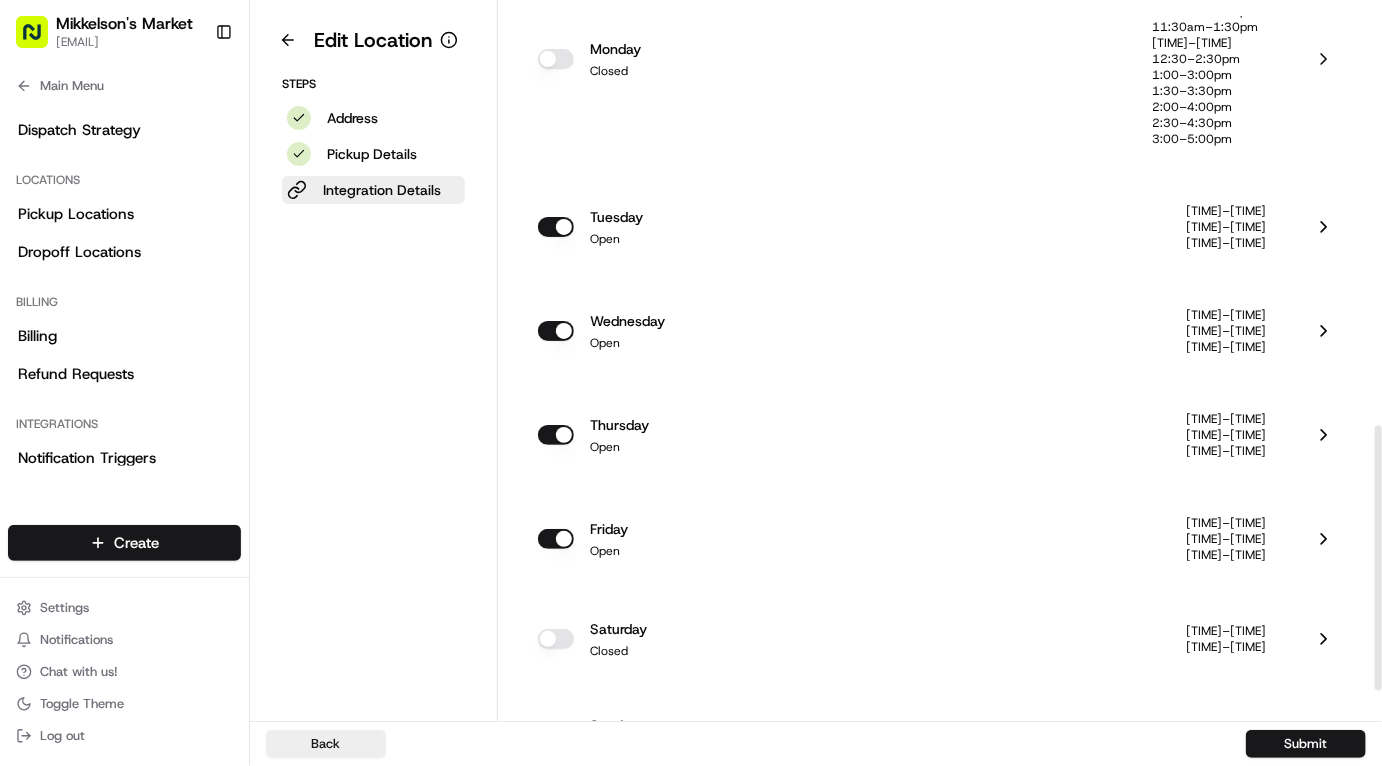 scroll, scrollTop: 1212, scrollLeft: 0, axis: vertical 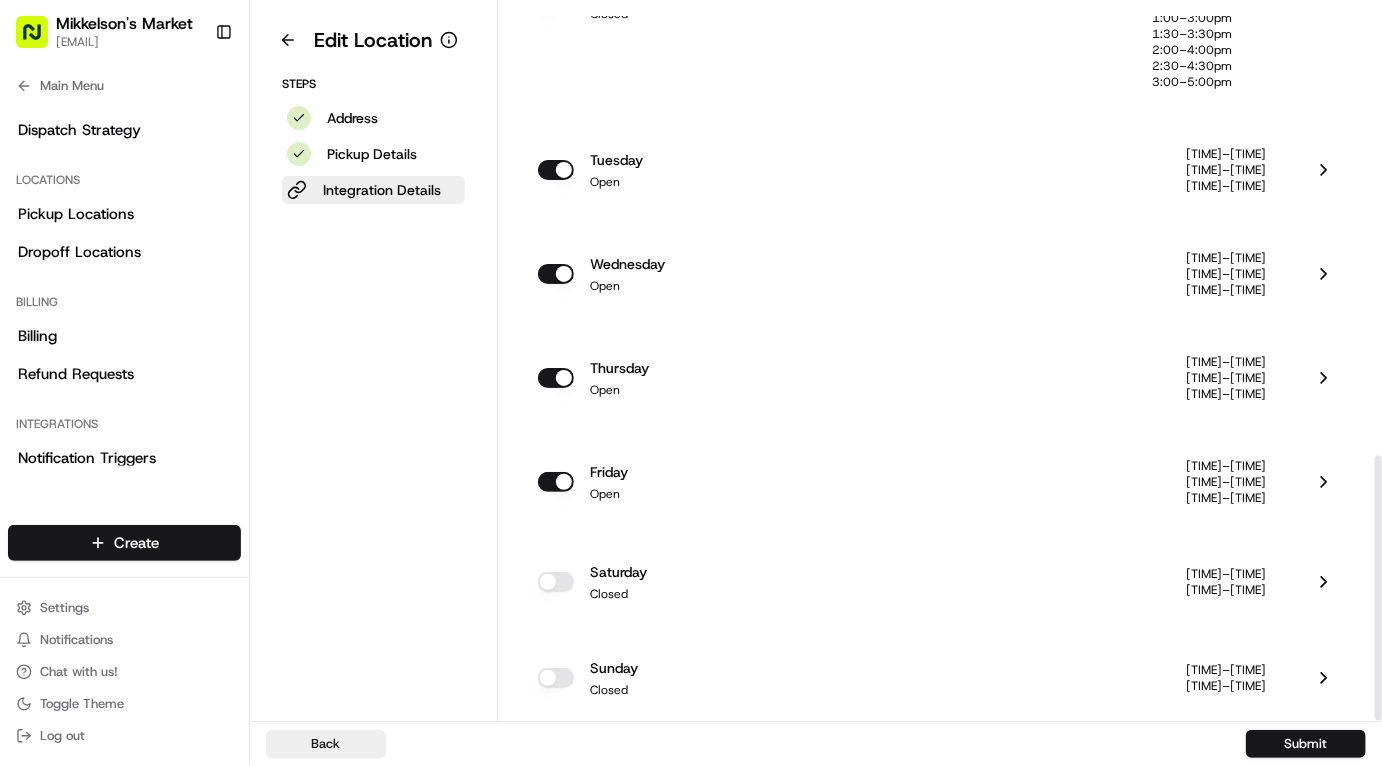 click on "tuesday Open" at bounding box center (862, 170) 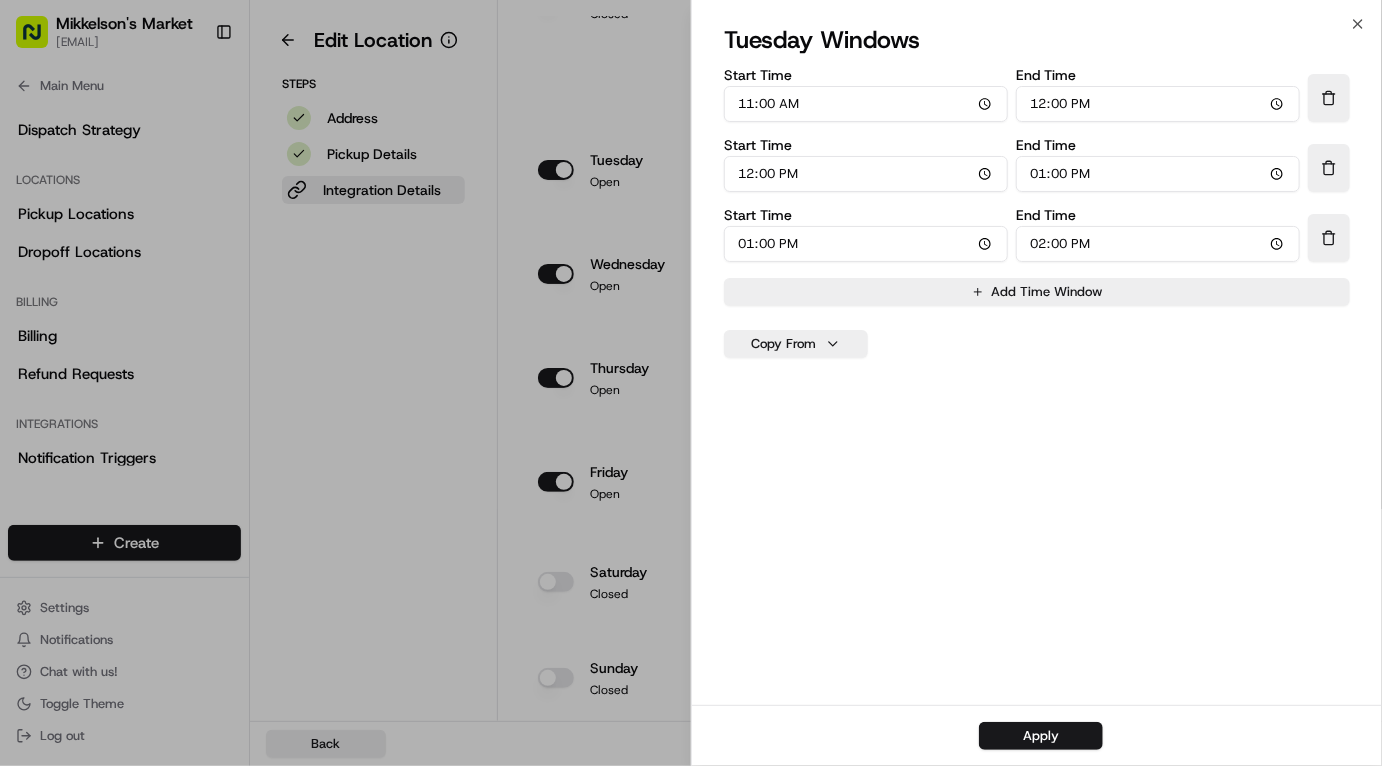 click on "11:00" at bounding box center (866, 104) 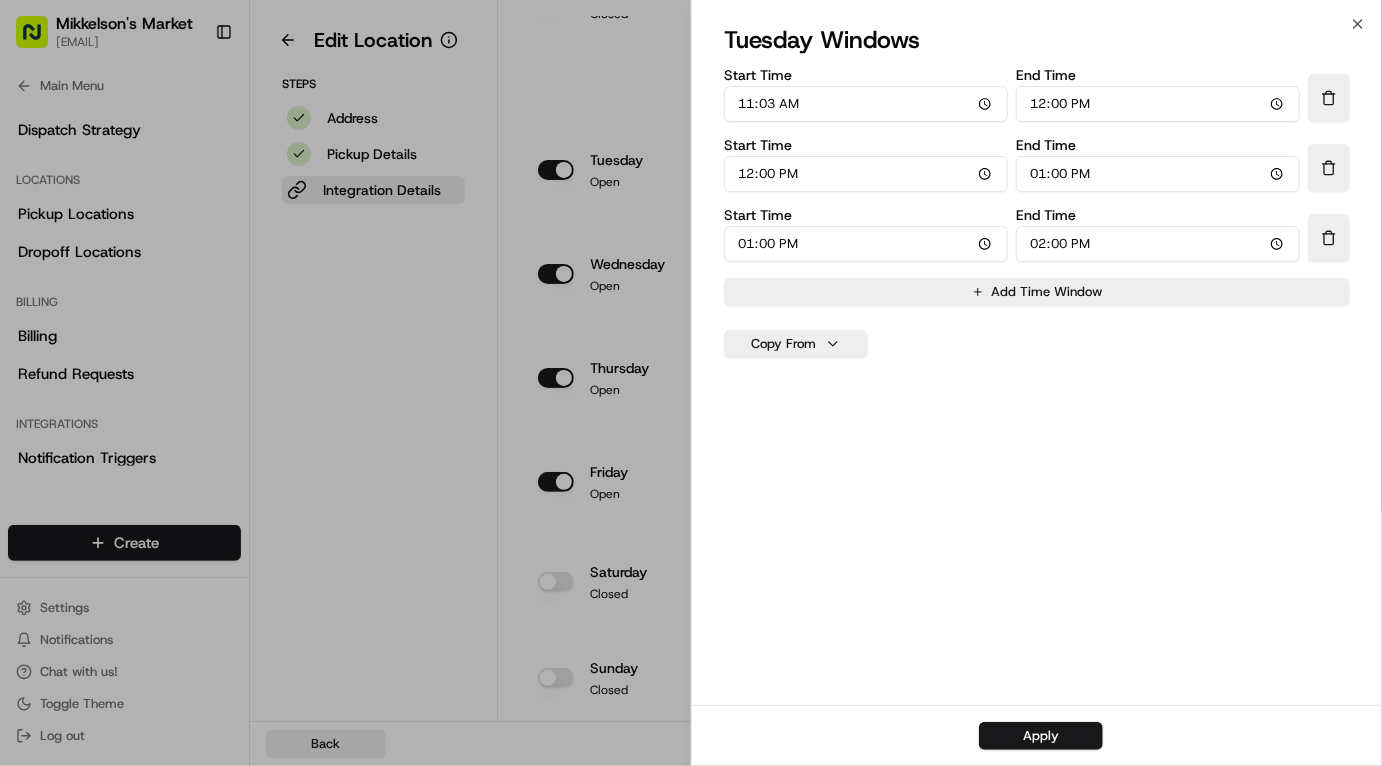 type on "11:30" 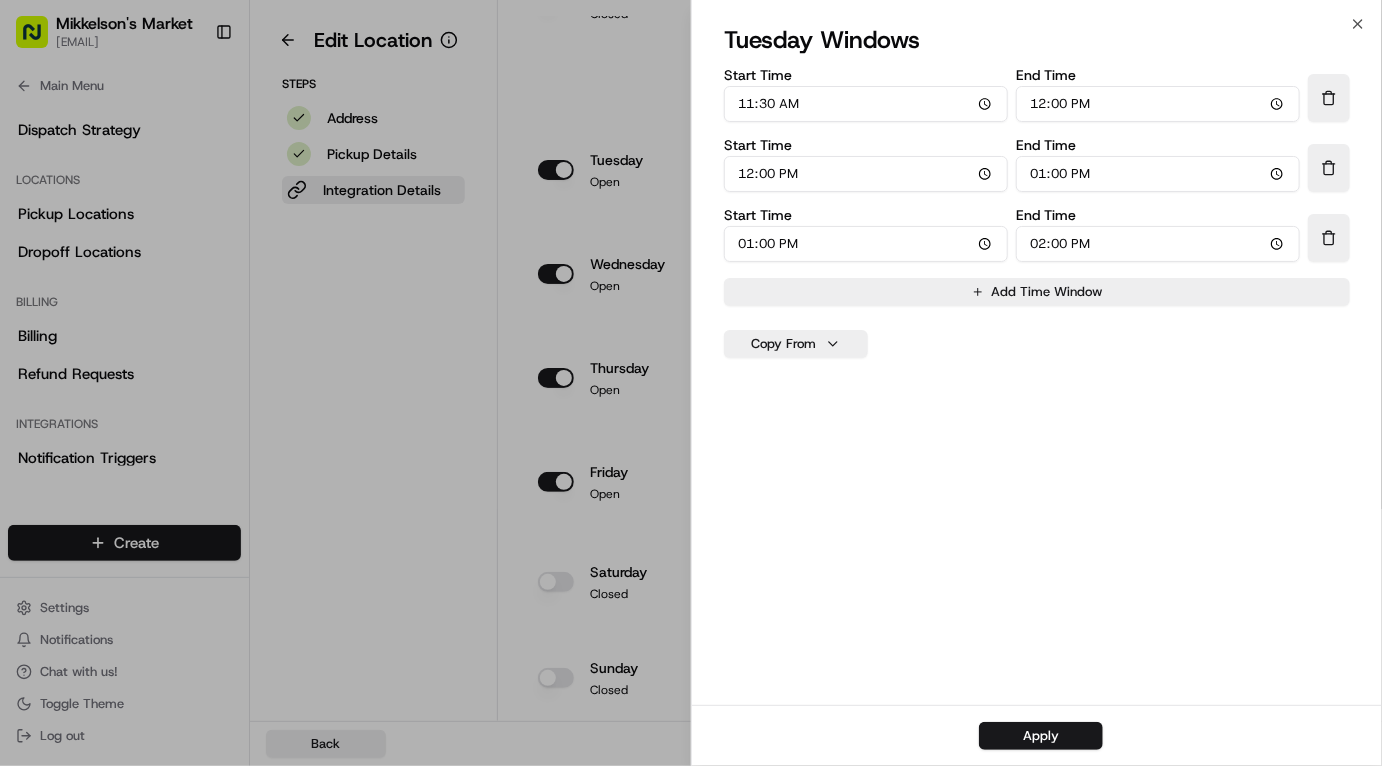 click on "12:00" at bounding box center (1158, 104) 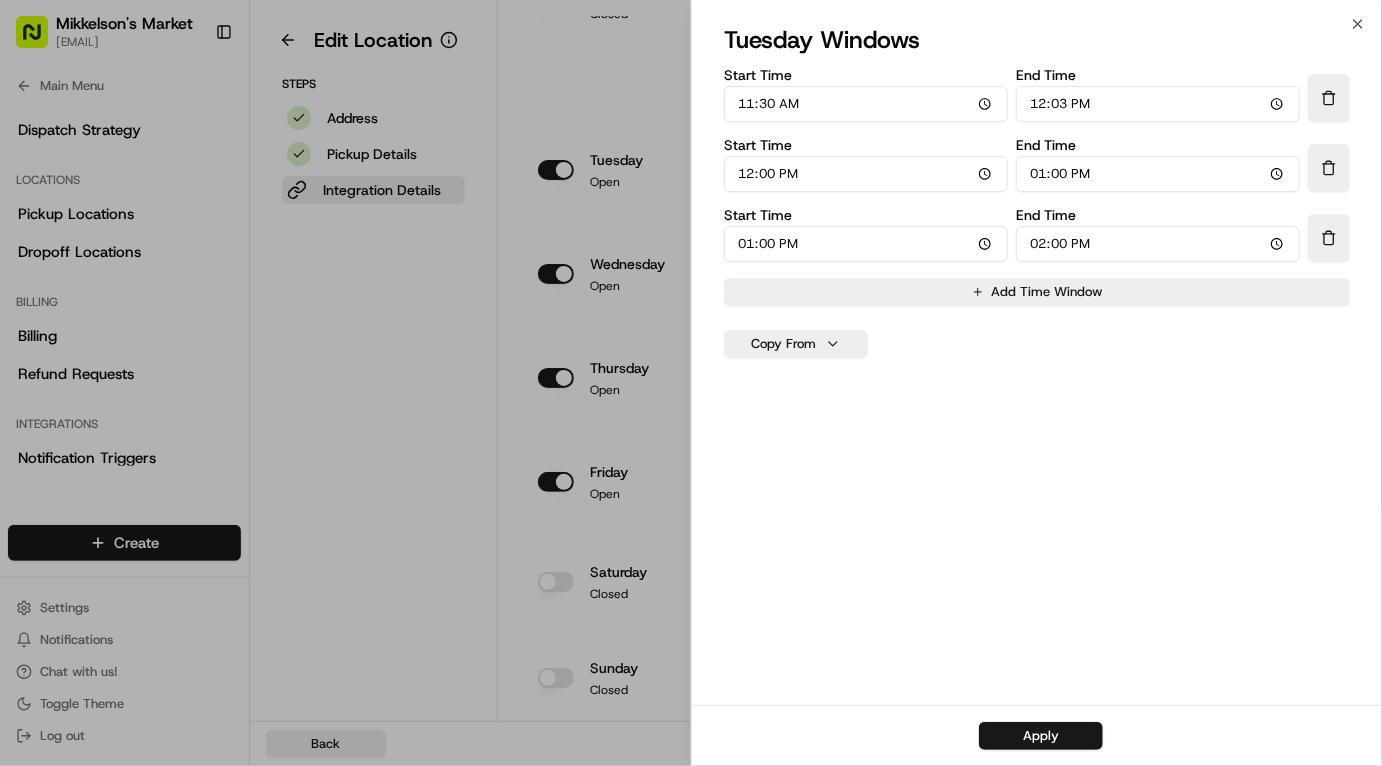 type on "12:30" 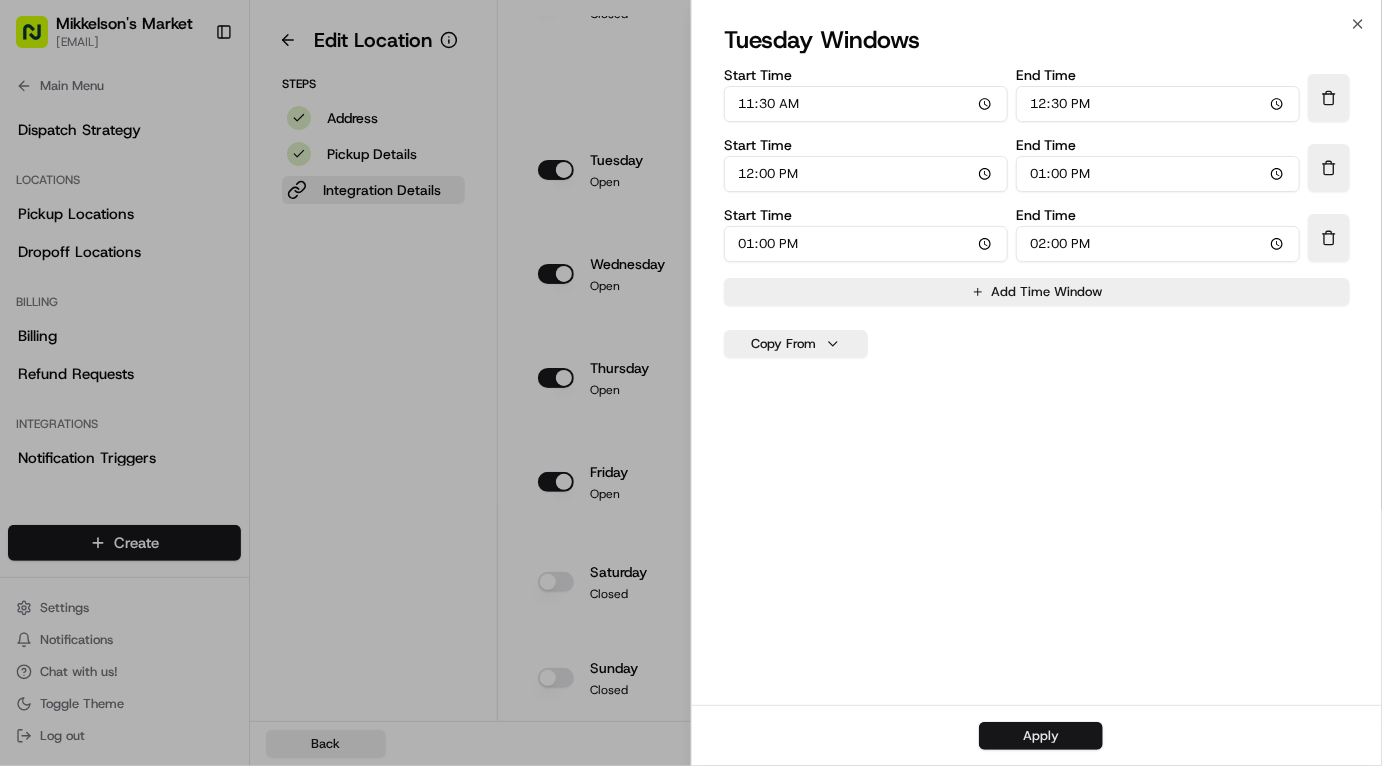 click on "Apply" at bounding box center [1041, 736] 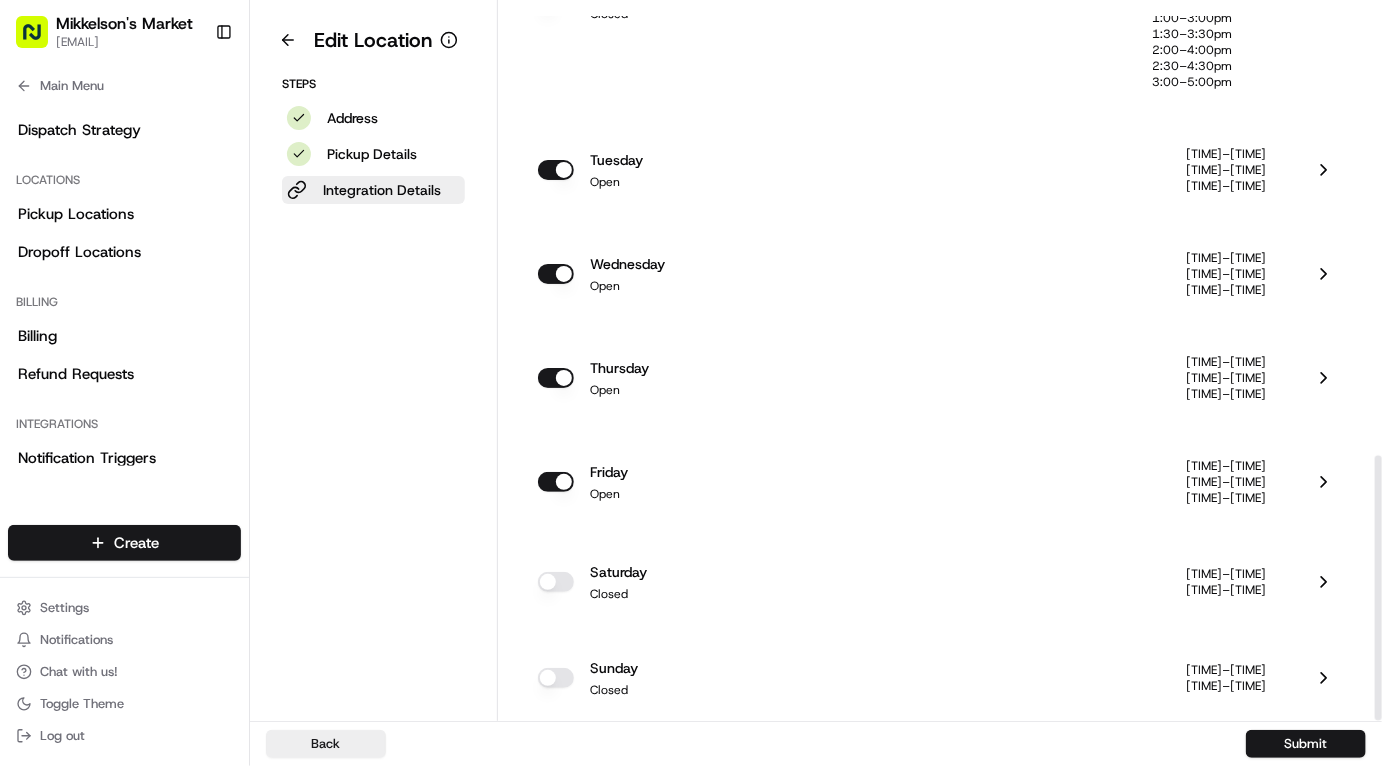click on "11:00am–12:00pm" at bounding box center [1226, 154] 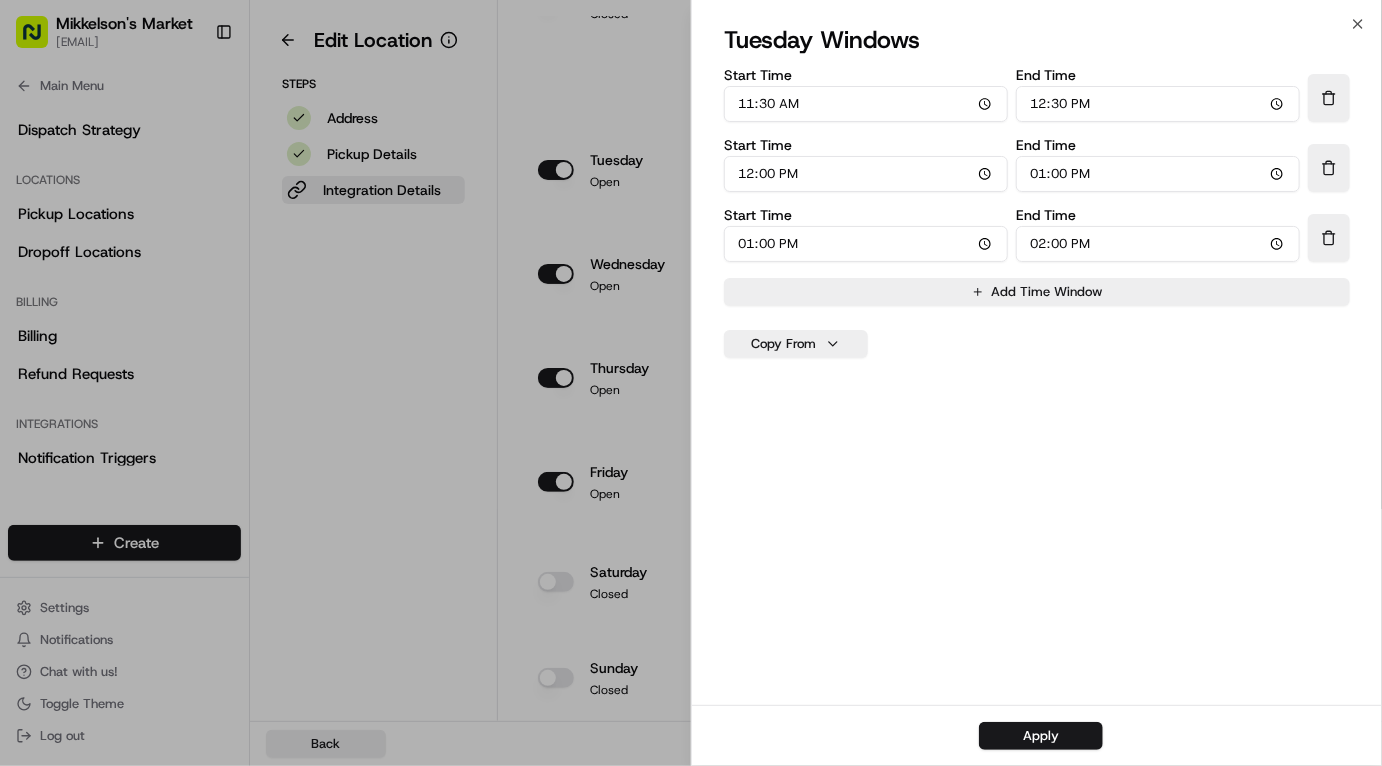 click on "12:00" at bounding box center (866, 174) 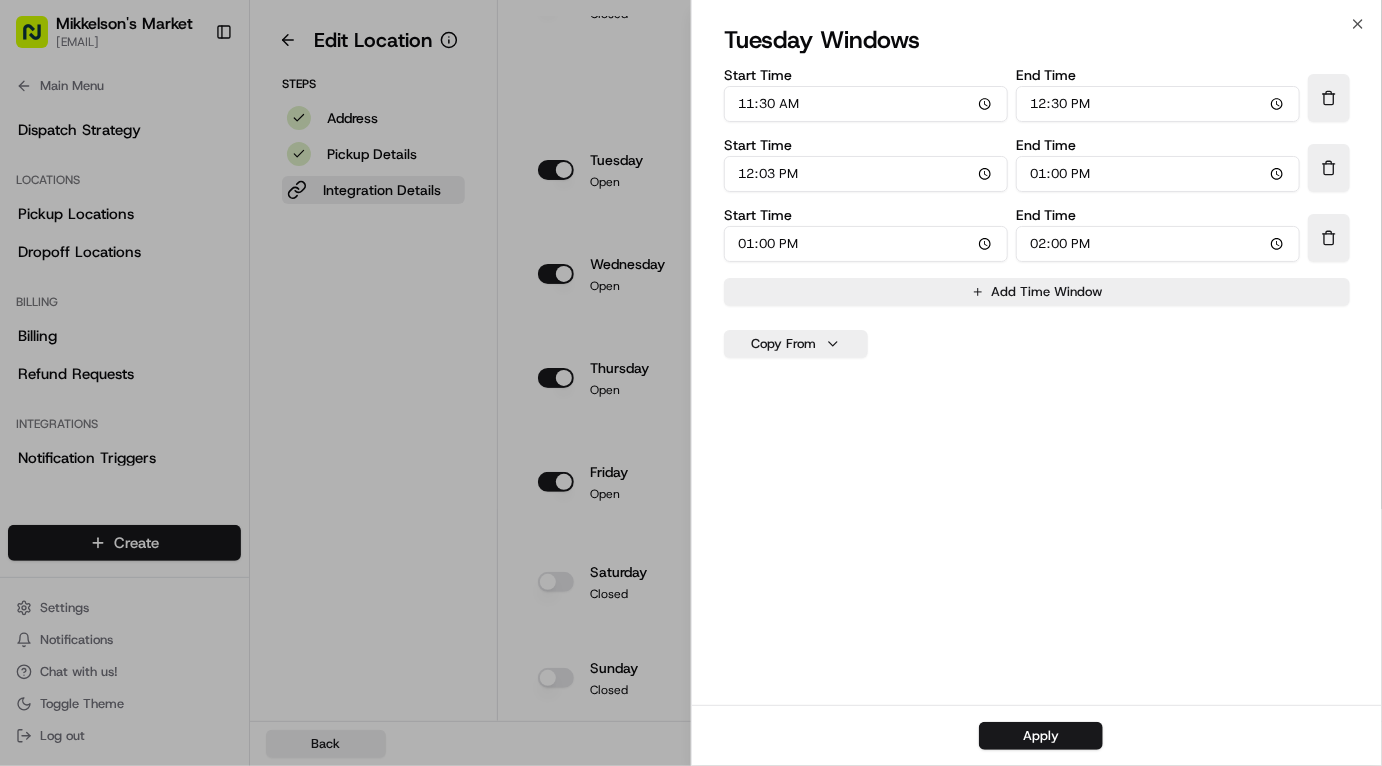type on "12:30" 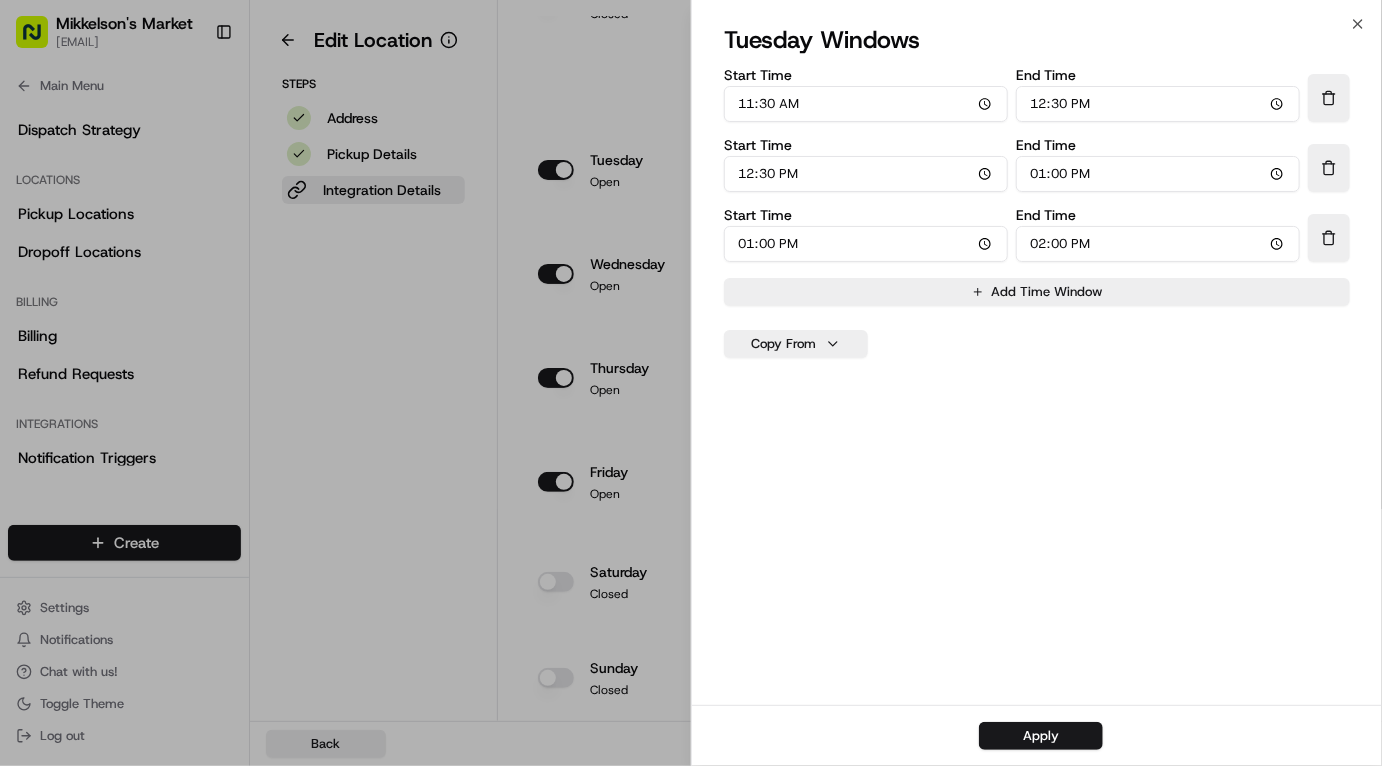 click on "13:00" at bounding box center (1158, 174) 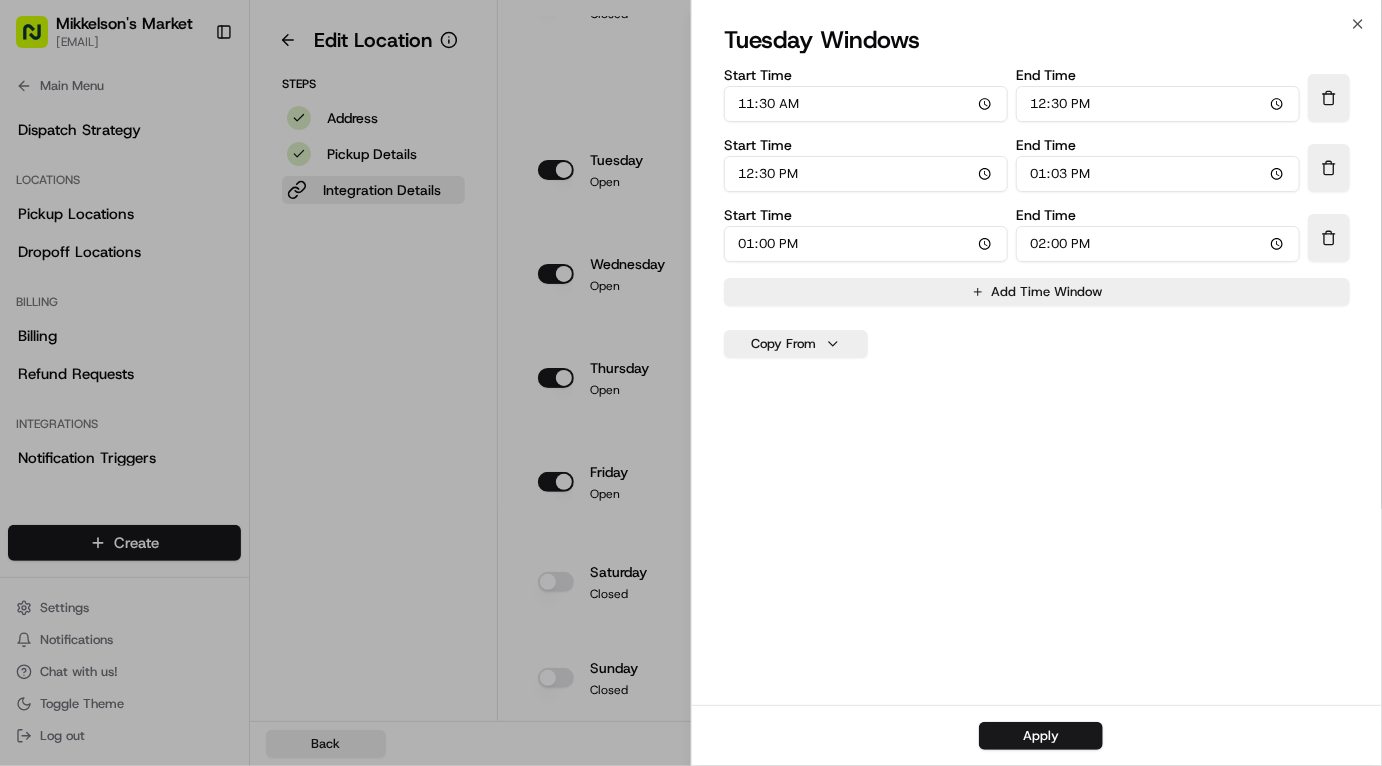 type on "13:30" 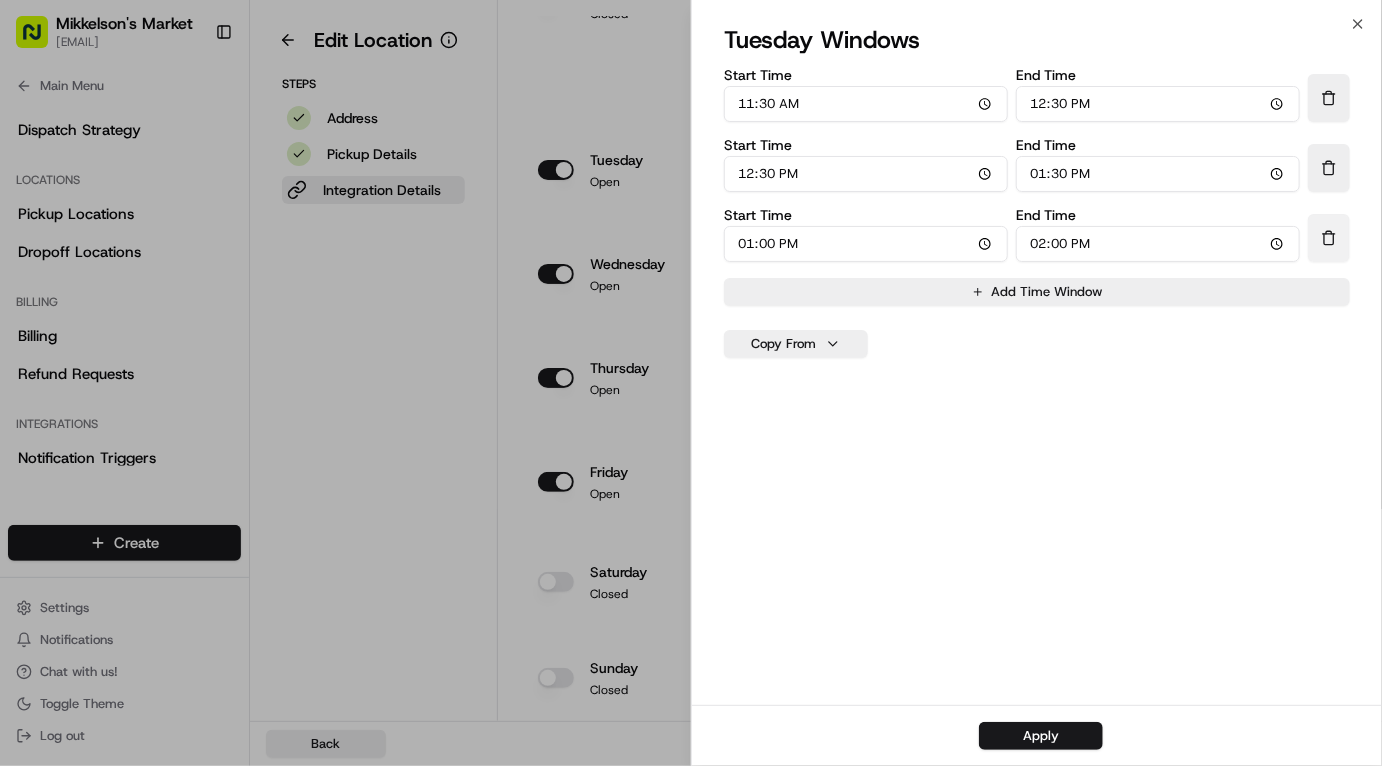 click at bounding box center (1329, 238) 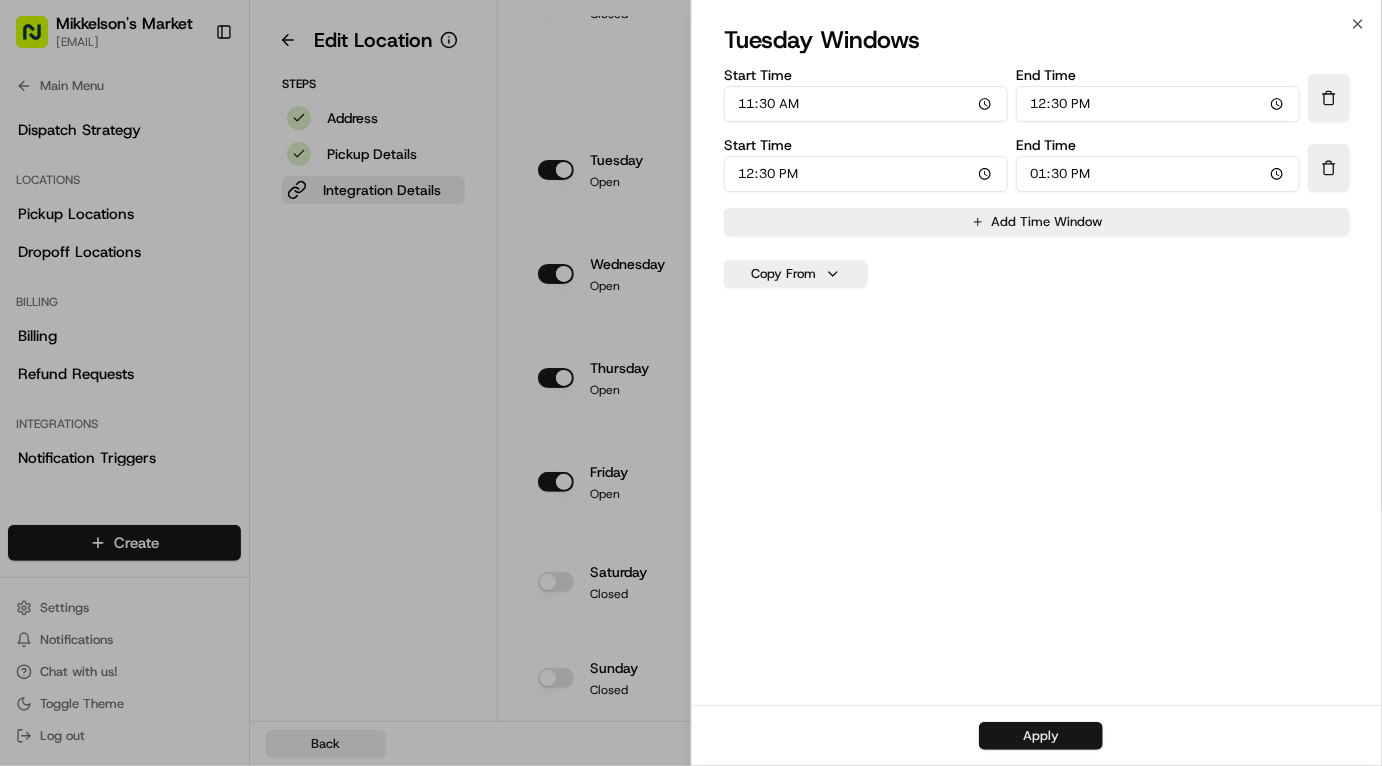 click on "Apply" at bounding box center [1041, 736] 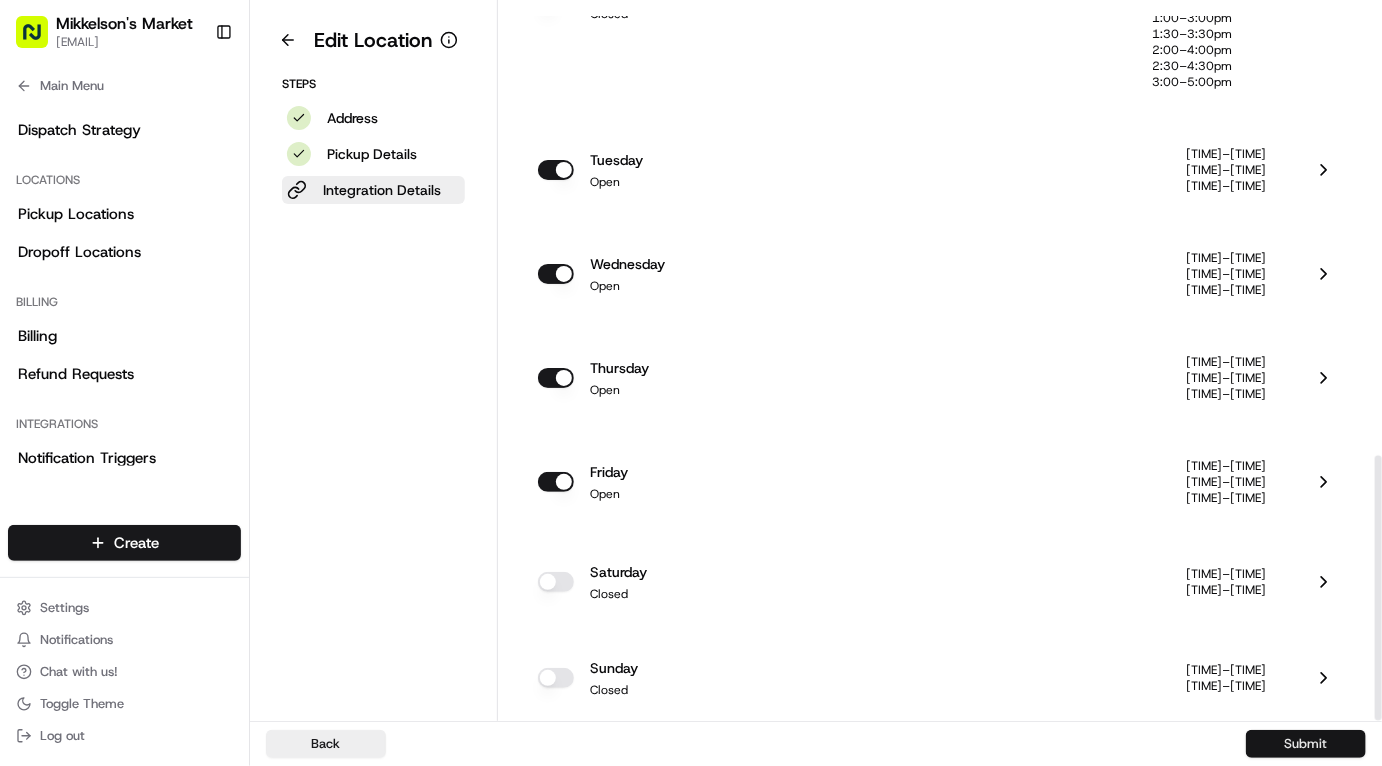 click on "Submit" at bounding box center (1306, 744) 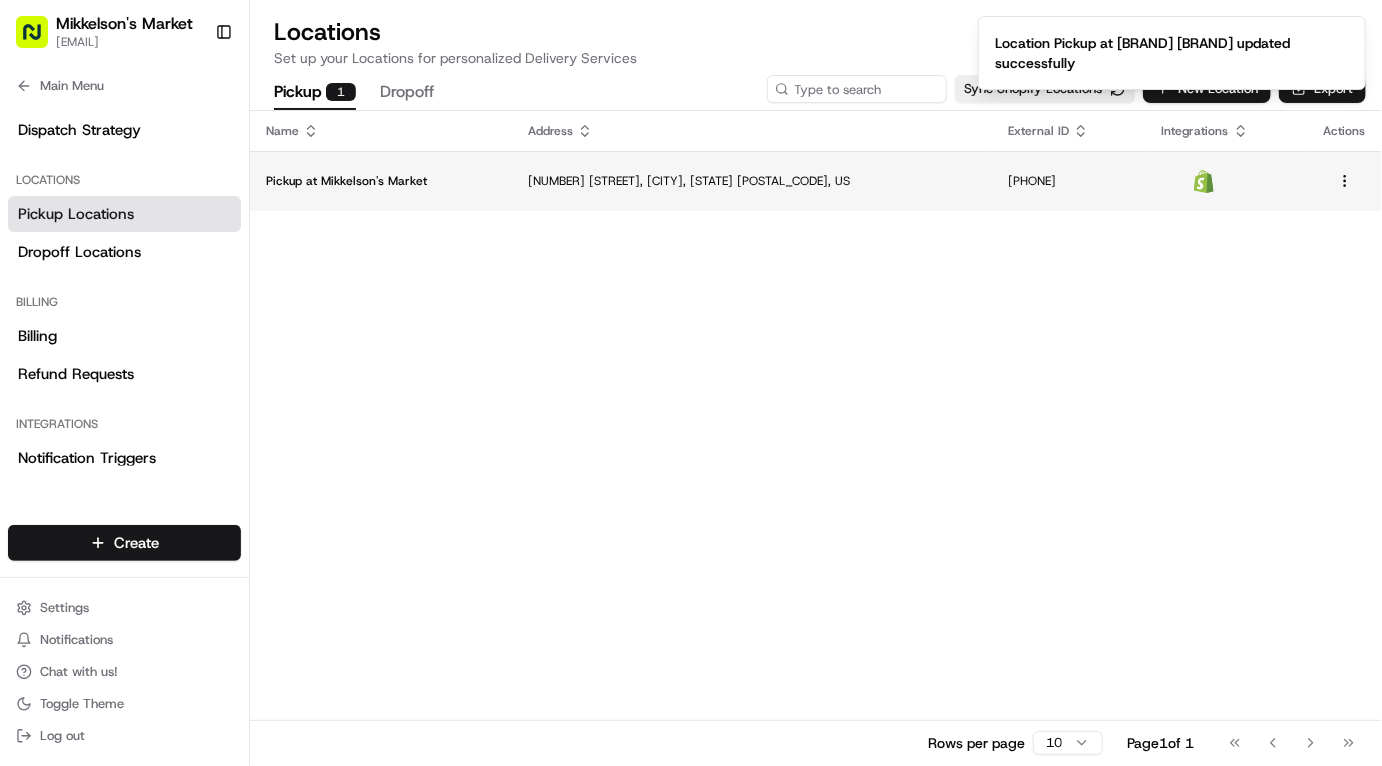 click at bounding box center [1258, 181] 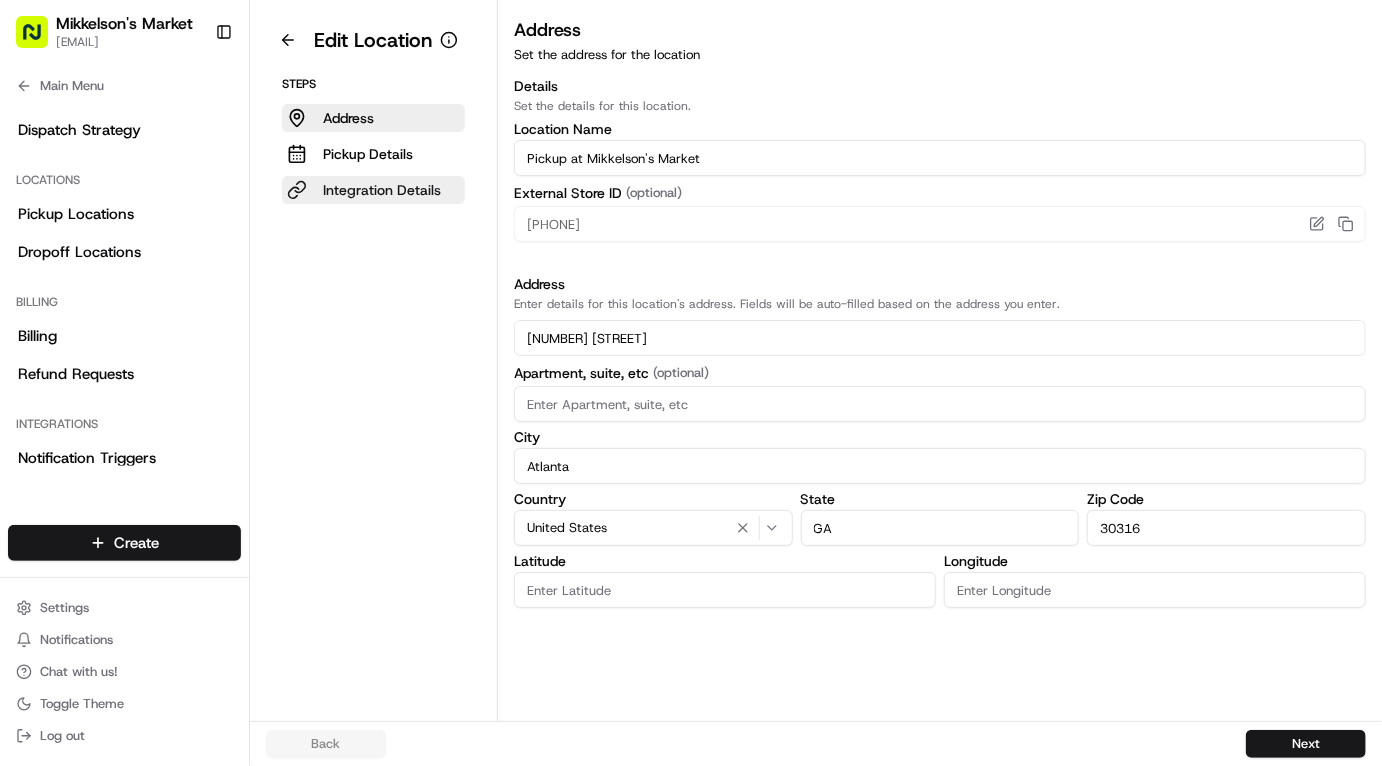 click on "Integration Details" at bounding box center [382, 190] 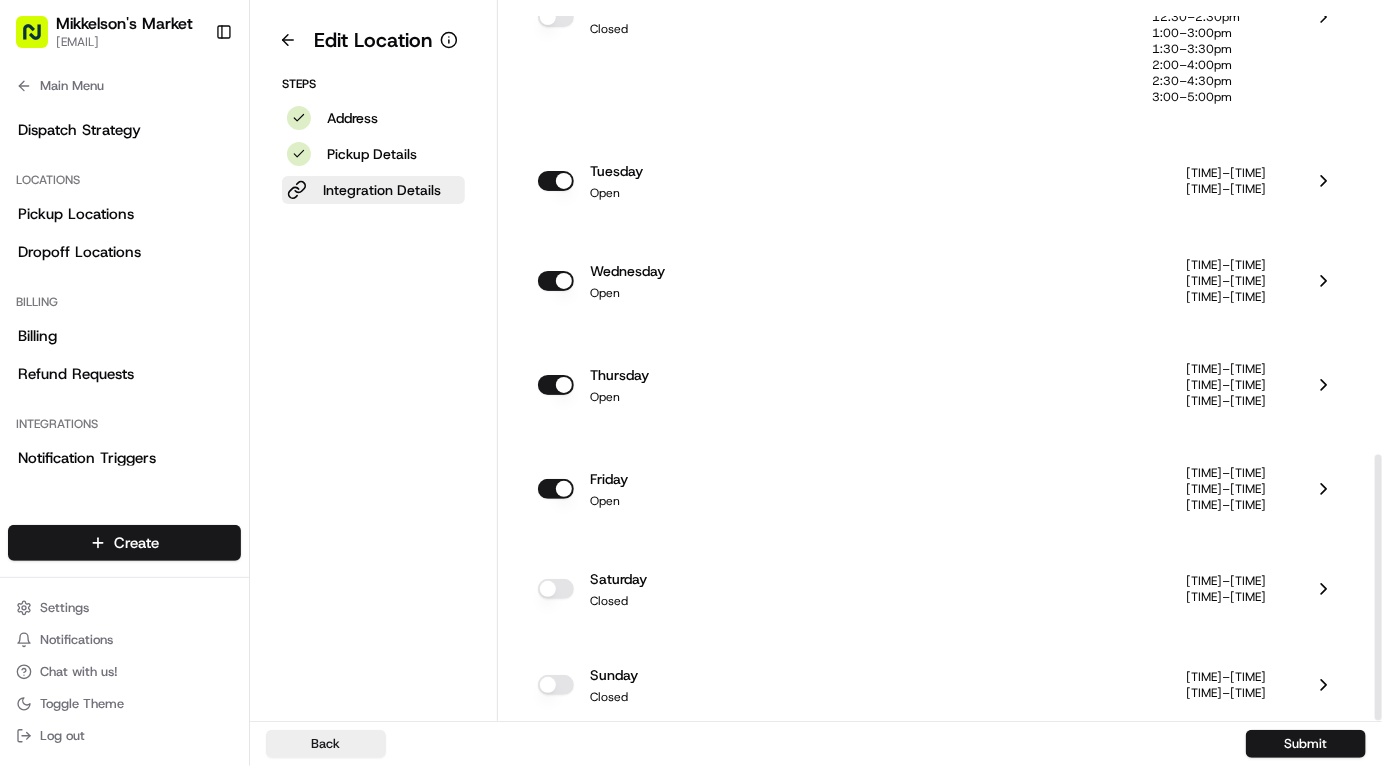 scroll, scrollTop: 1204, scrollLeft: 0, axis: vertical 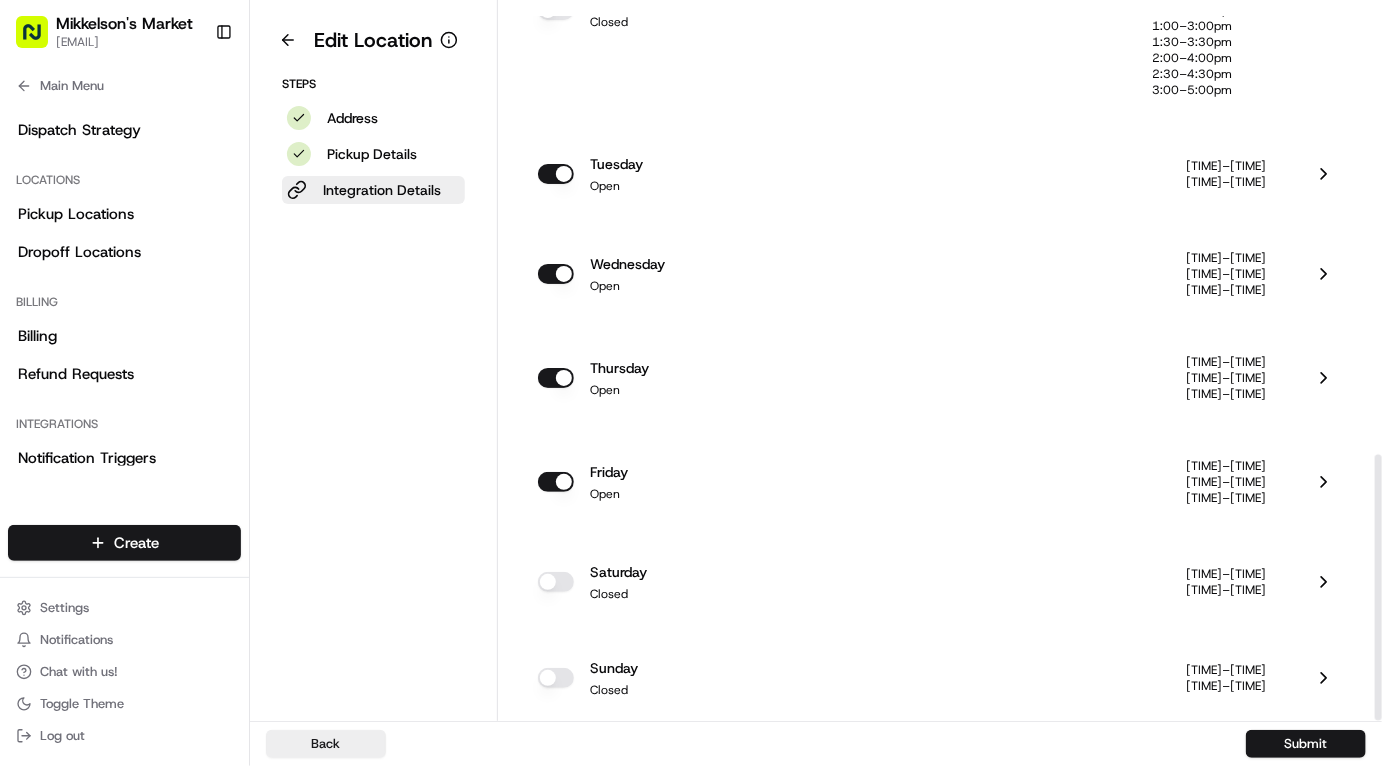 click on "12:30–1:30pm" at bounding box center (1226, 182) 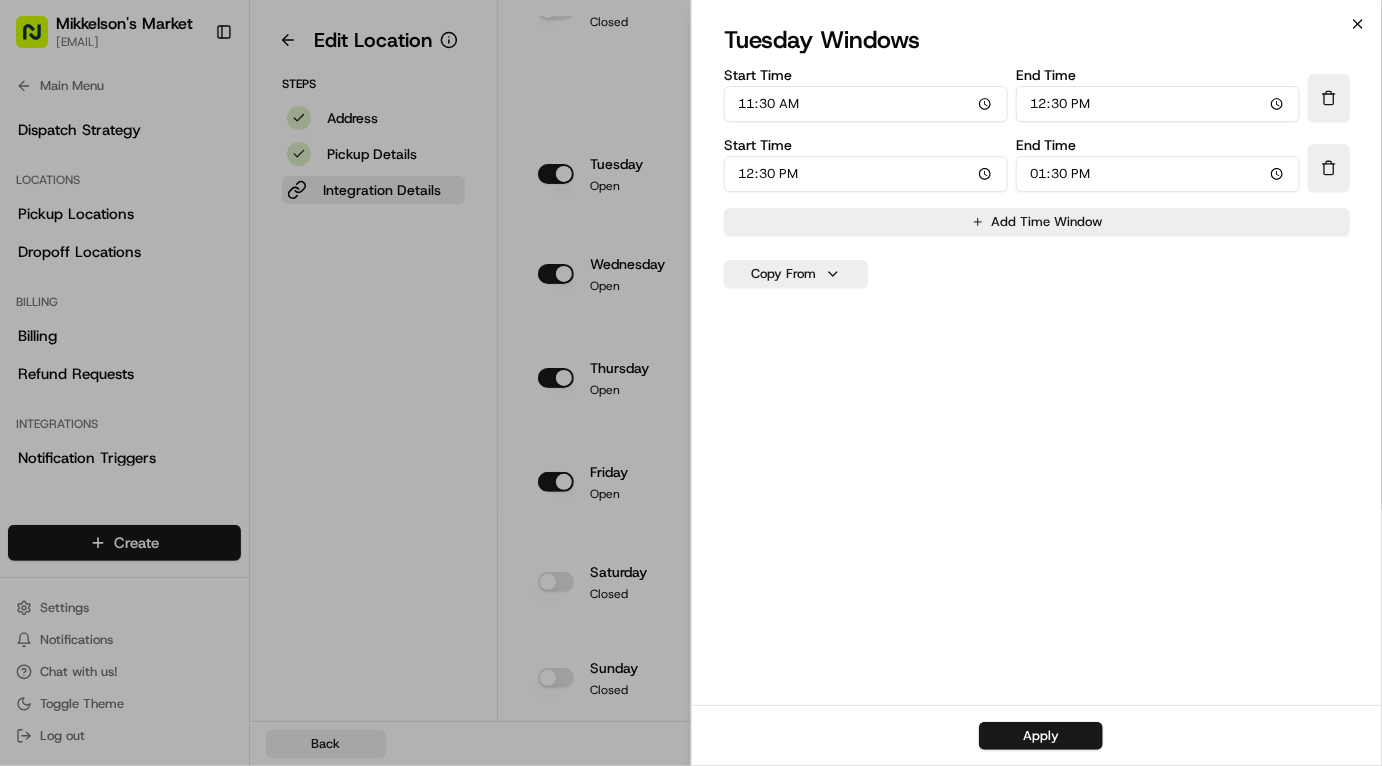 click 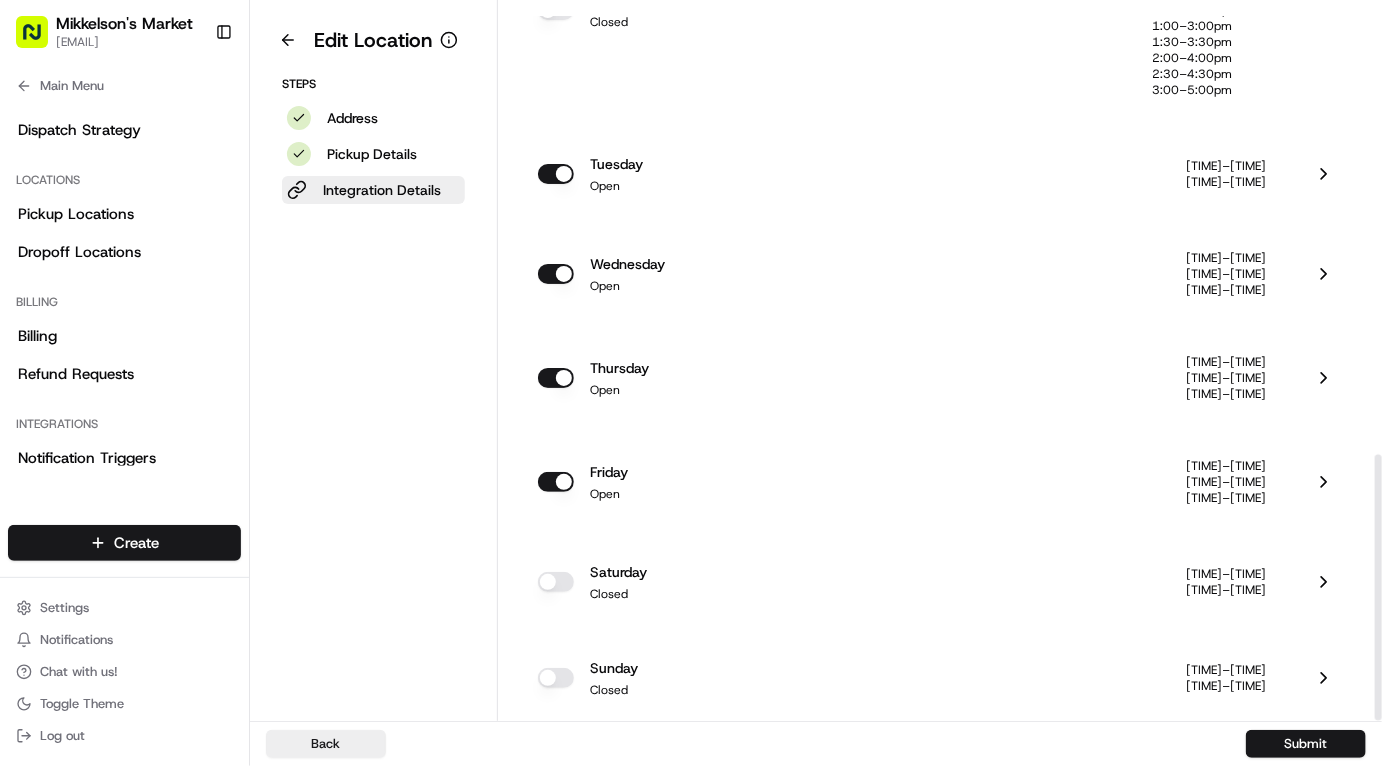 click on "12:00–1:00pm" at bounding box center (1226, 274) 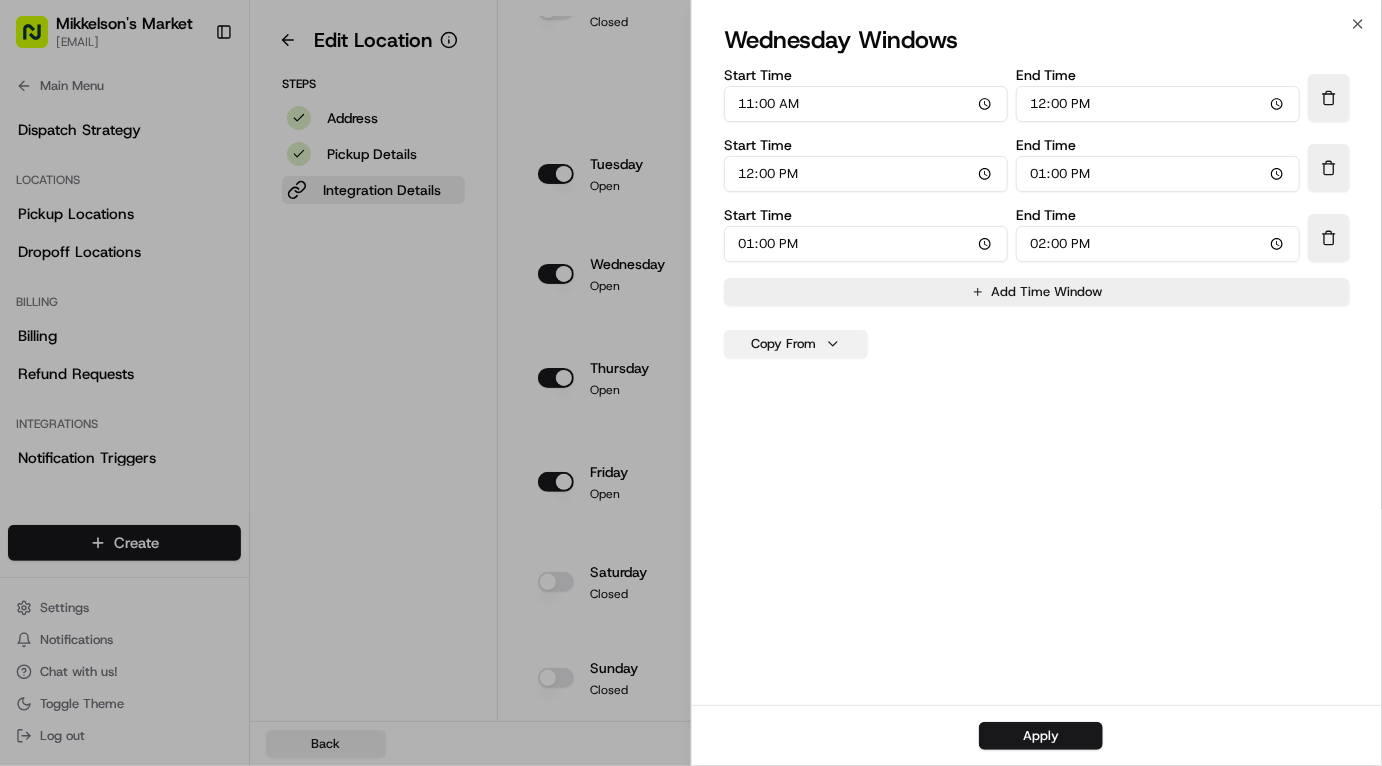 click on "Copy From" at bounding box center [796, 344] 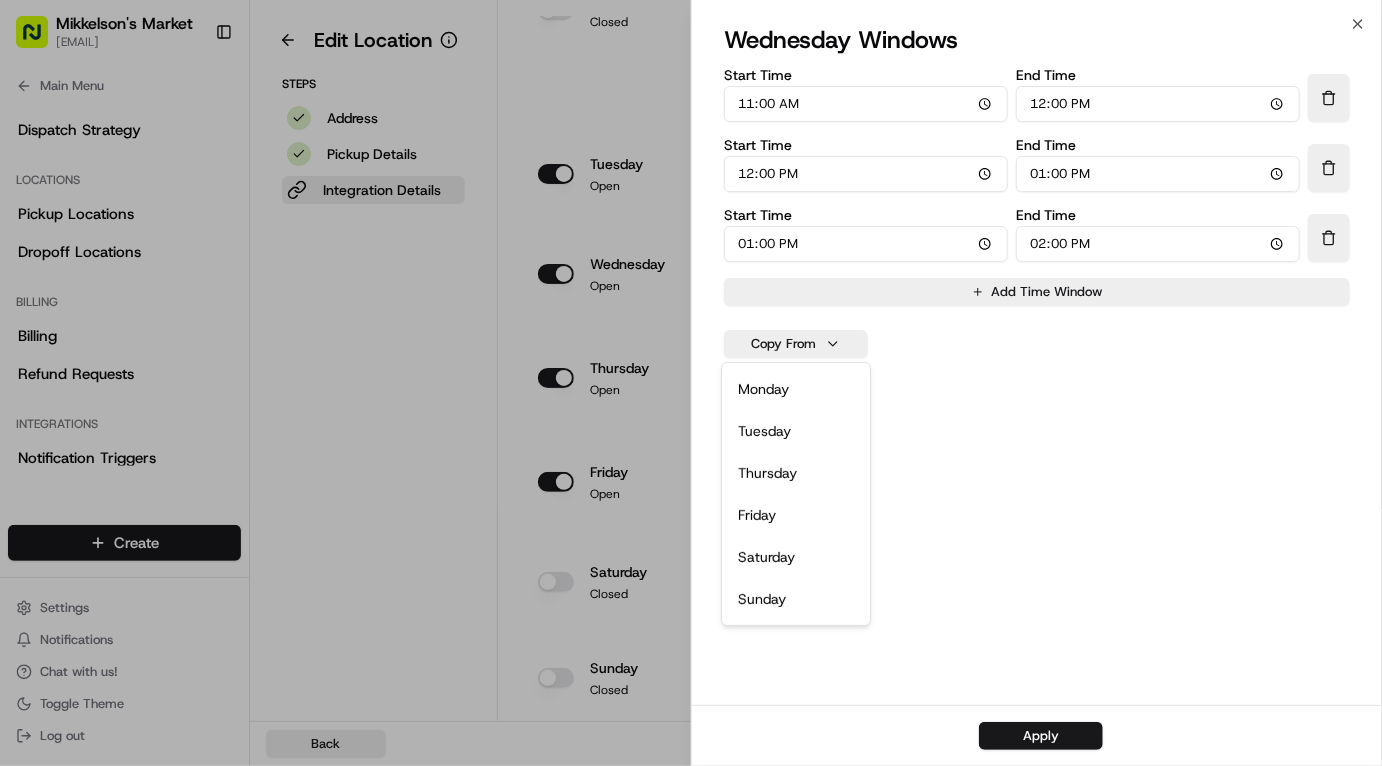 click on "tuesday" at bounding box center [796, 431] 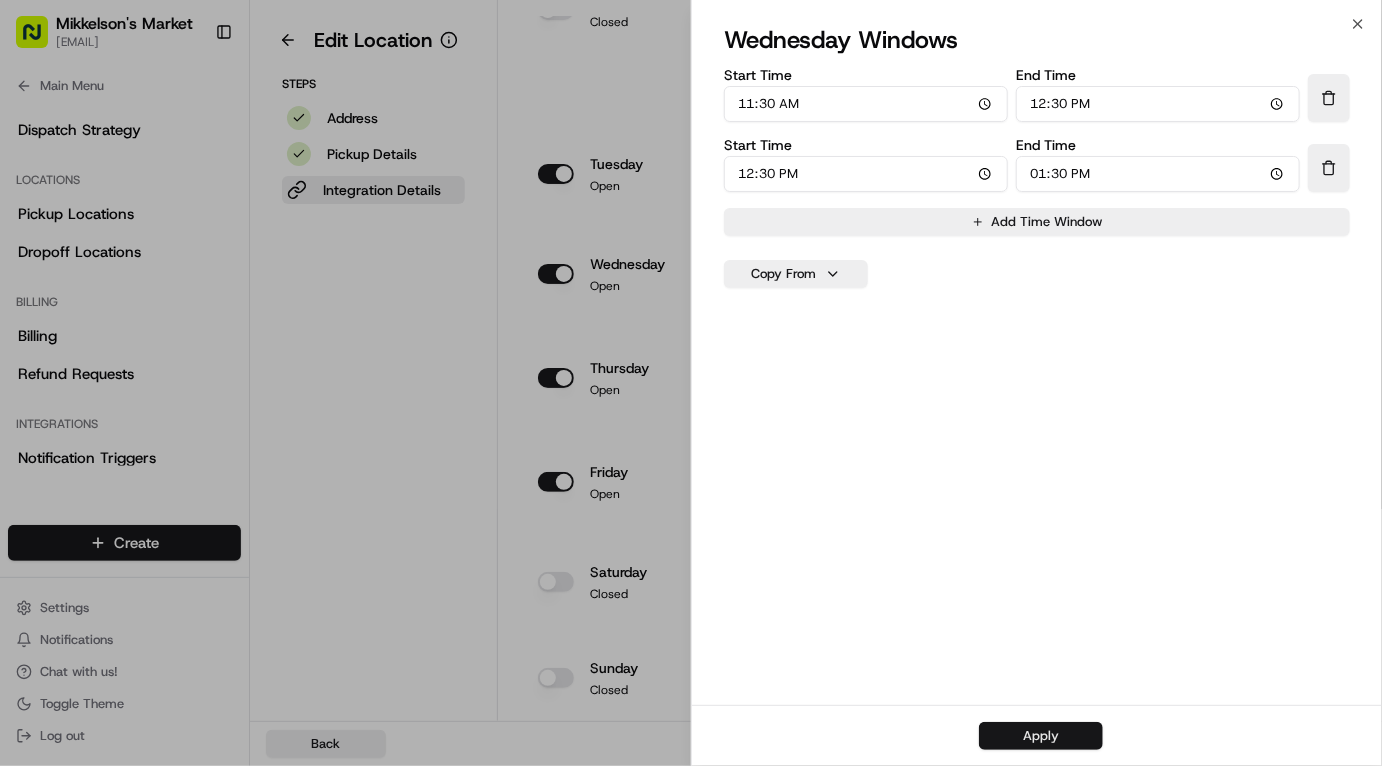 click on "Apply" at bounding box center [1041, 736] 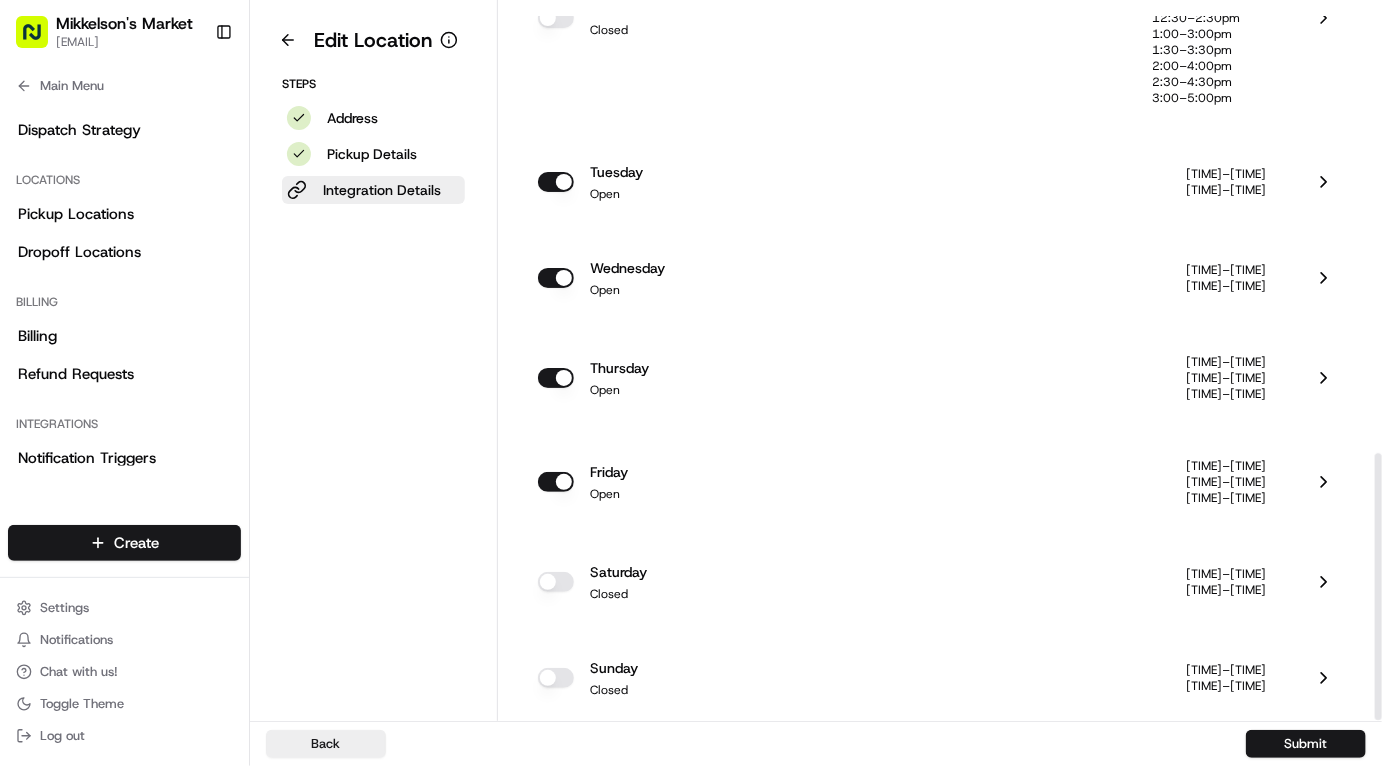click on "1:00–2:00pm" at bounding box center [1226, 394] 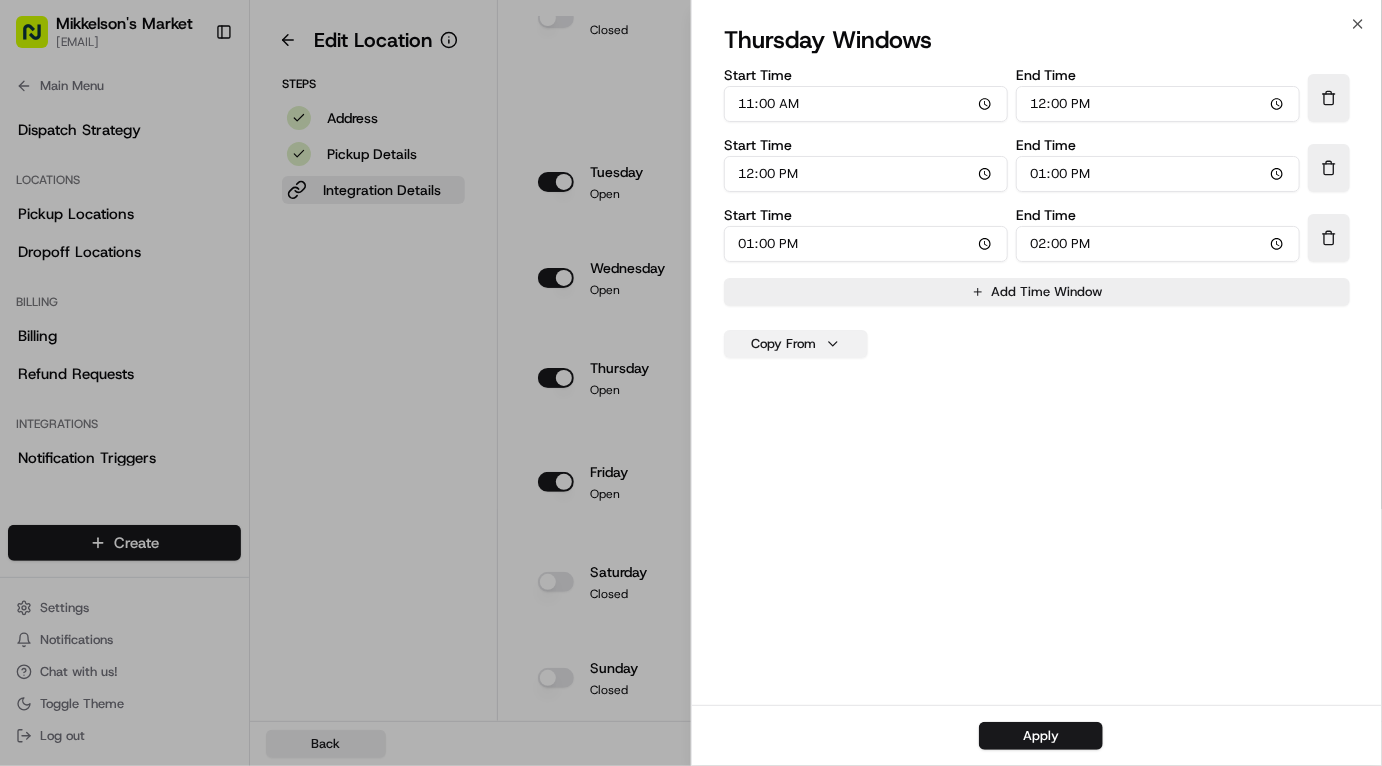click on "Copy From" at bounding box center (796, 344) 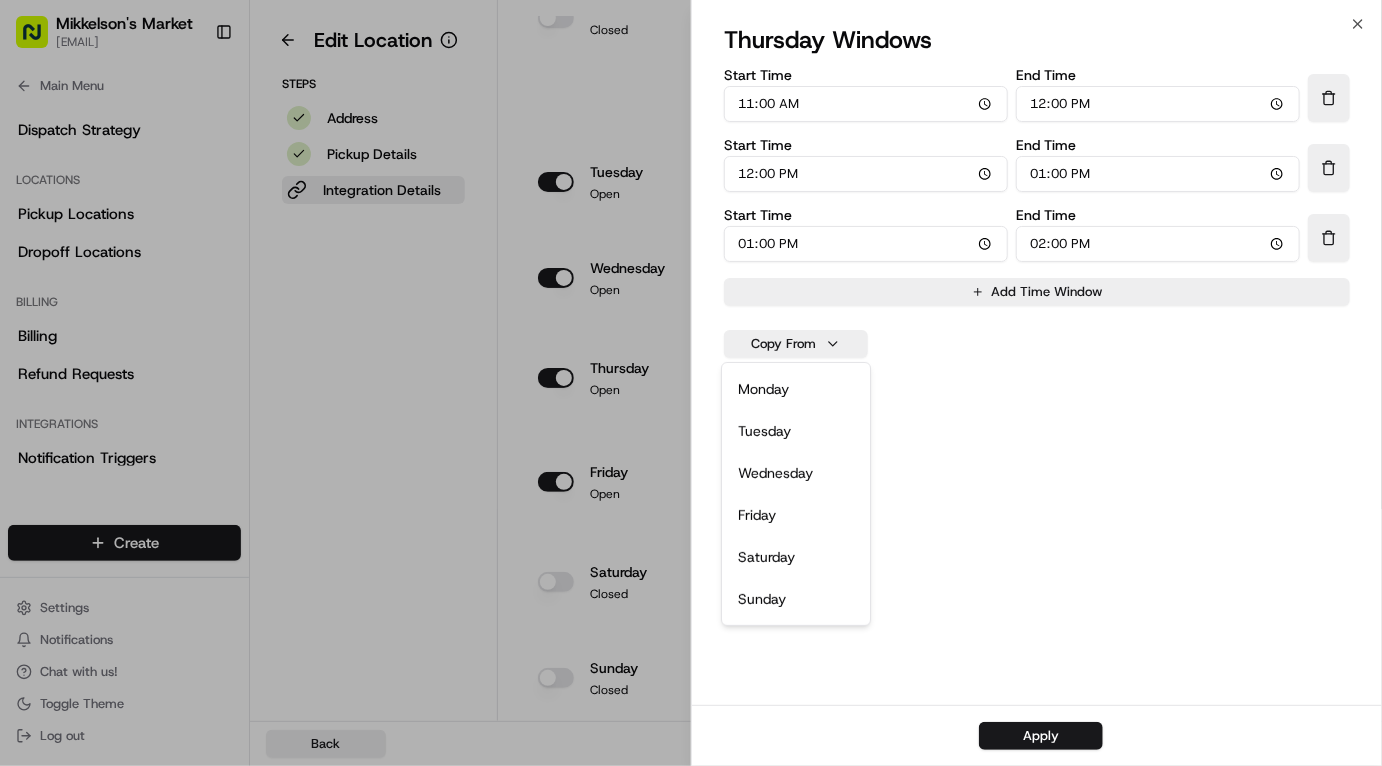 click on "tuesday" at bounding box center (796, 431) 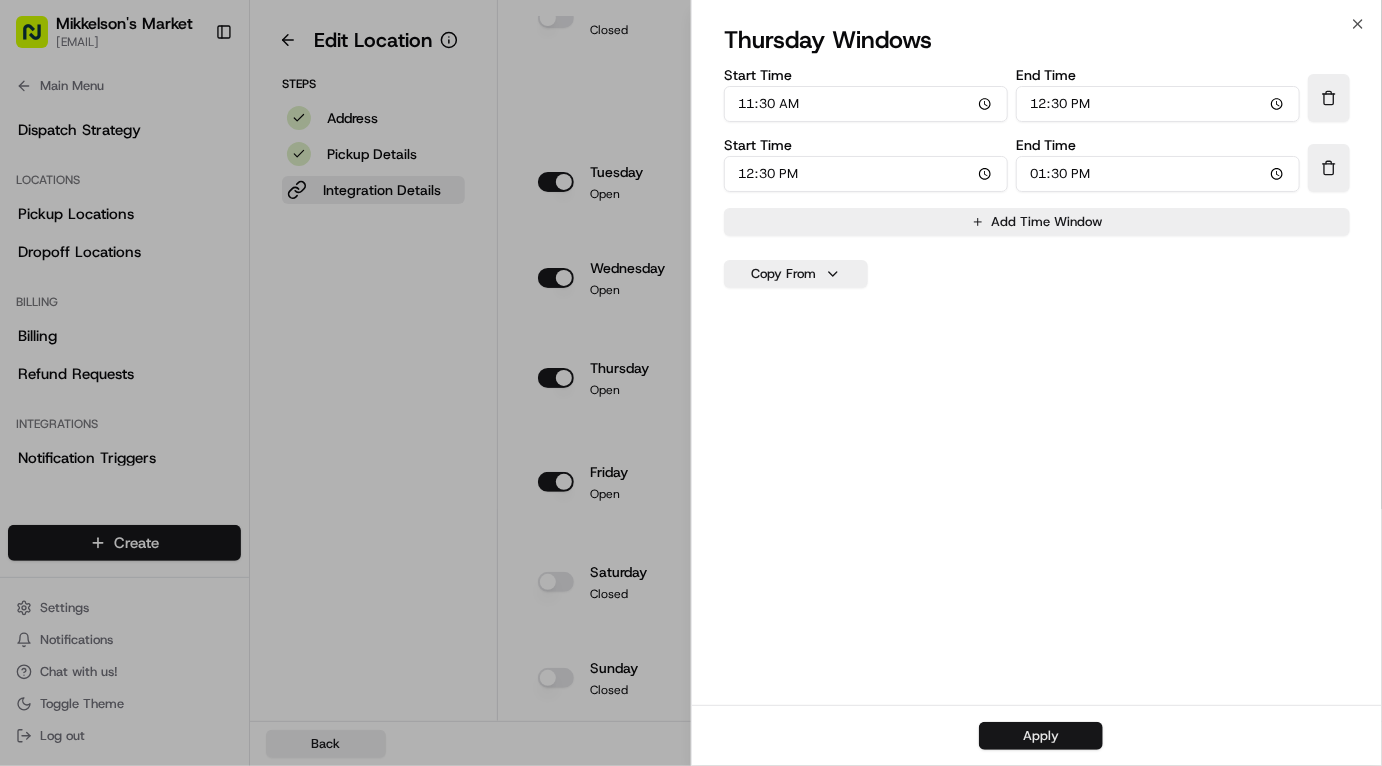 click on "Apply" at bounding box center (1041, 736) 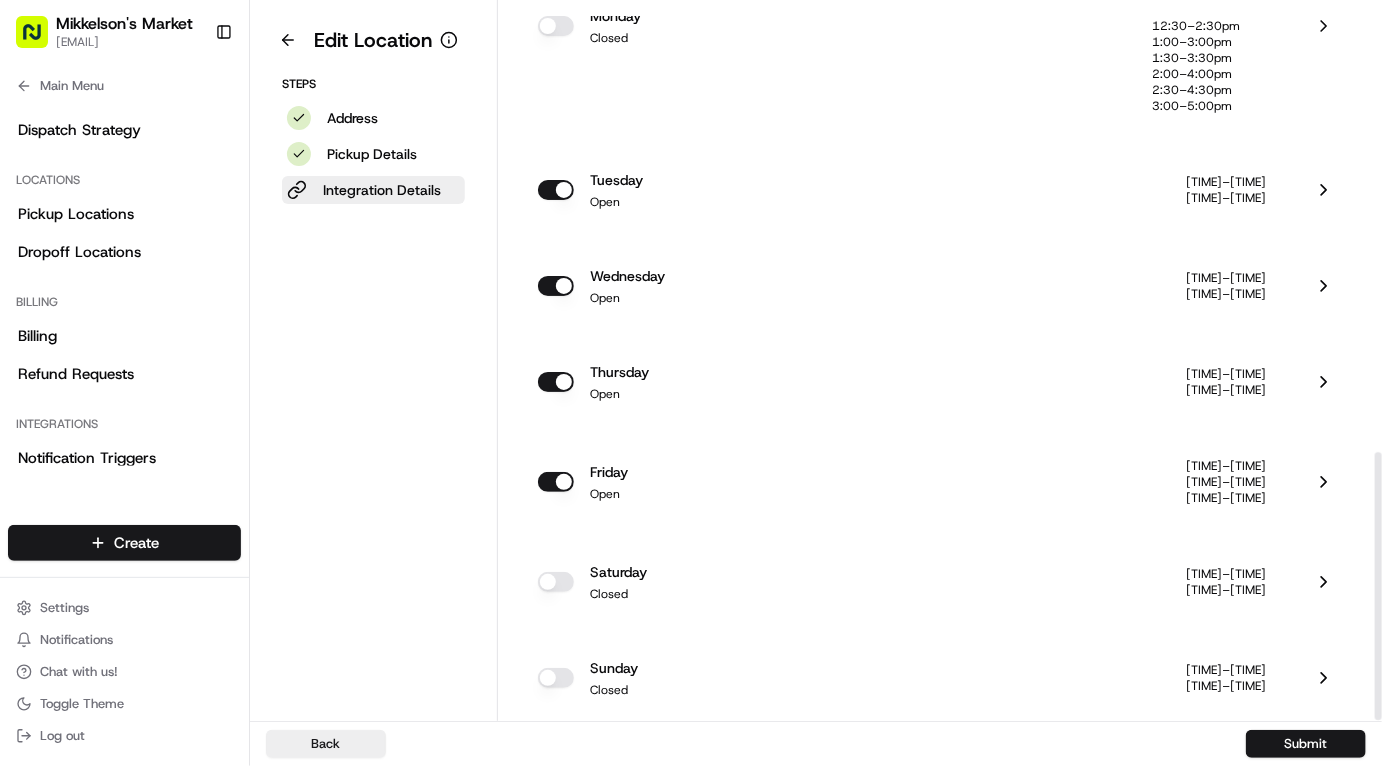 click on "11:00am–12:00pm" at bounding box center [1226, 466] 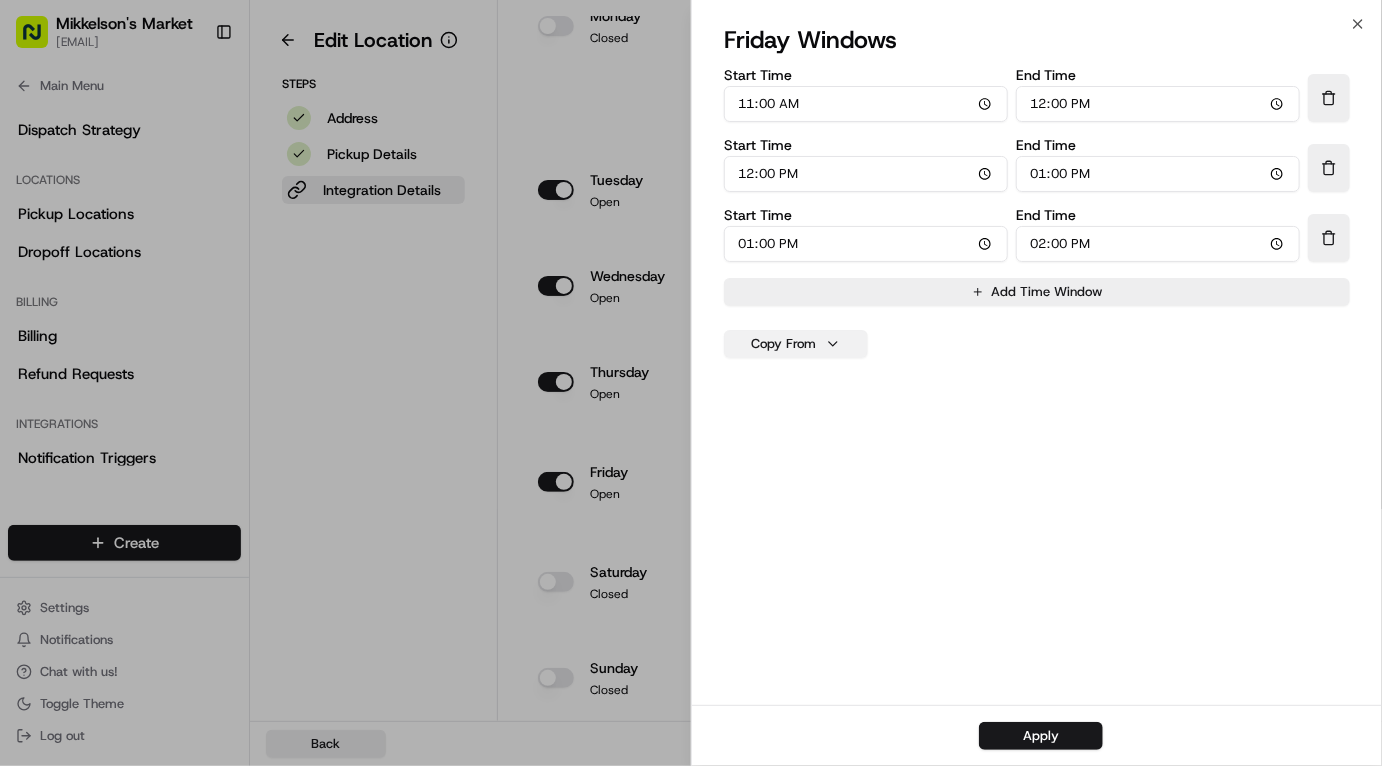 click on "Copy From" at bounding box center [796, 344] 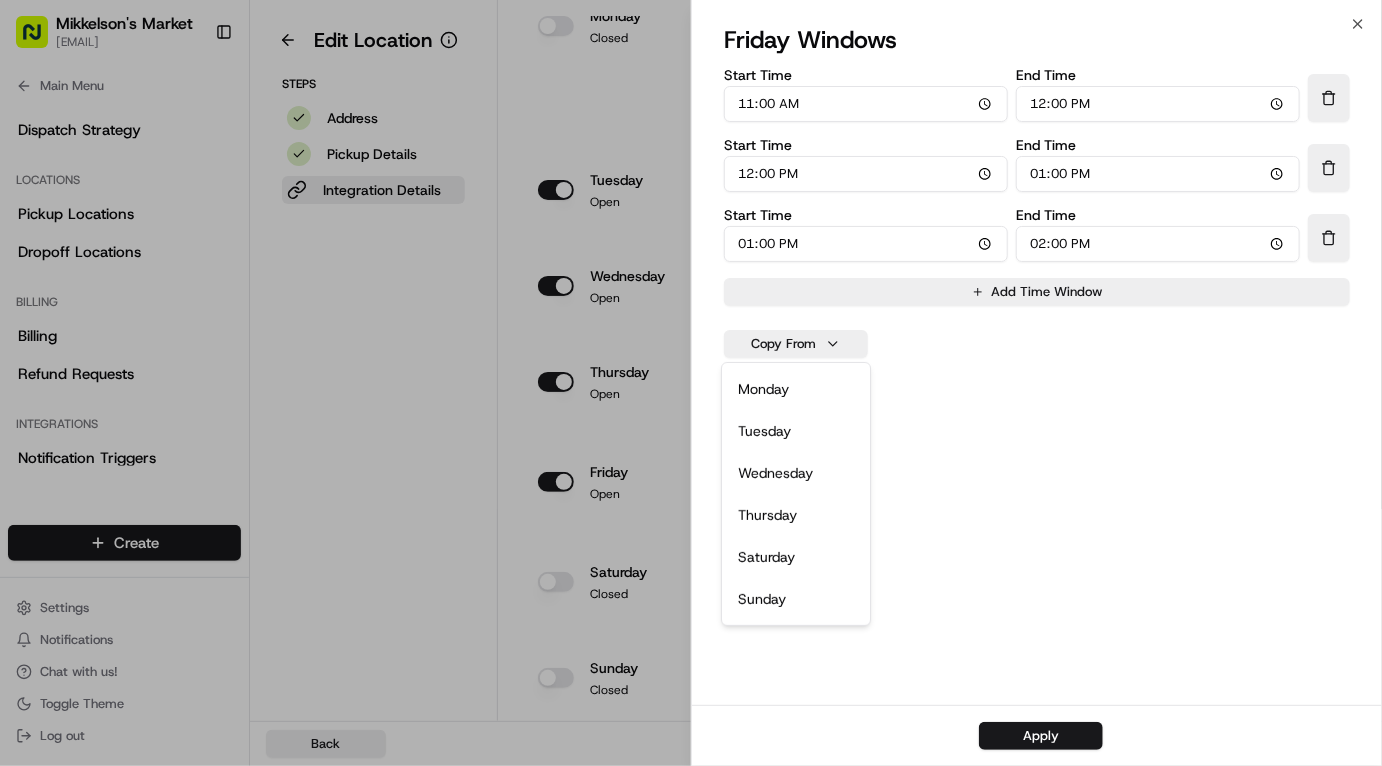 click on "tuesday" at bounding box center (796, 431) 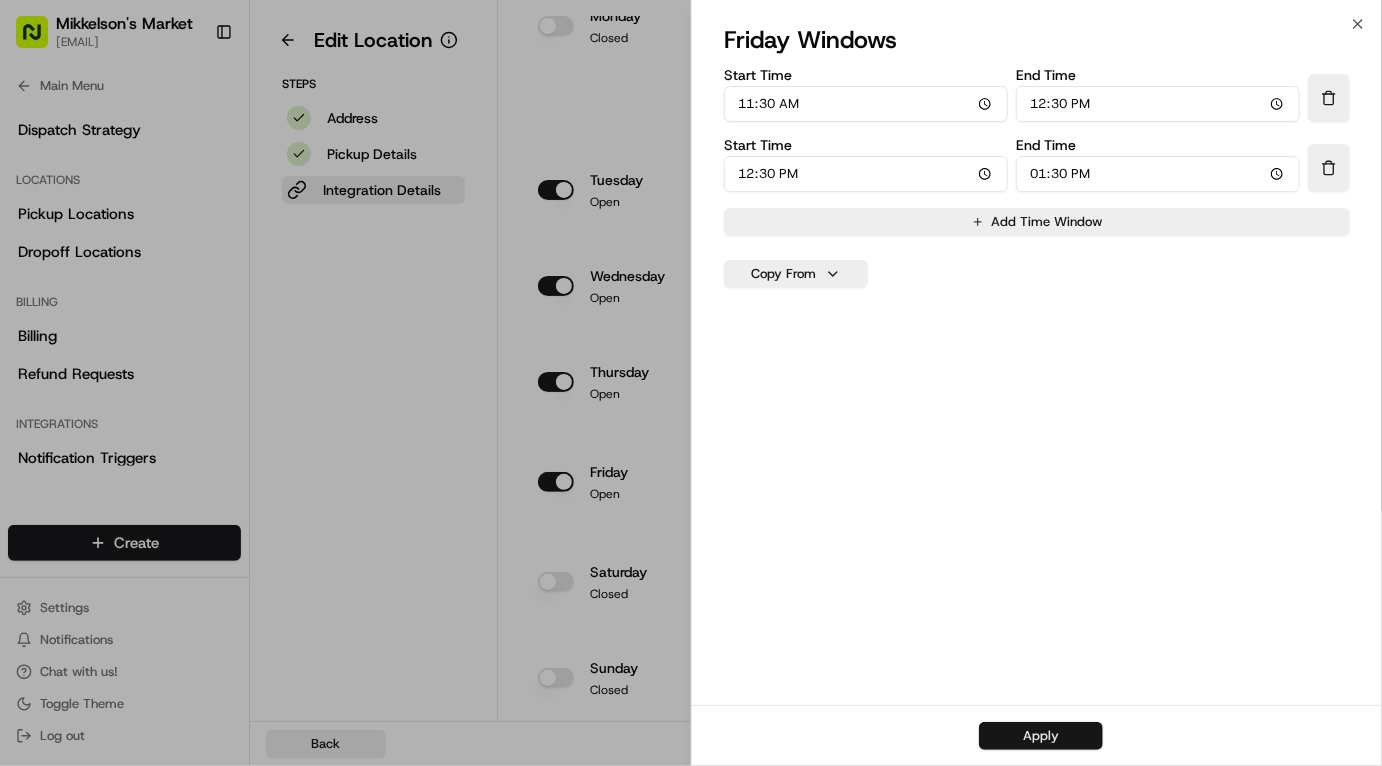 click on "Apply" at bounding box center (1041, 736) 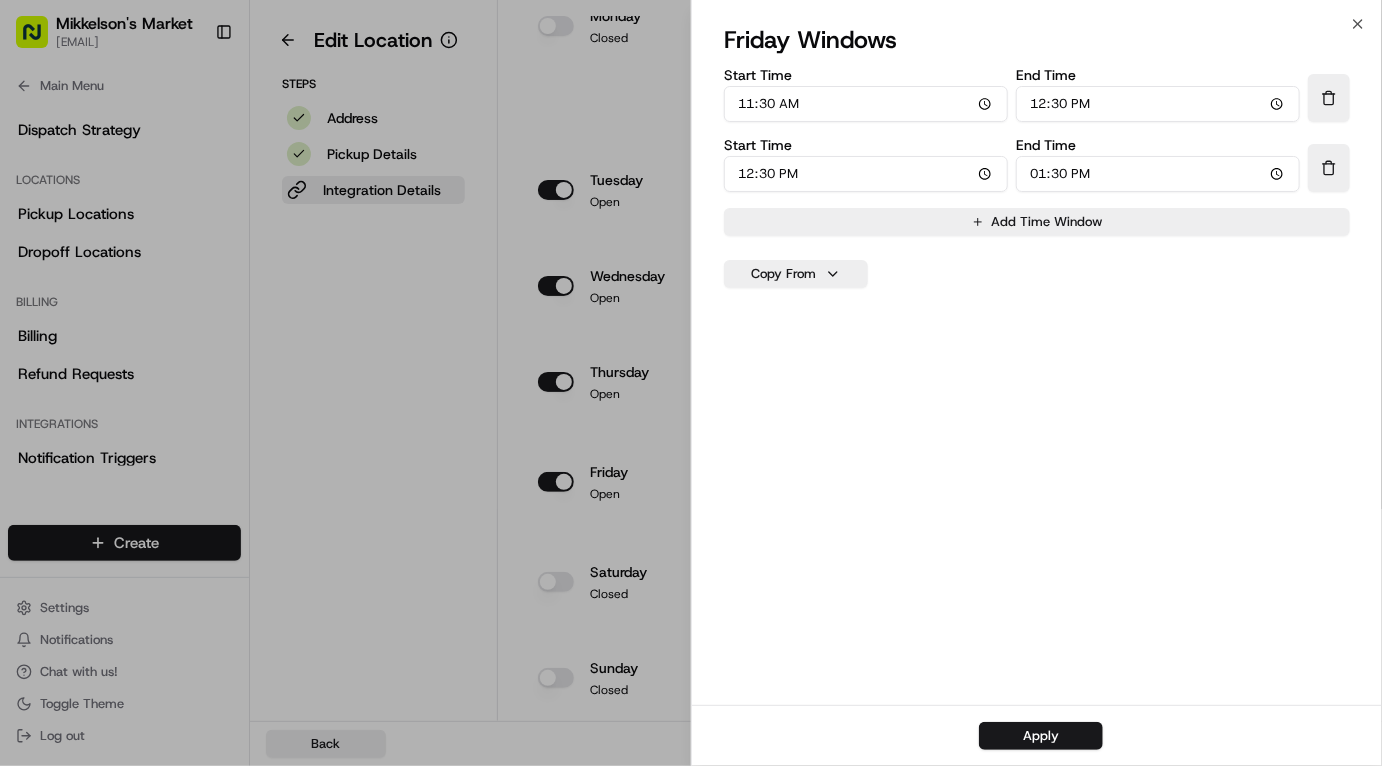 scroll, scrollTop: 1180, scrollLeft: 0, axis: vertical 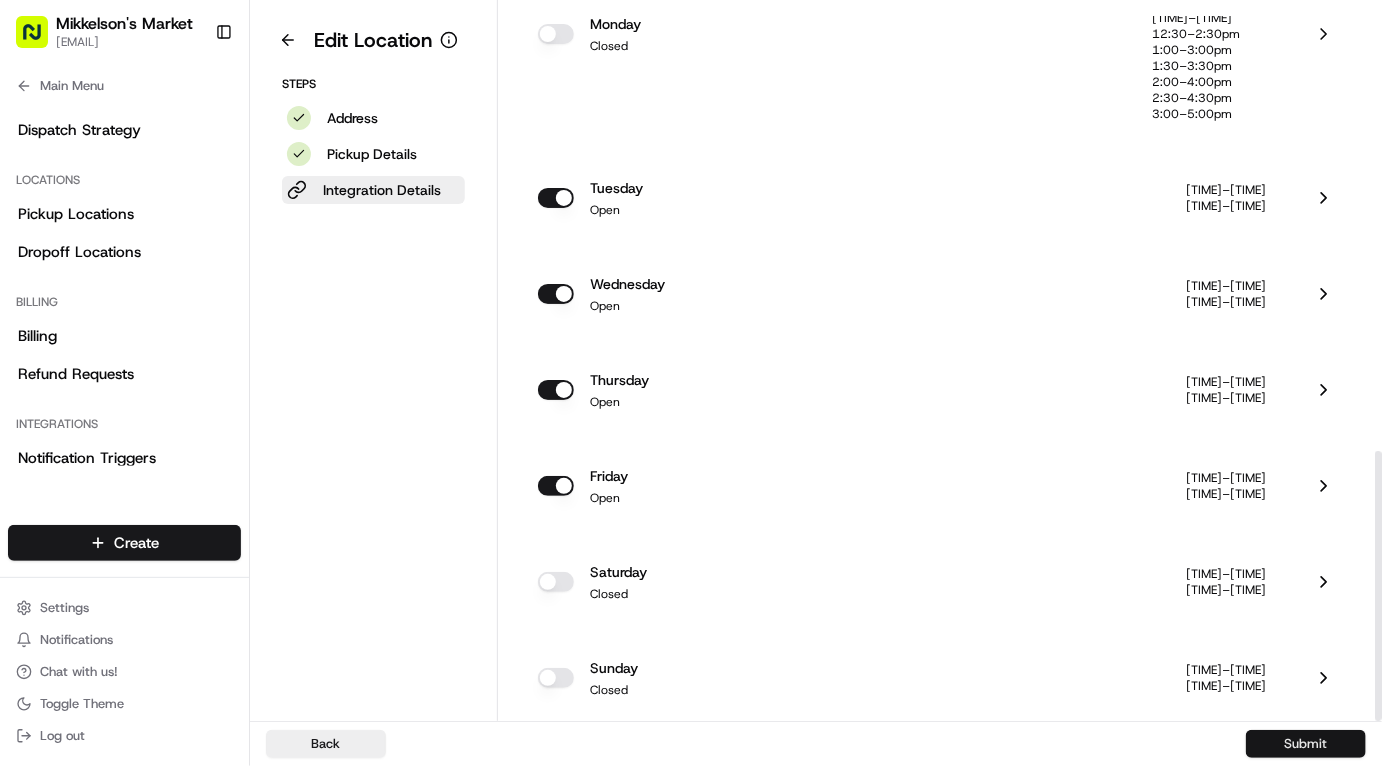 click on "Submit" at bounding box center (1306, 744) 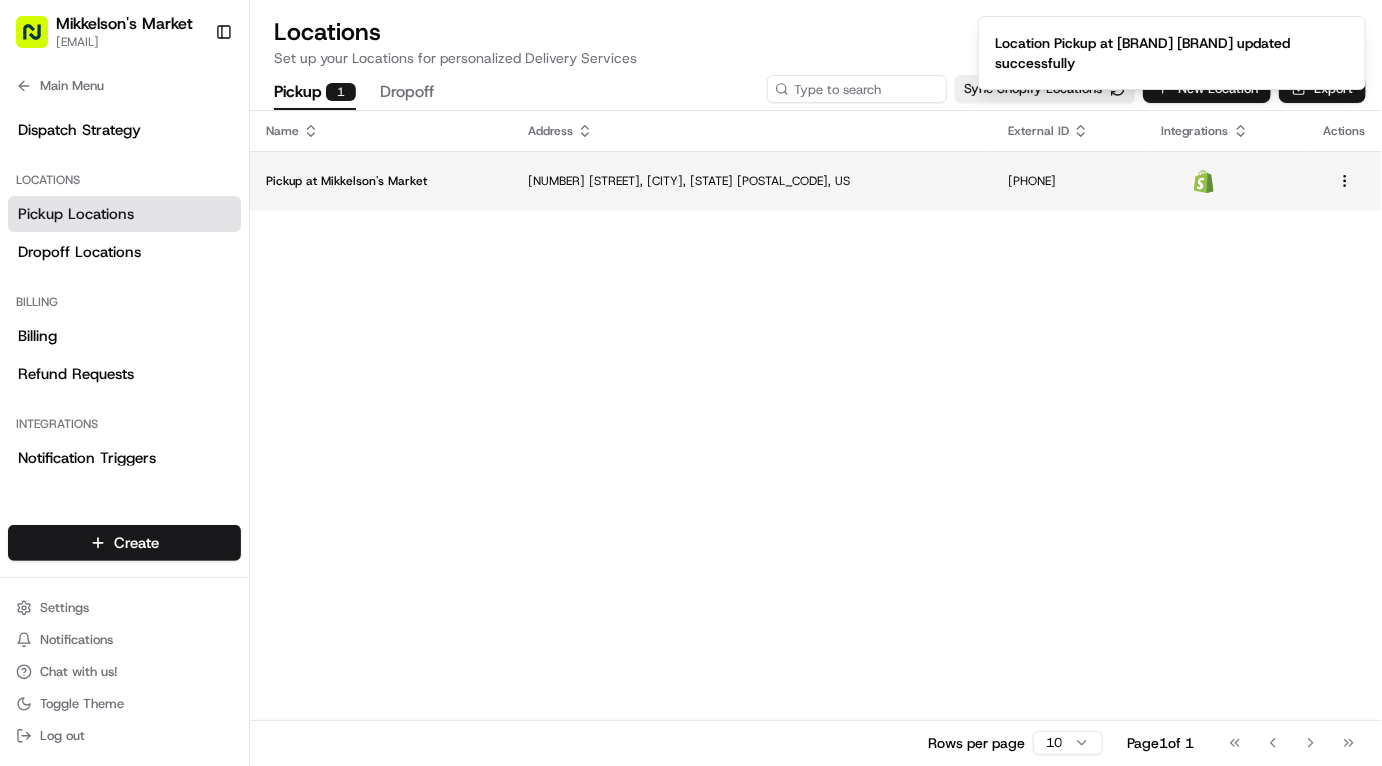 click on "210 Flat Shoals Ave SE, [CITY], [STATE] [ZIP], US" at bounding box center [752, 181] 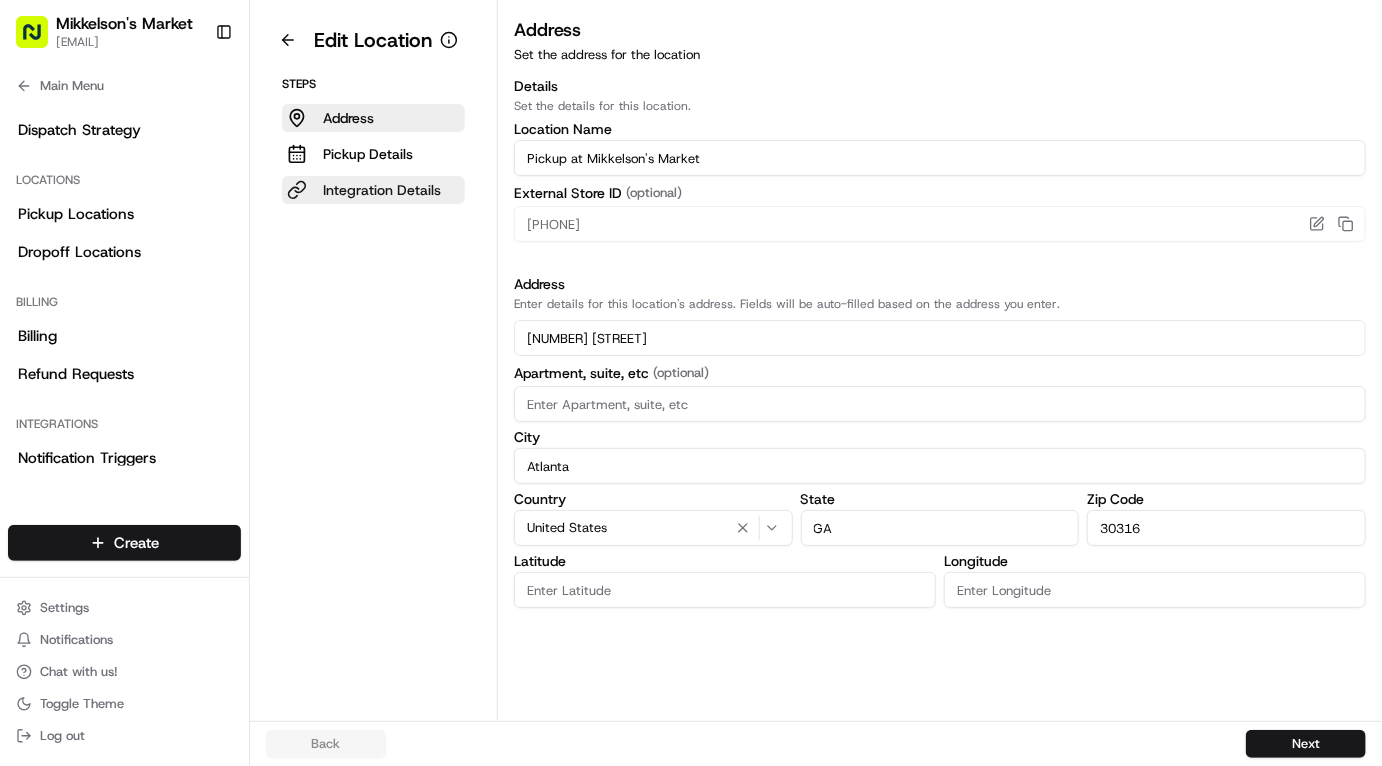 click on "Integration Details" at bounding box center (373, 190) 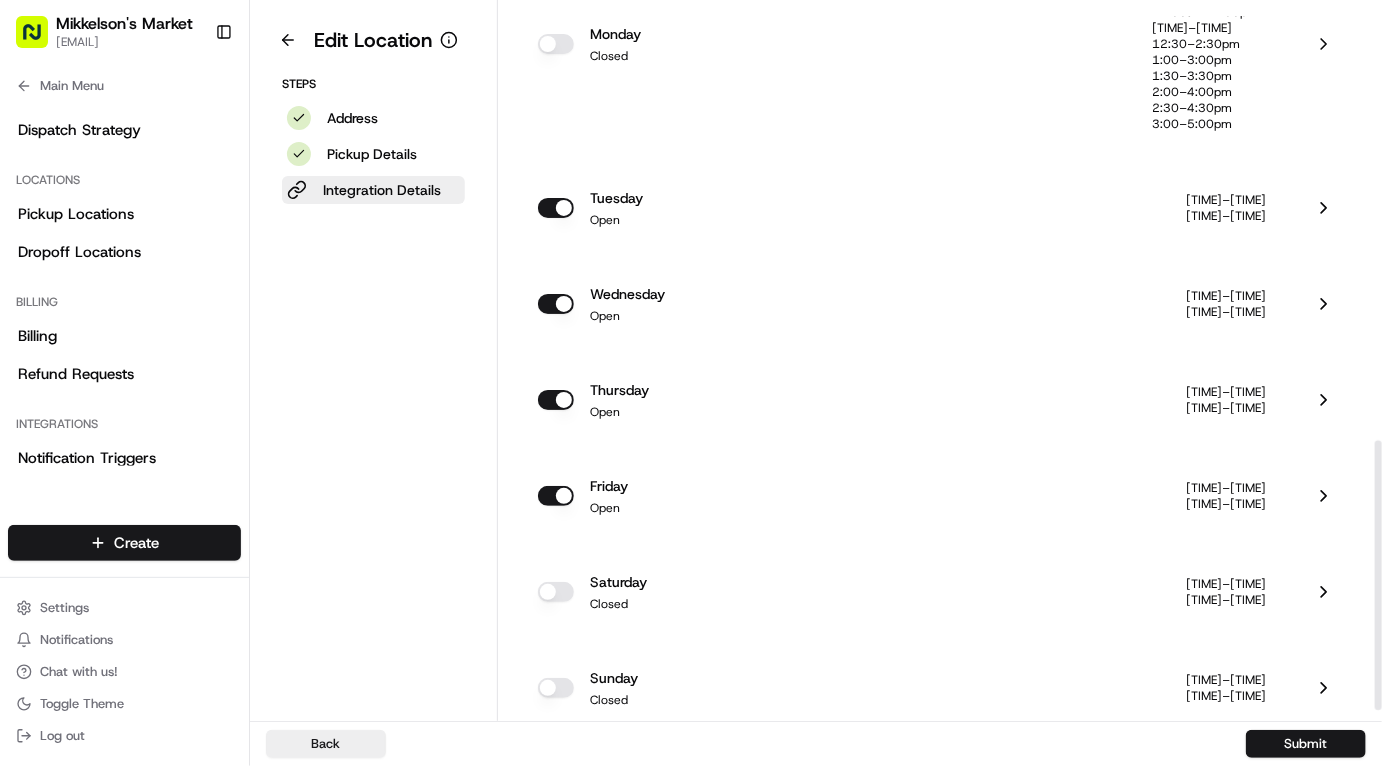scroll, scrollTop: 1180, scrollLeft: 0, axis: vertical 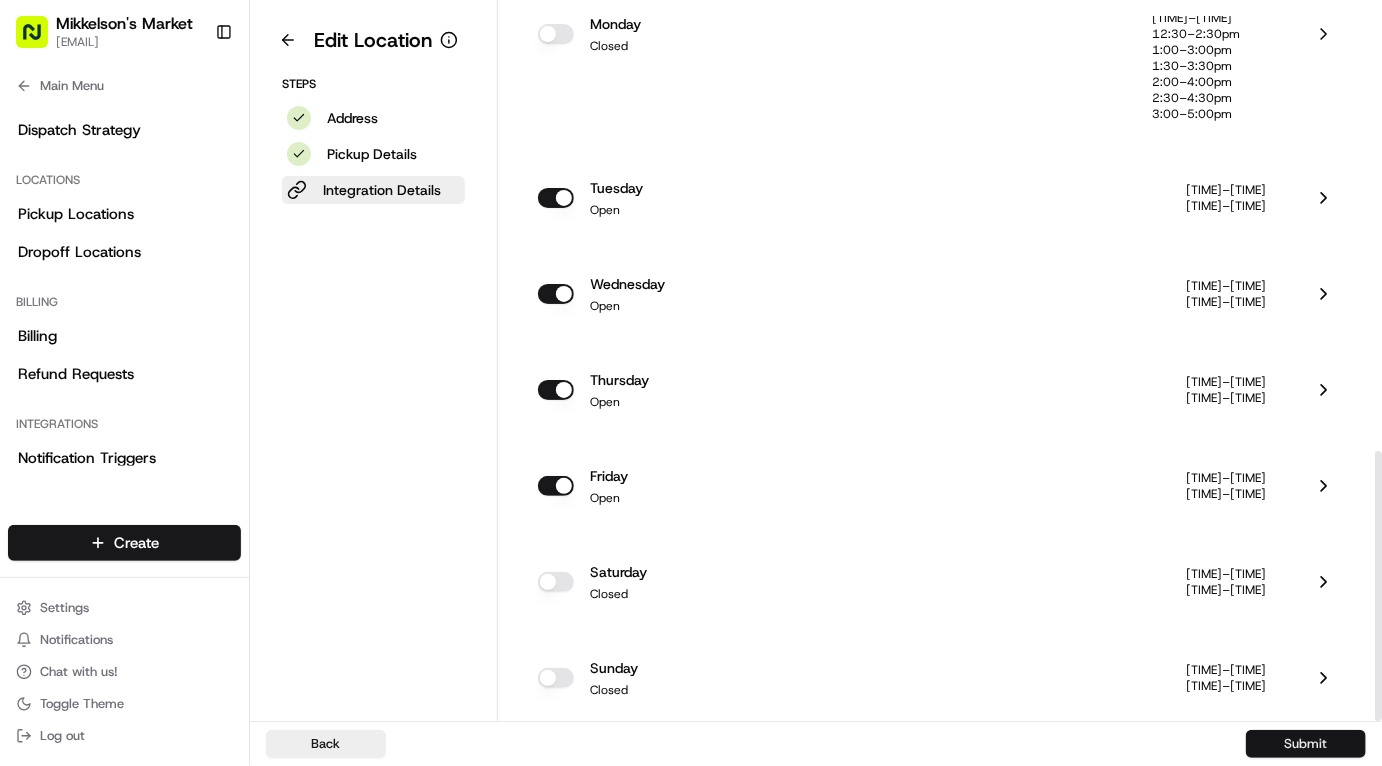 click on "Submit" at bounding box center [1306, 744] 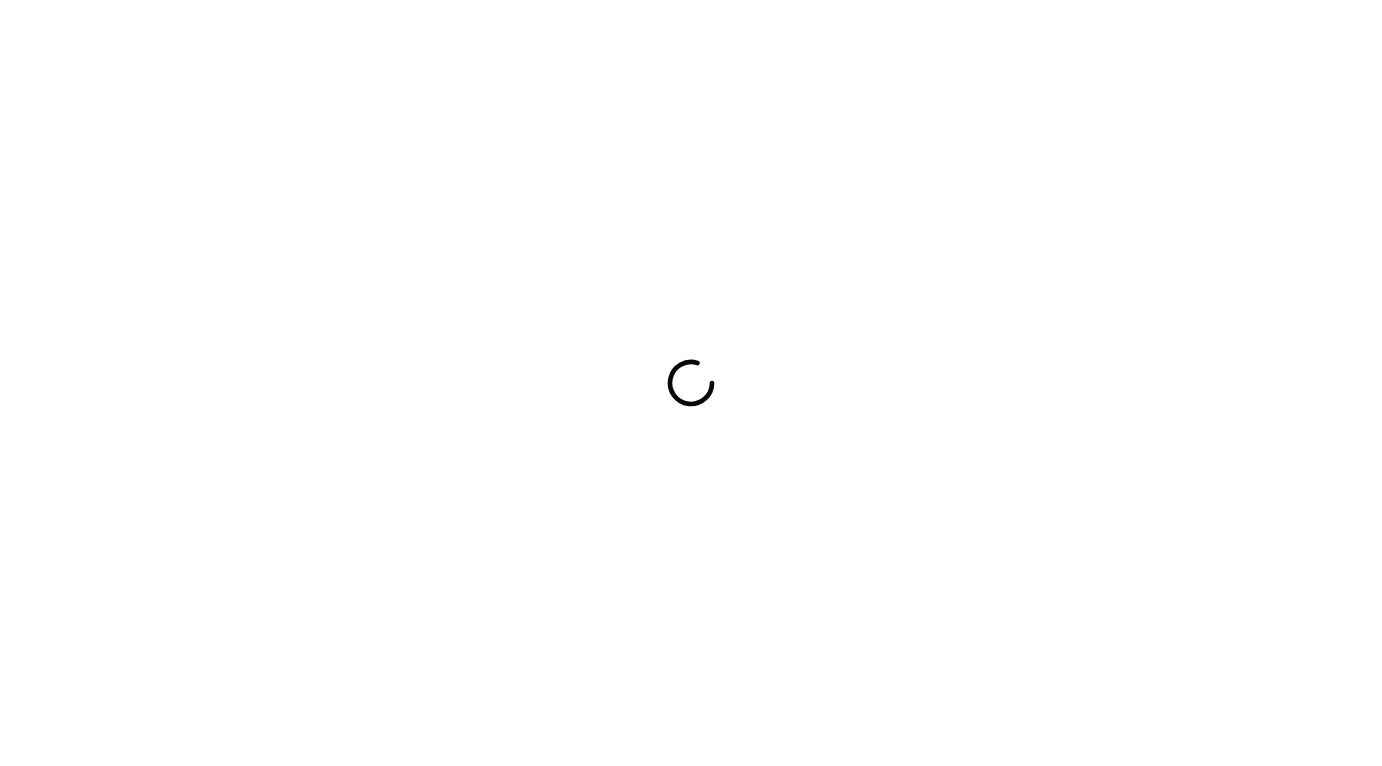 scroll, scrollTop: 0, scrollLeft: 0, axis: both 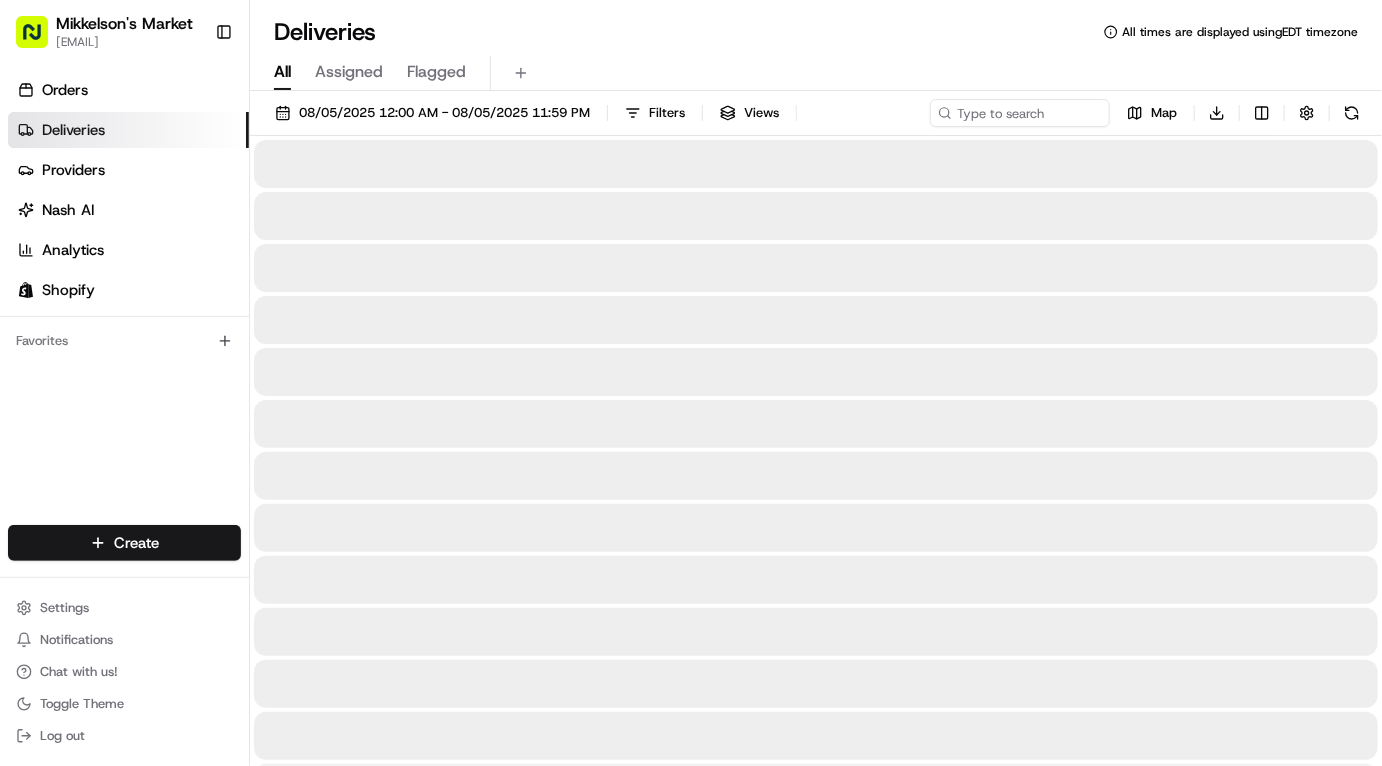 click on "All" at bounding box center (282, 72) 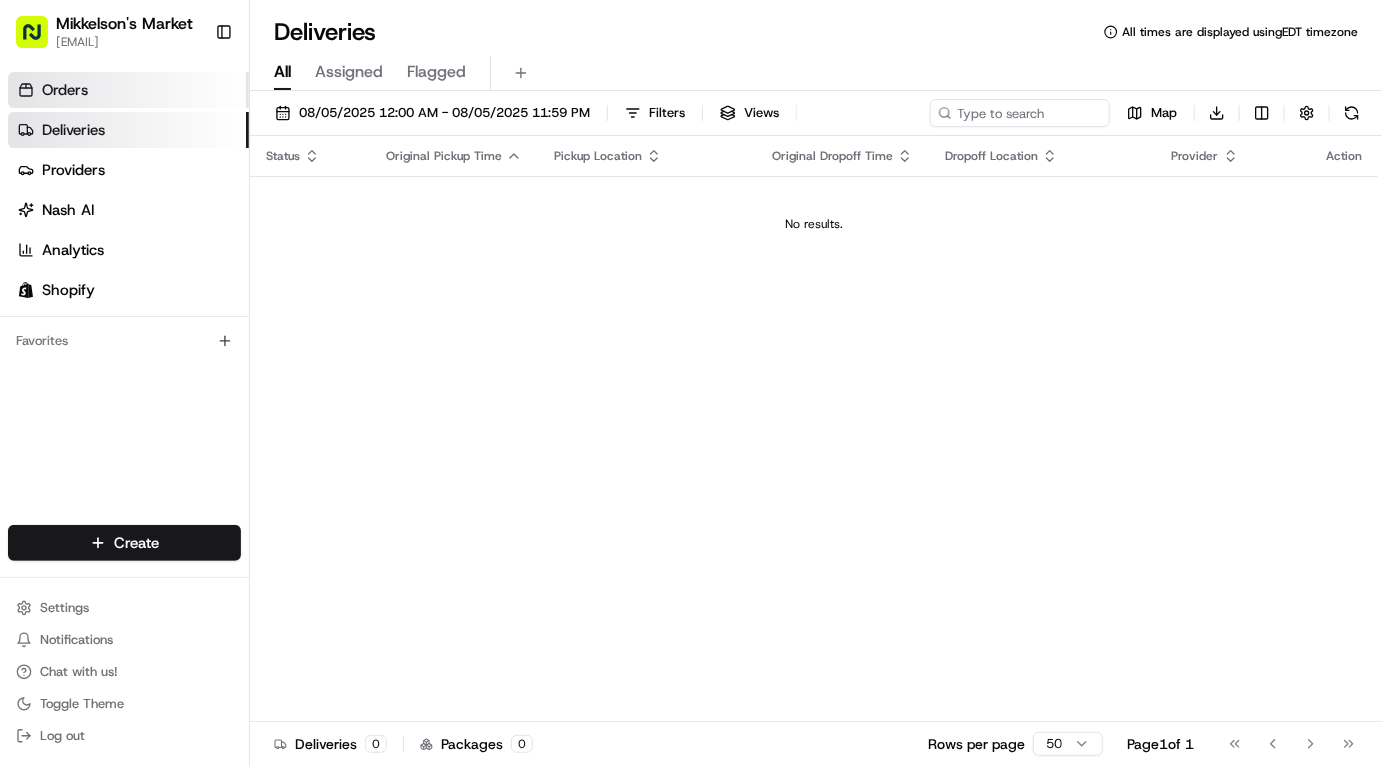 click on "Orders" at bounding box center (65, 90) 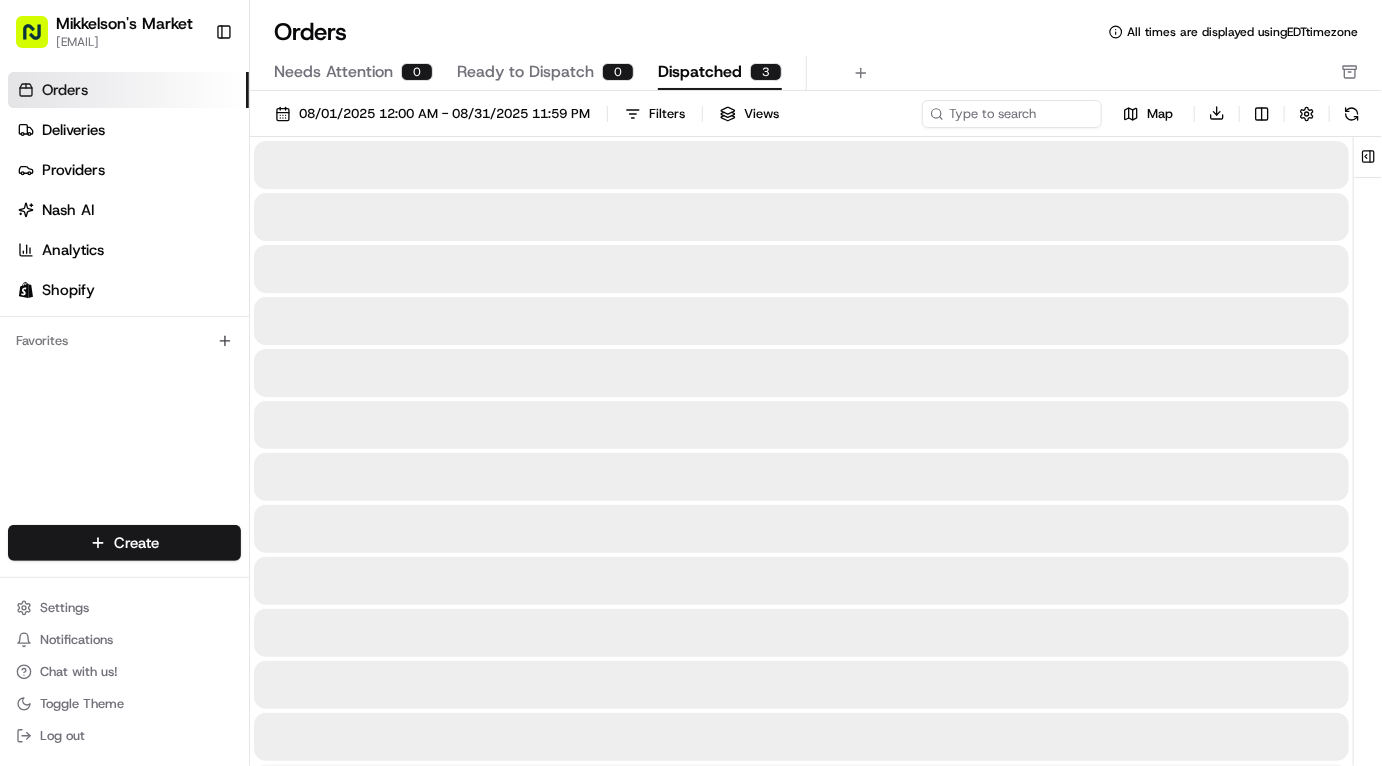 click on "Dispatched" at bounding box center (700, 72) 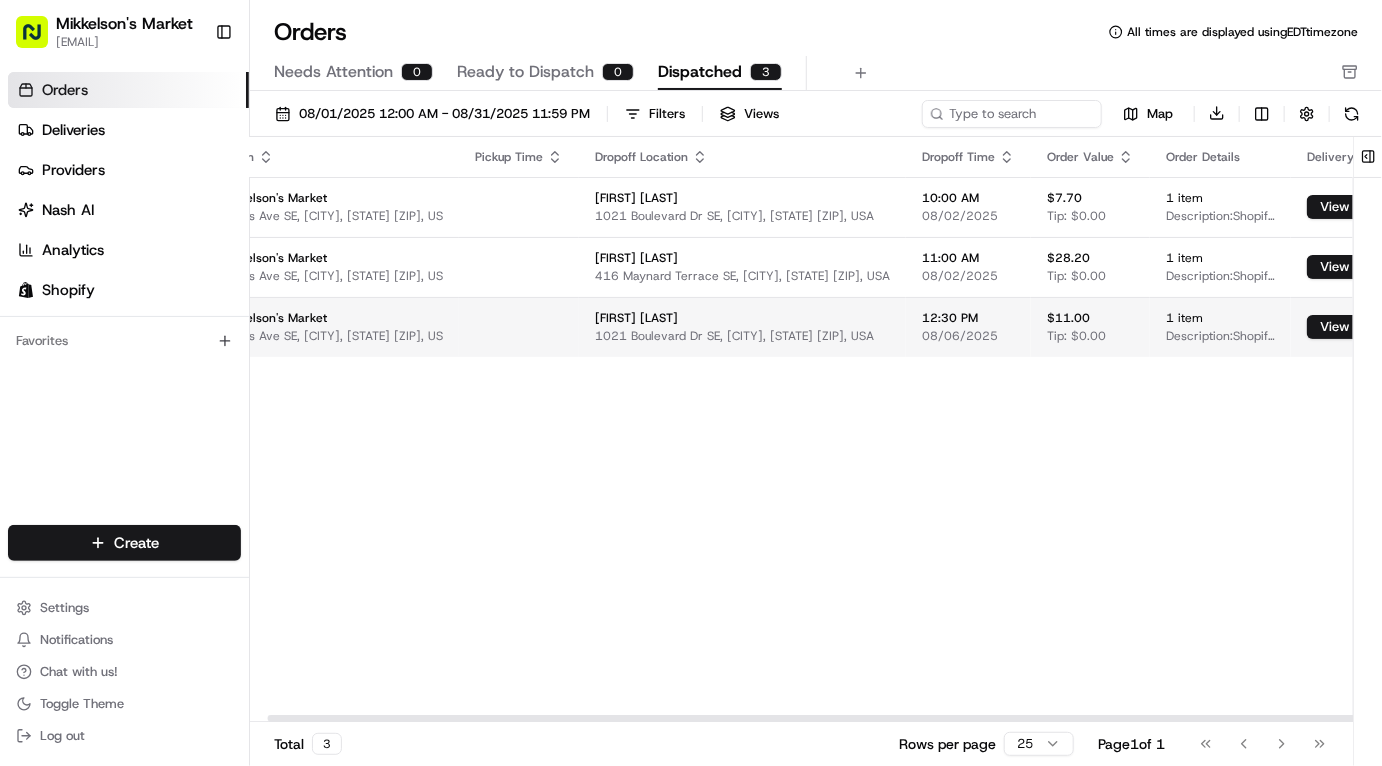 scroll, scrollTop: 0, scrollLeft: 221, axis: horizontal 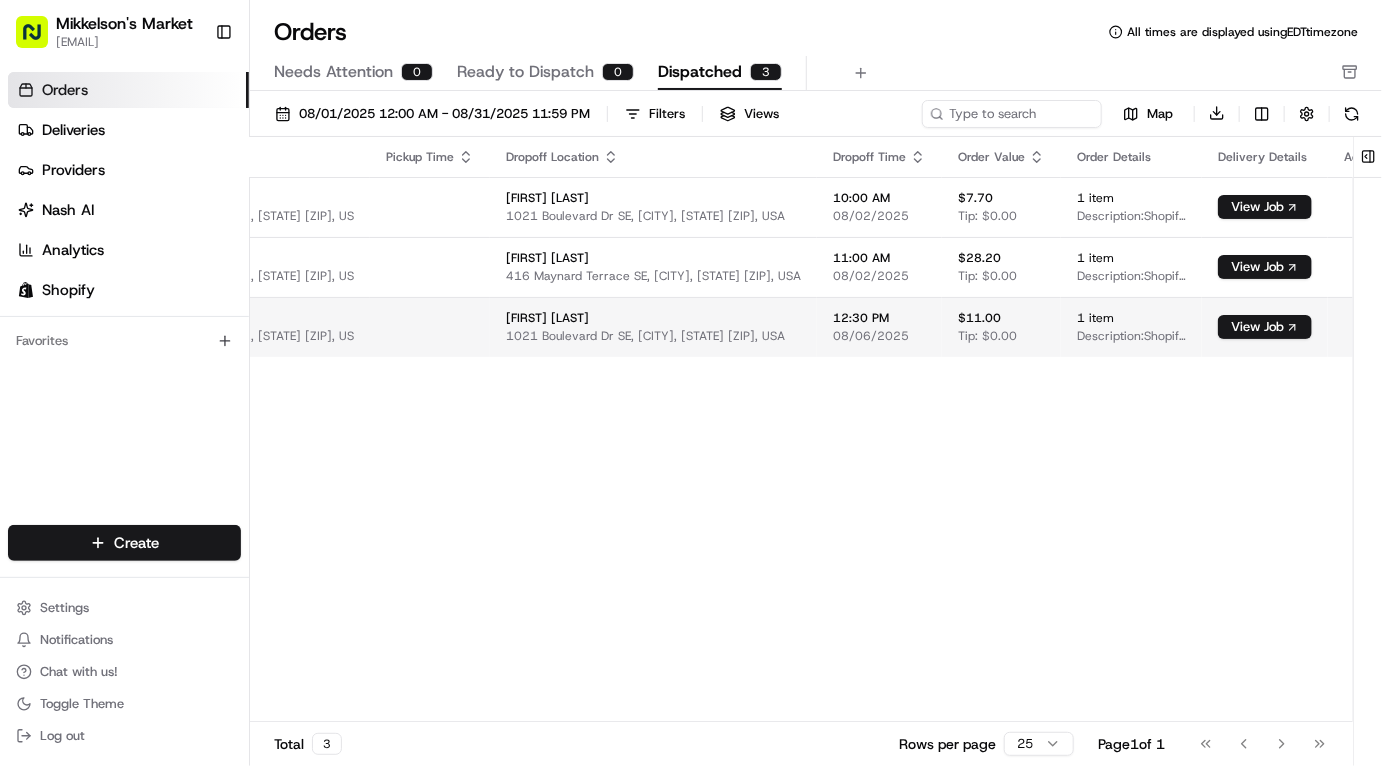 click on "1   item" at bounding box center [1131, 318] 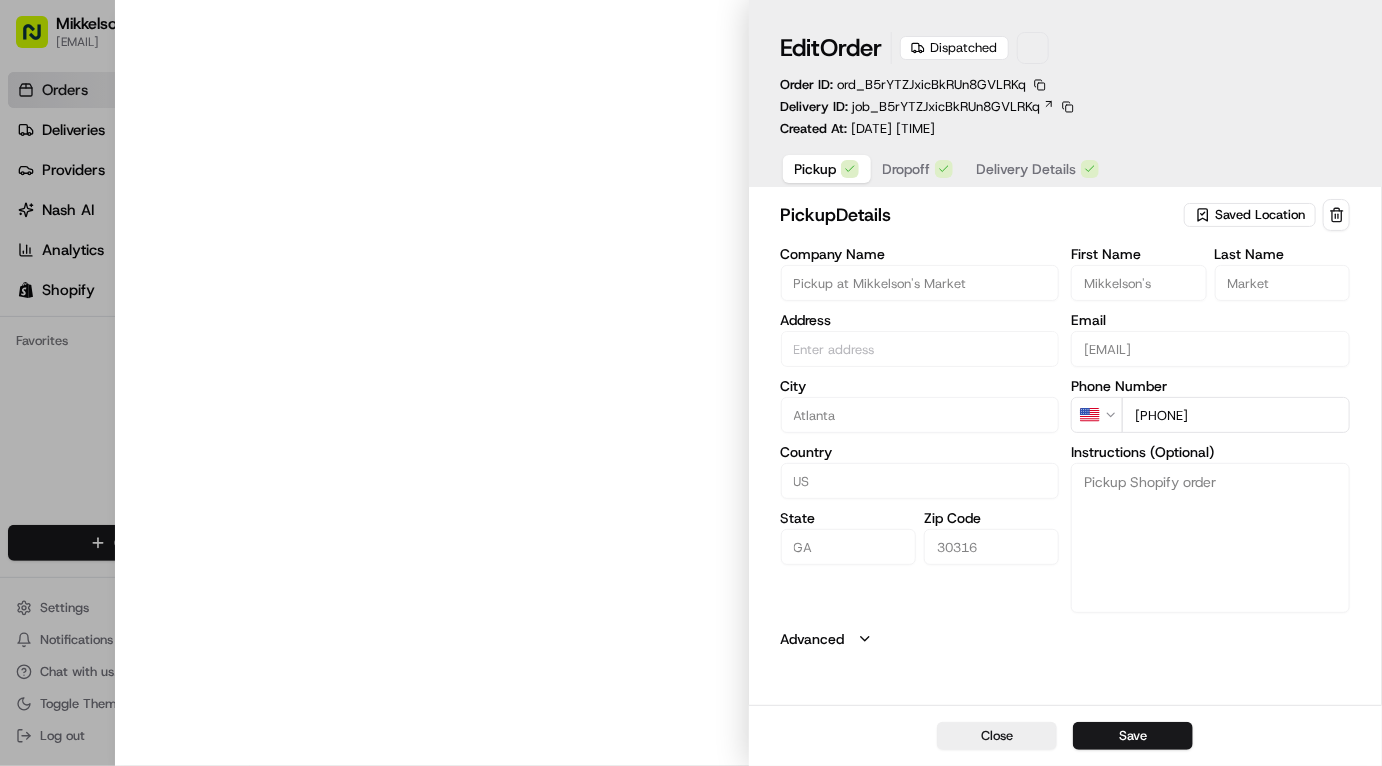 type on "210 Flat Shoals Ave SE, [CITY], [STATE] [ZIP], US" 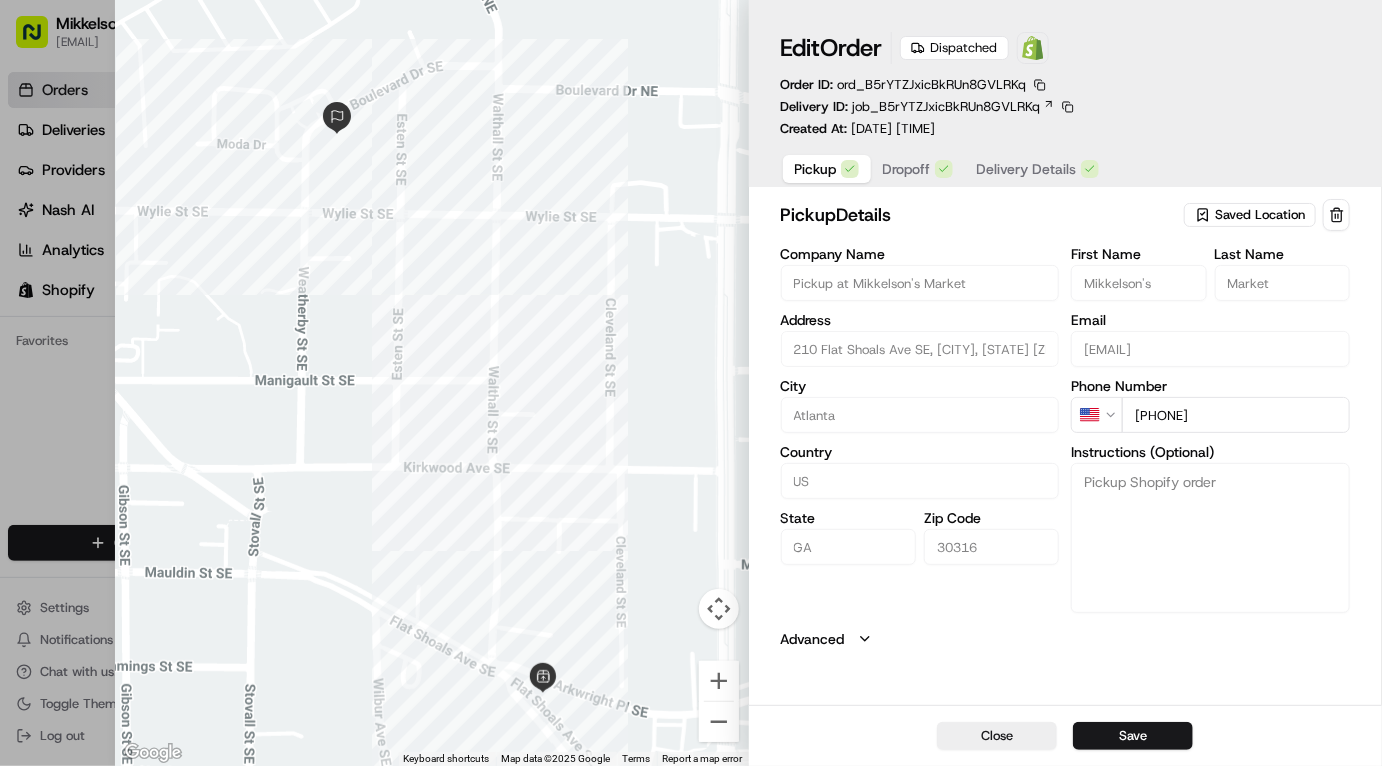 click on "Dispatched" at bounding box center [954, 48] 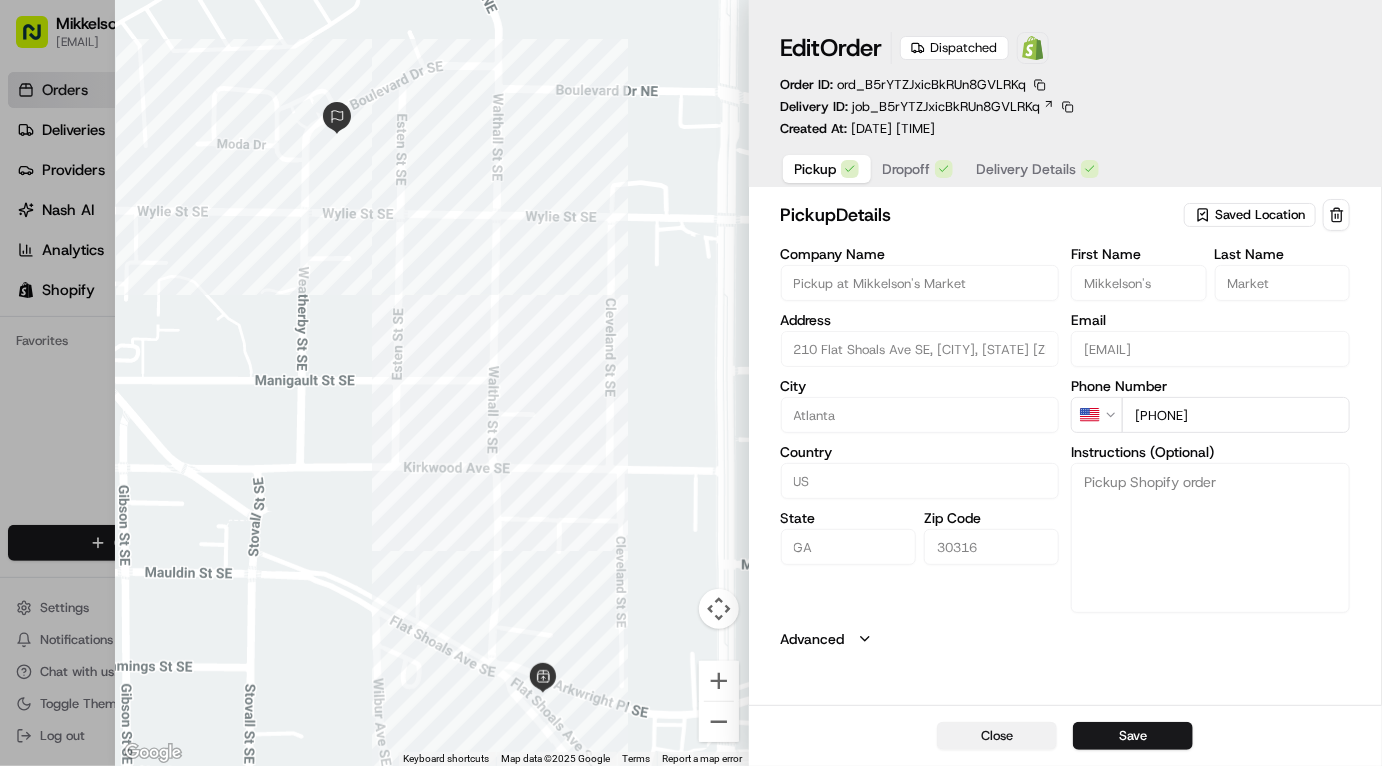 click on "Close" at bounding box center [997, 736] 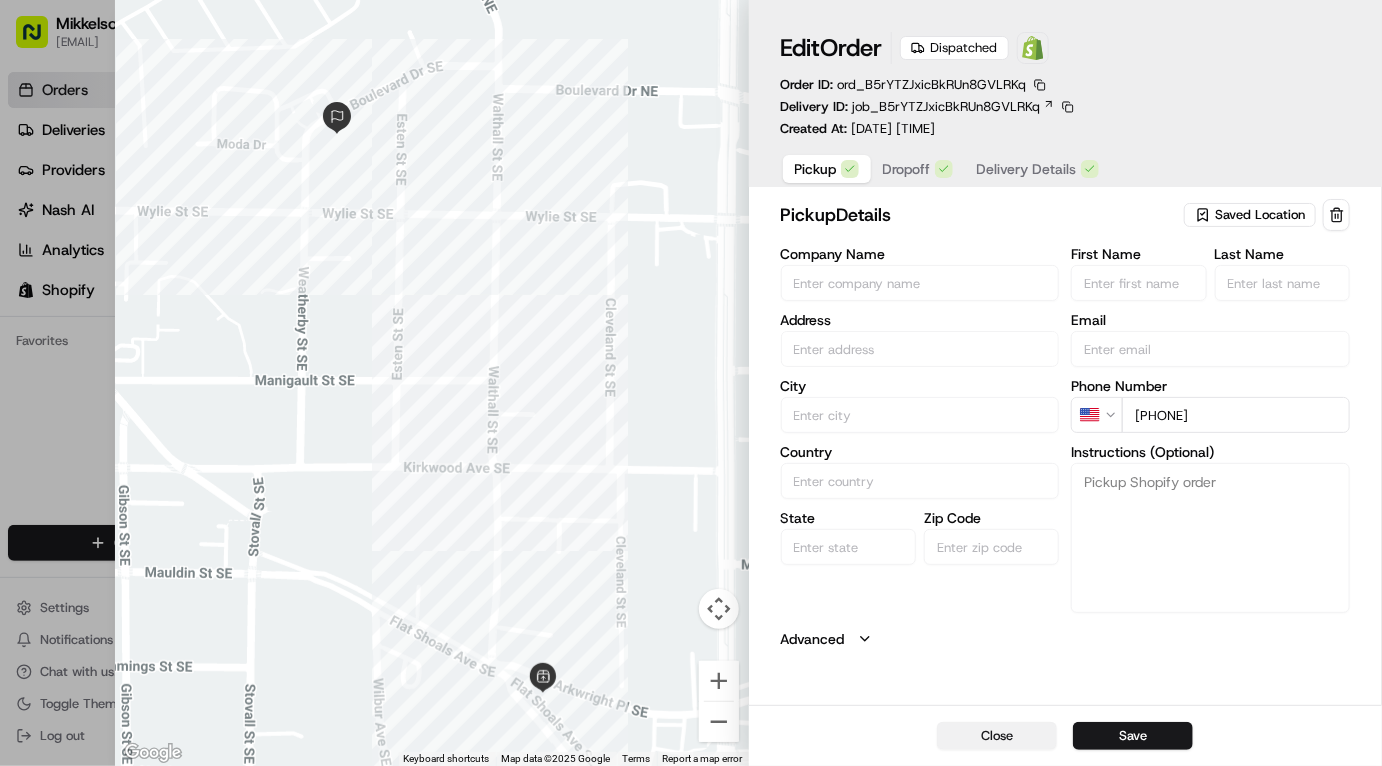 type on "+1" 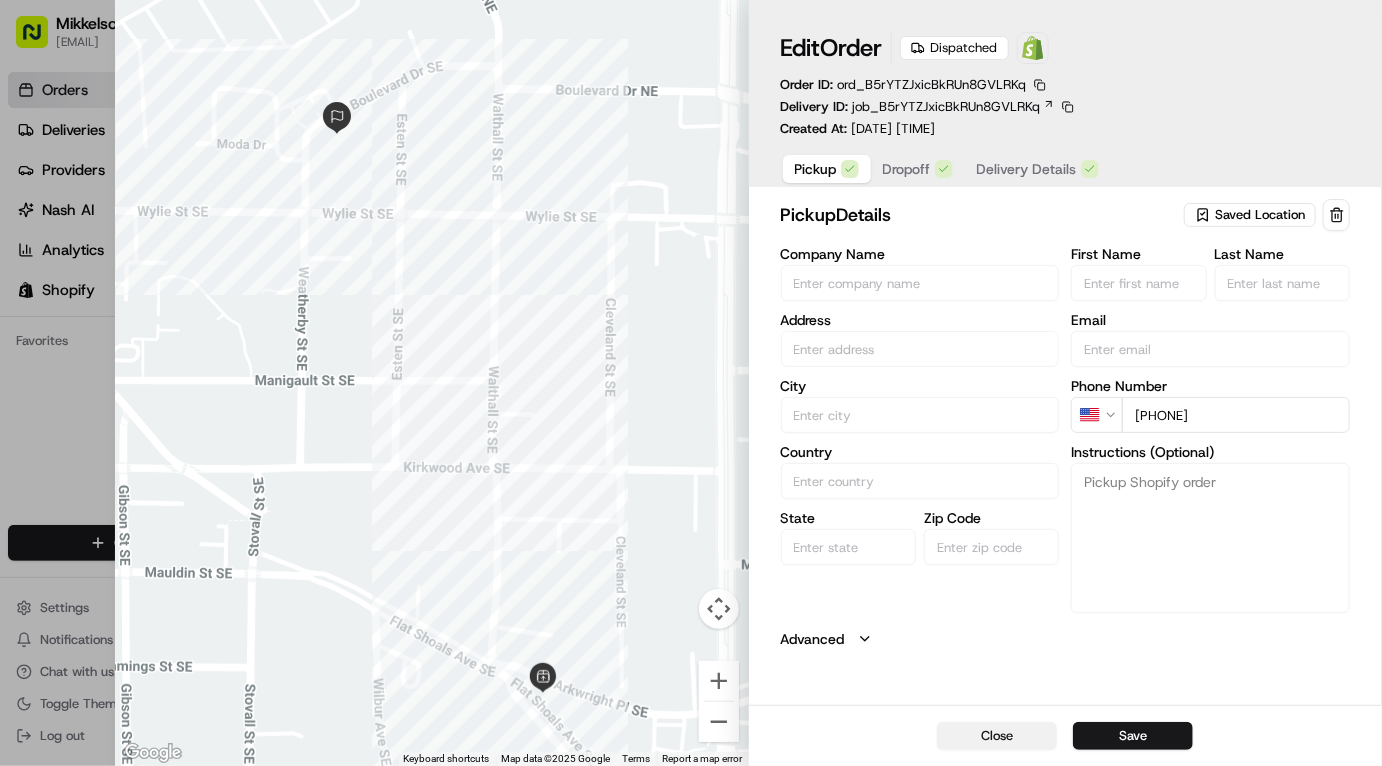 type 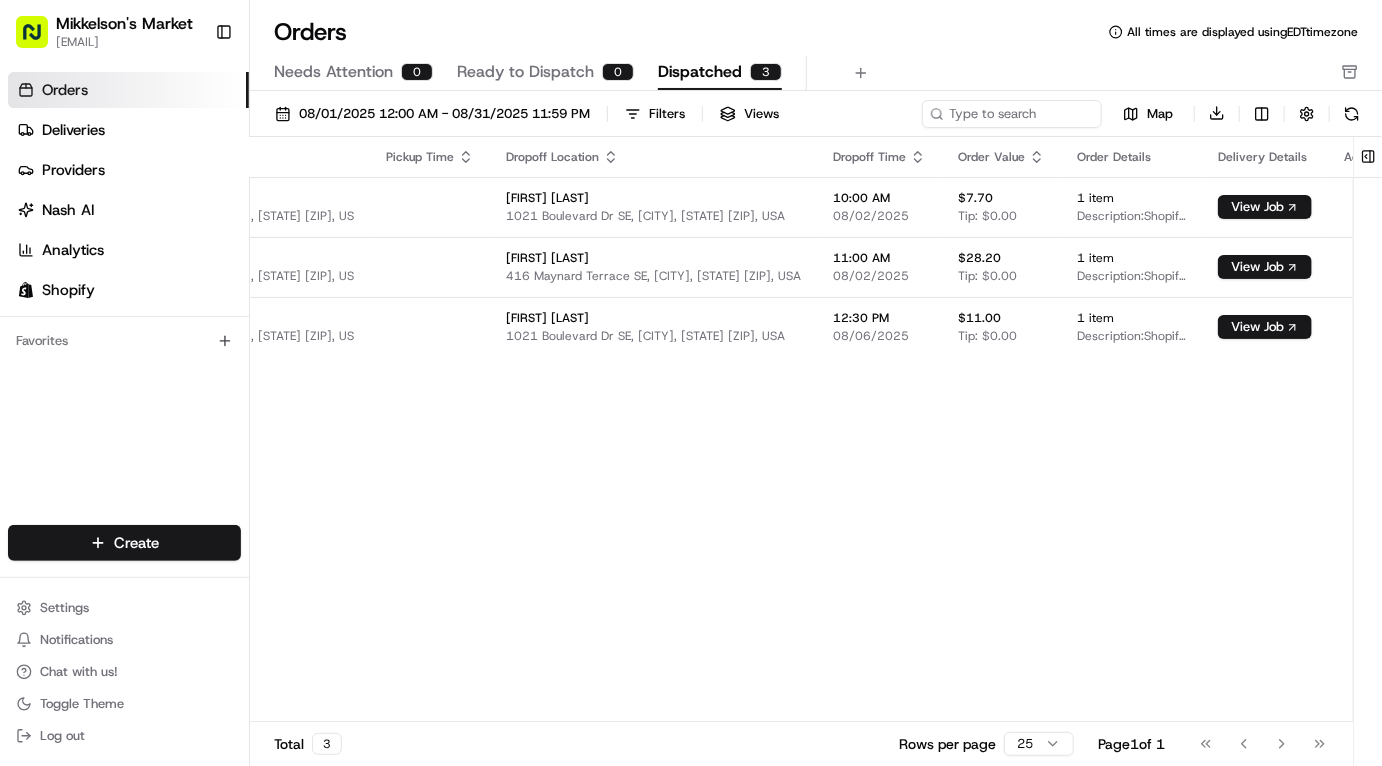 click on "Orders" at bounding box center [128, 90] 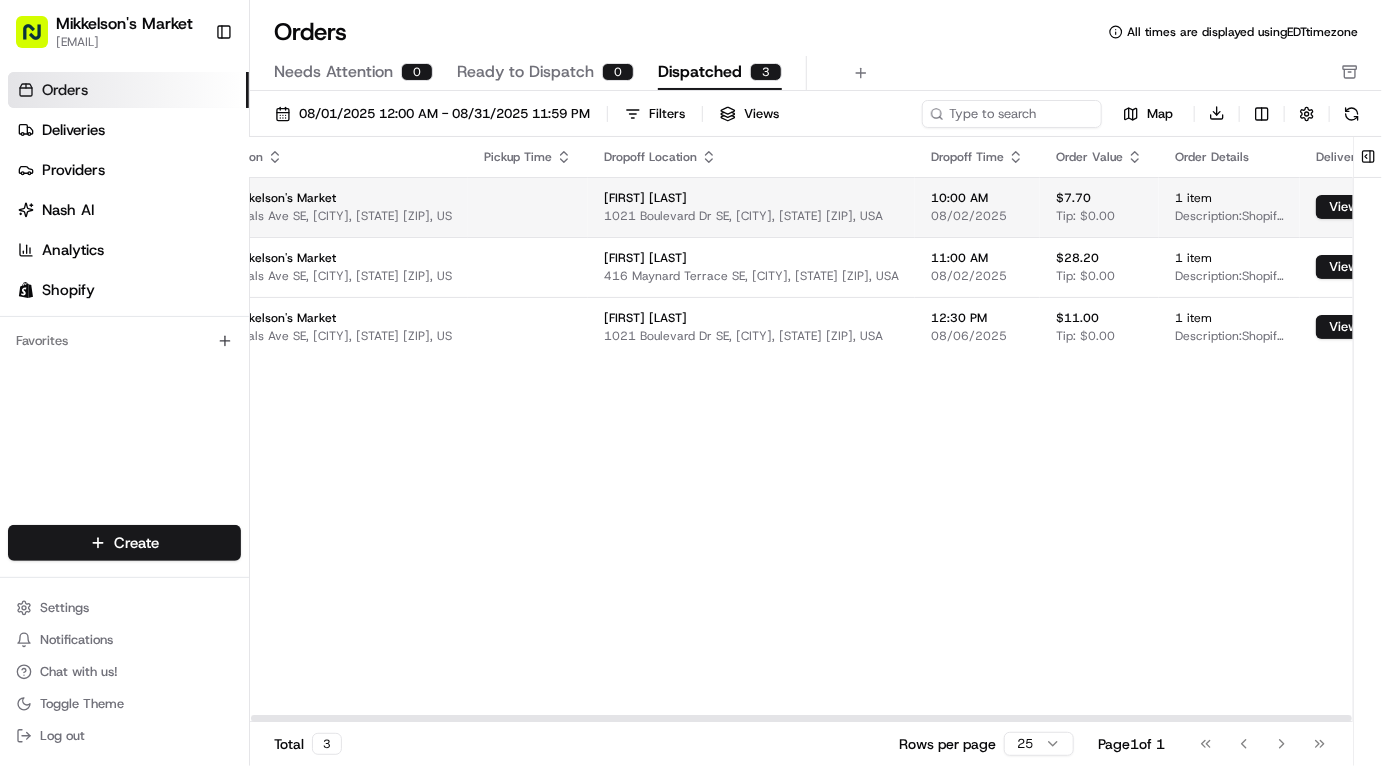 scroll, scrollTop: 0, scrollLeft: 0, axis: both 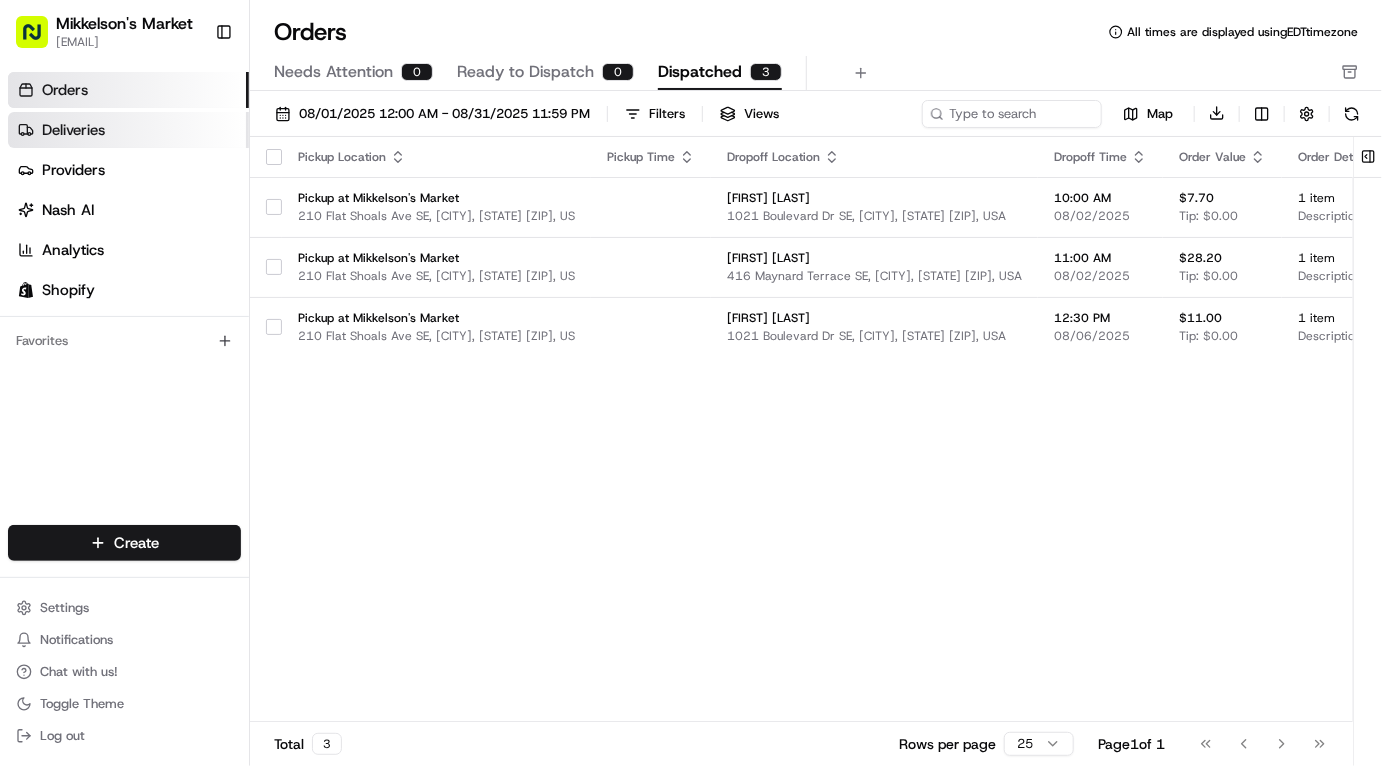 click on "Deliveries" at bounding box center [73, 130] 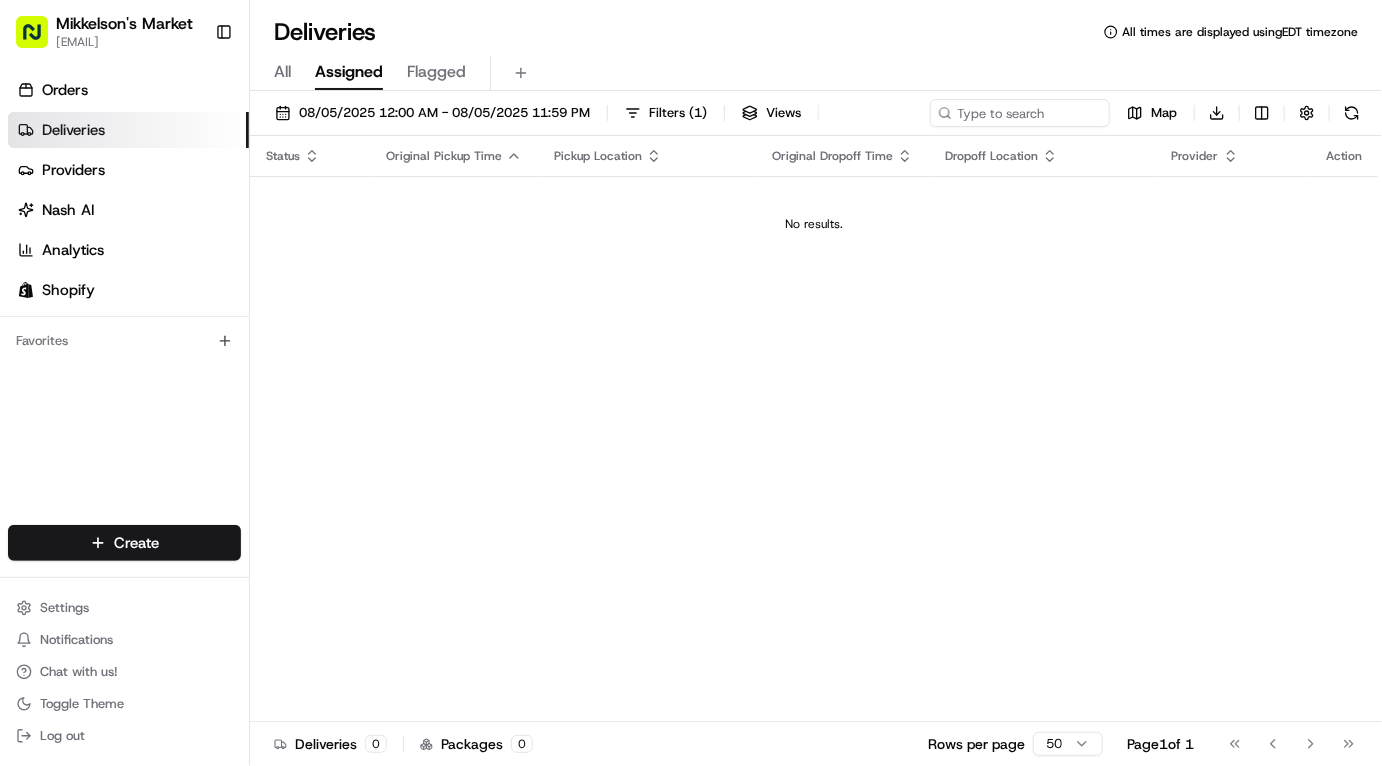 click on "All" at bounding box center (282, 72) 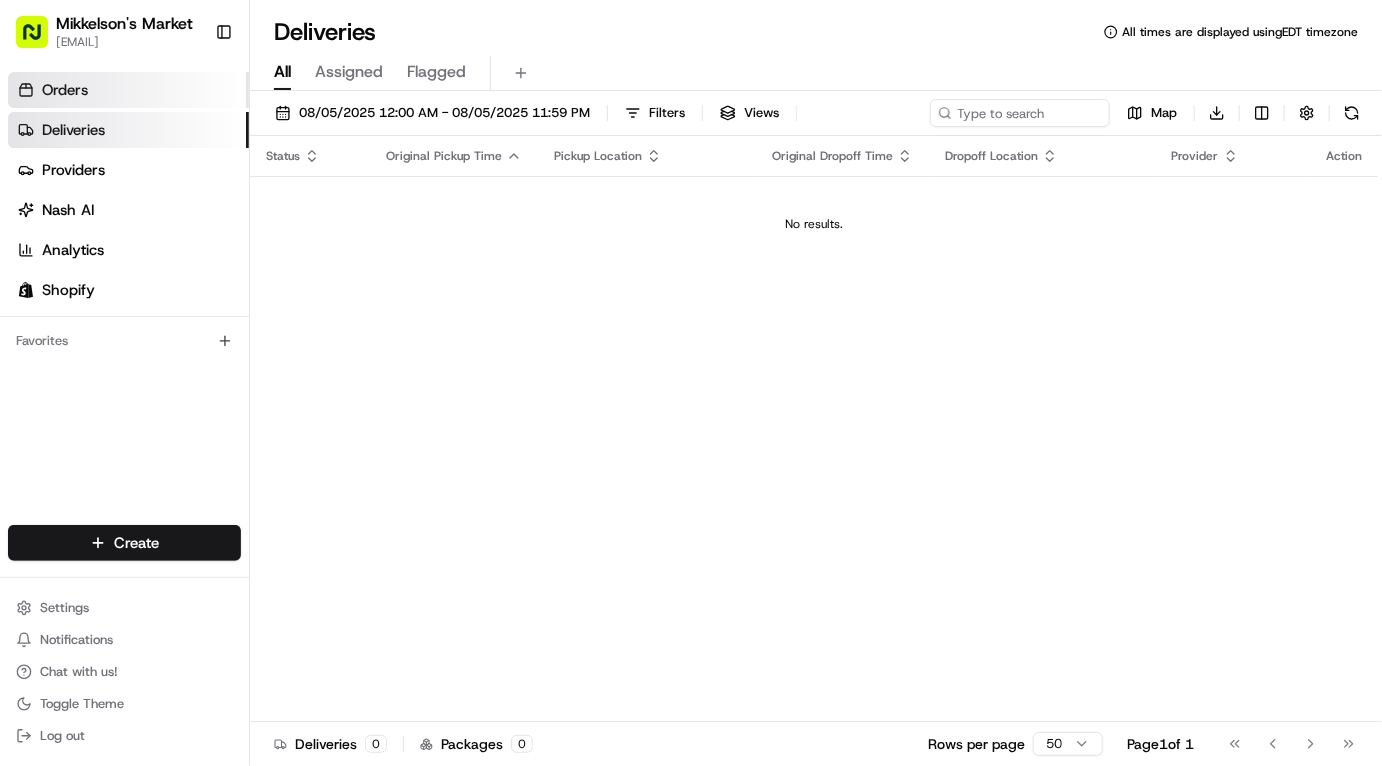 click on "Orders" at bounding box center (128, 90) 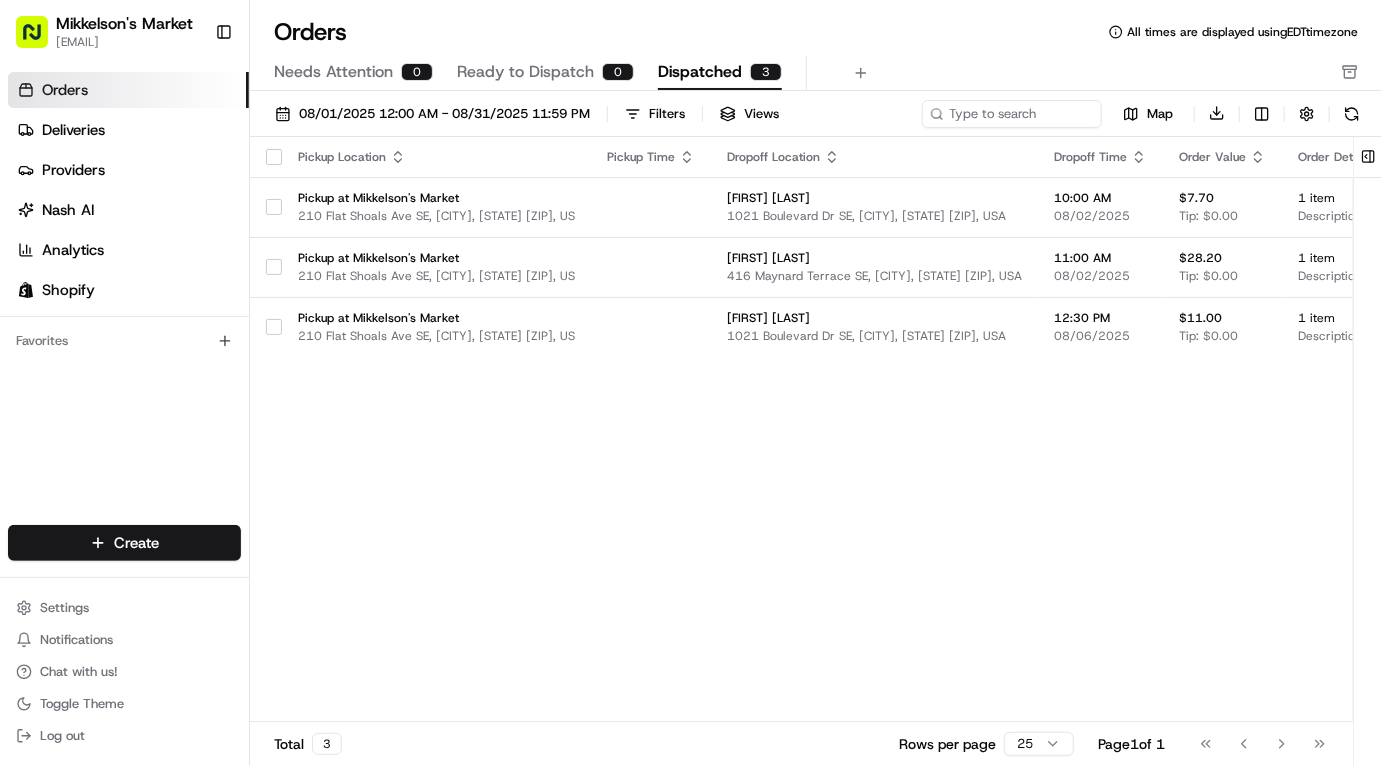 click on "Pickup Location Pickup Time Dropoff Location Dropoff Time Order Value Order Details Delivery Details Actions Pickup at Mikkelson's Market 210 Flat Shoals Ave SE, [CITY], [STATE] [ZIP], US [FIRST] [LAST] 1021 Boulevard Dr SE, [CITY], [STATE] [ZIP], USA 10:00 AM 08/02/2025 $7.70 Tip: $0.00 1   item Description:  Shopify Order #9704 for [FIRST] [LAST] View Job Pickup at Mikkelson's Market 210 Flat Shoals Ave SE, [CITY], [STATE] [ZIP], US [FIRST] [LAST] 416 Maynard Terrace SE, [CITY], [STATE] [ZIP], USA 11:00 AM 08/02/2025 $28.20 Tip: $0.00 1   item Description:  Shopify Order #9735 for [FIRST] [LAST] View Job Pickup at Mikkelson's Market 210 Flat Shoals Ave SE, [CITY], [STATE] [ZIP], US [FIRST] [LAST] 1021 Boulevard Dr SE, [CITY], [STATE] [ZIP], USA 12:30 PM 08/06/2025 $11.00 Tip: $0.00 1   item Description:  Shopify Order #9839 for [FIRST] [LAST] View Job" at bounding box center (937, 430) 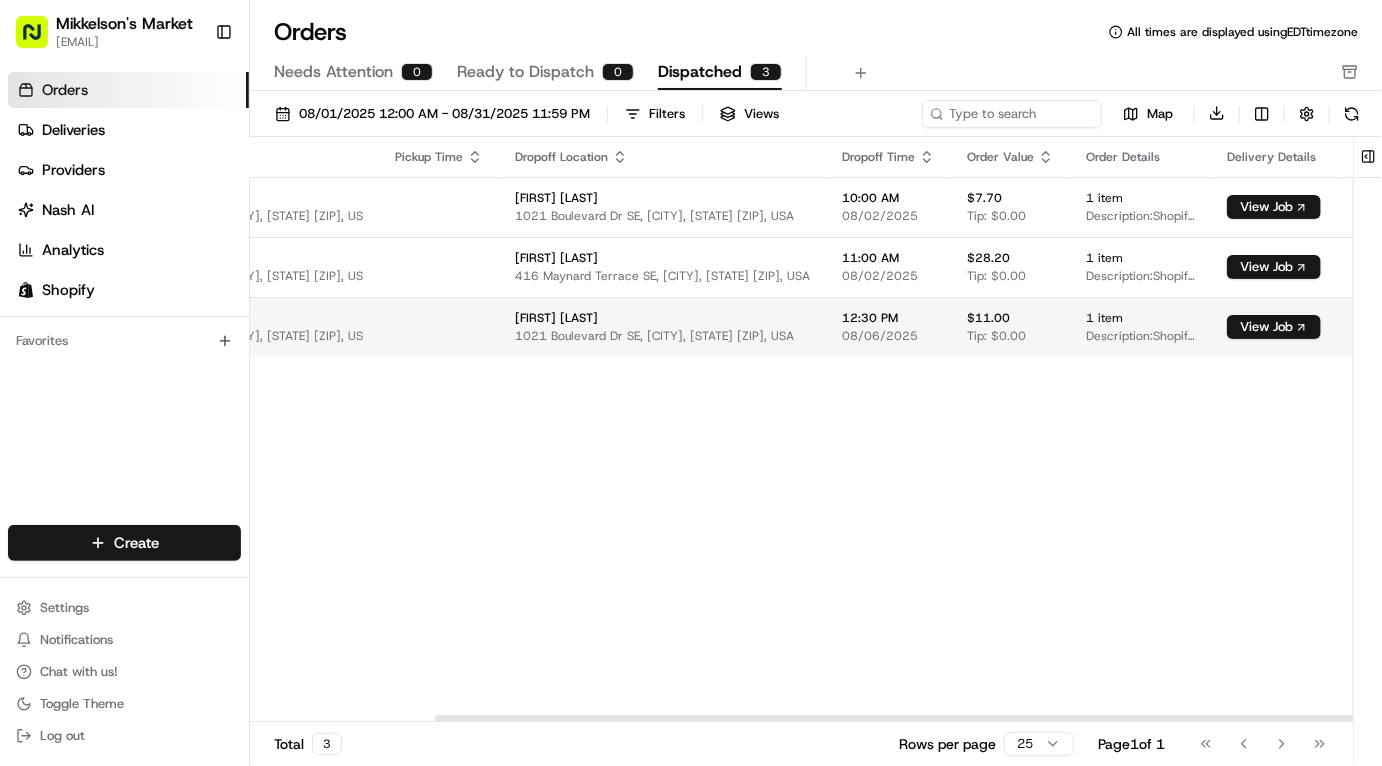 scroll, scrollTop: 0, scrollLeft: 221, axis: horizontal 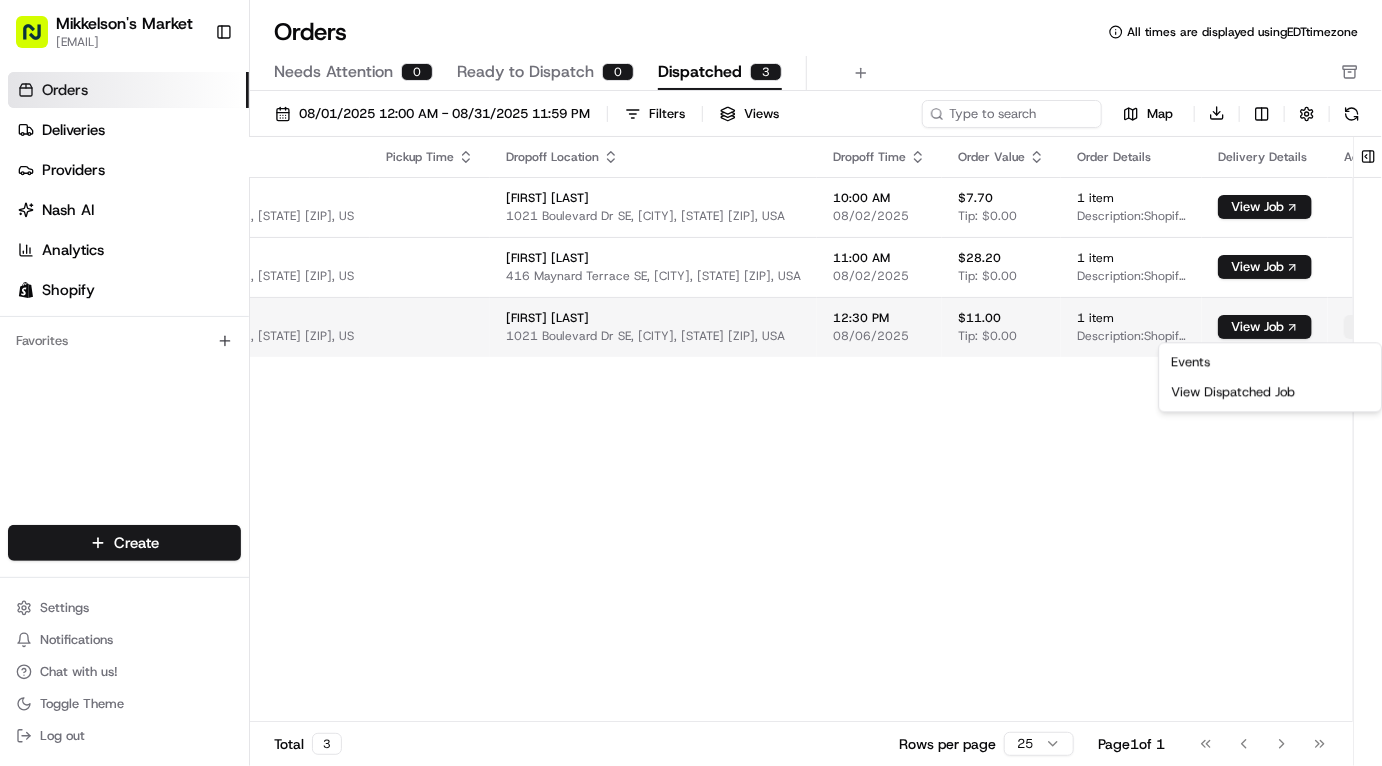 click on "Mikkelson's Market [EMAIL] Toggle Sidebar Orders Deliveries Providers Nash AI Analytics Shopify Favorites Main Menu Members Organization Organization Users Roles Preferences Customization Tracking Orchestration Automations Dispatch Strategy Locations Pickup Locations Dropoff Locations Billing Billing Refund Requests Integrations Notification Triggers Webhooks API Keys Request Logs Create Settings Notifications Chat with us! Toggle Theme Log out Orders All times are displayed using EDT timezone Needs Attention 0 Ready to Dispatch 0 Dispatched 3 08/01/2025 12:00 AM - 08/31/2025 11:59 PM Filters Views Map Download Pickup Location Pickup Time Dropoff Location Dropoff Time Order Value Order Details Delivery Details Actions Pickup at Mikkelson's Market 210 Flat Shoals Ave SE, [CITY], [STATE] [ZIP], US [FIRST] [LAST] 1021 Boulevard Dr SE, [CITY], [STATE] [ZIP], USA 10:00 AM 08/02/2025 $7.70 Tip: $0.00 1   item Description:  Shopify Order #9704 for [FIRST] [LAST] View Job [FIRST] [LAST] $28.20" at bounding box center (691, 383) 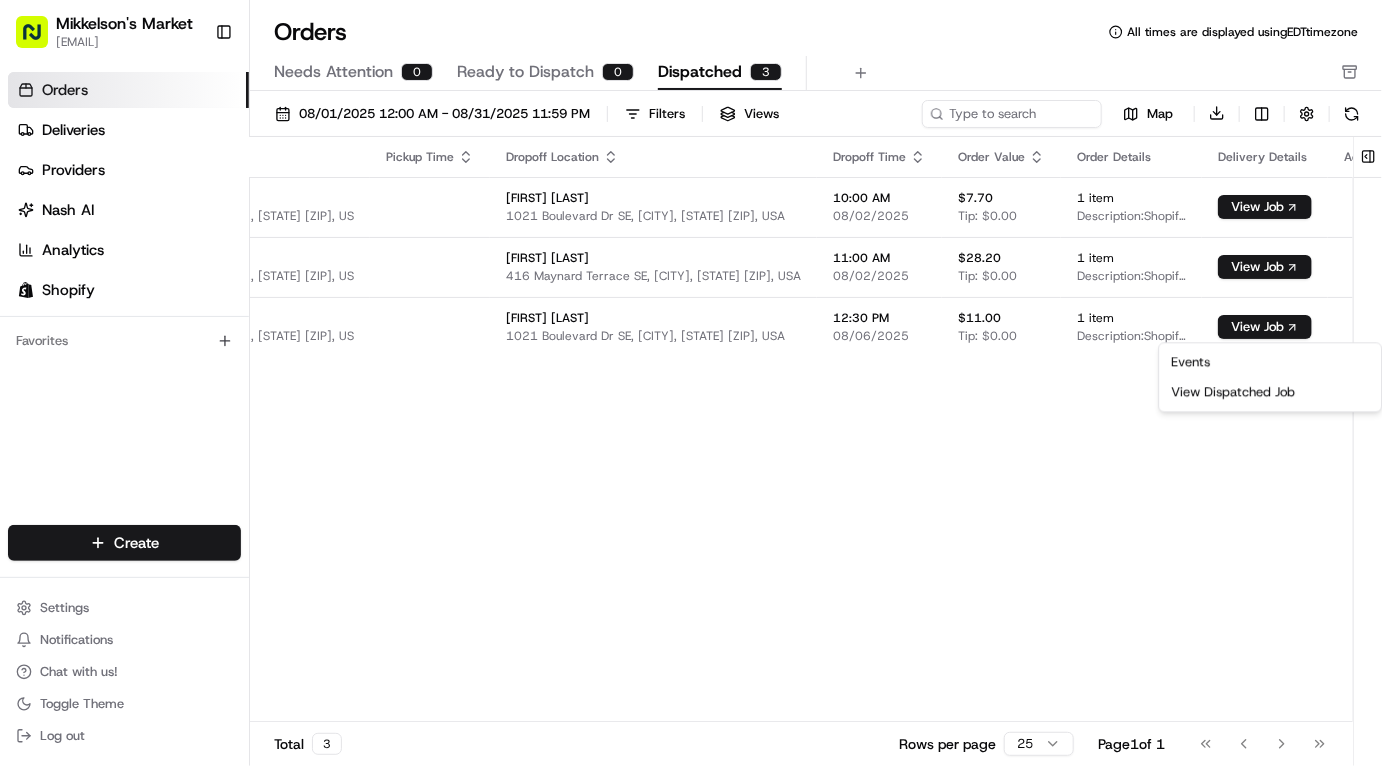 click on "Mikkelson's Market [EMAIL] Toggle Sidebar Orders Deliveries Providers Nash AI Analytics Shopify Favorites Main Menu Members Organization Organization Users Roles Preferences Customization Tracking Orchestration Automations Dispatch Strategy Locations Pickup Locations Dropoff Locations Billing Billing Refund Requests Integrations Notification Triggers Webhooks API Keys Request Logs Create Settings Notifications Chat with us! Toggle Theme Log out Orders All times are displayed using EDT timezone Needs Attention 0 Ready to Dispatch 0 Dispatched 3 08/01/2025 12:00 AM - 08/31/2025 11:59 PM Filters Views Map Download Pickup Location Pickup Time Dropoff Location Dropoff Time Order Value Order Details Delivery Details Actions Pickup at Mikkelson's Market 210 Flat Shoals Ave SE, [CITY], [STATE] [ZIP], US [FIRST] [LAST] 1021 Boulevard Dr SE, [CITY], [STATE] [ZIP], USA 10:00 AM 08/02/2025 $7.70 Tip: $0.00 1   item Description:  Shopify Order #9704 for [FIRST] [LAST] View Job [FIRST] [LAST] $28.20" at bounding box center [691, 383] 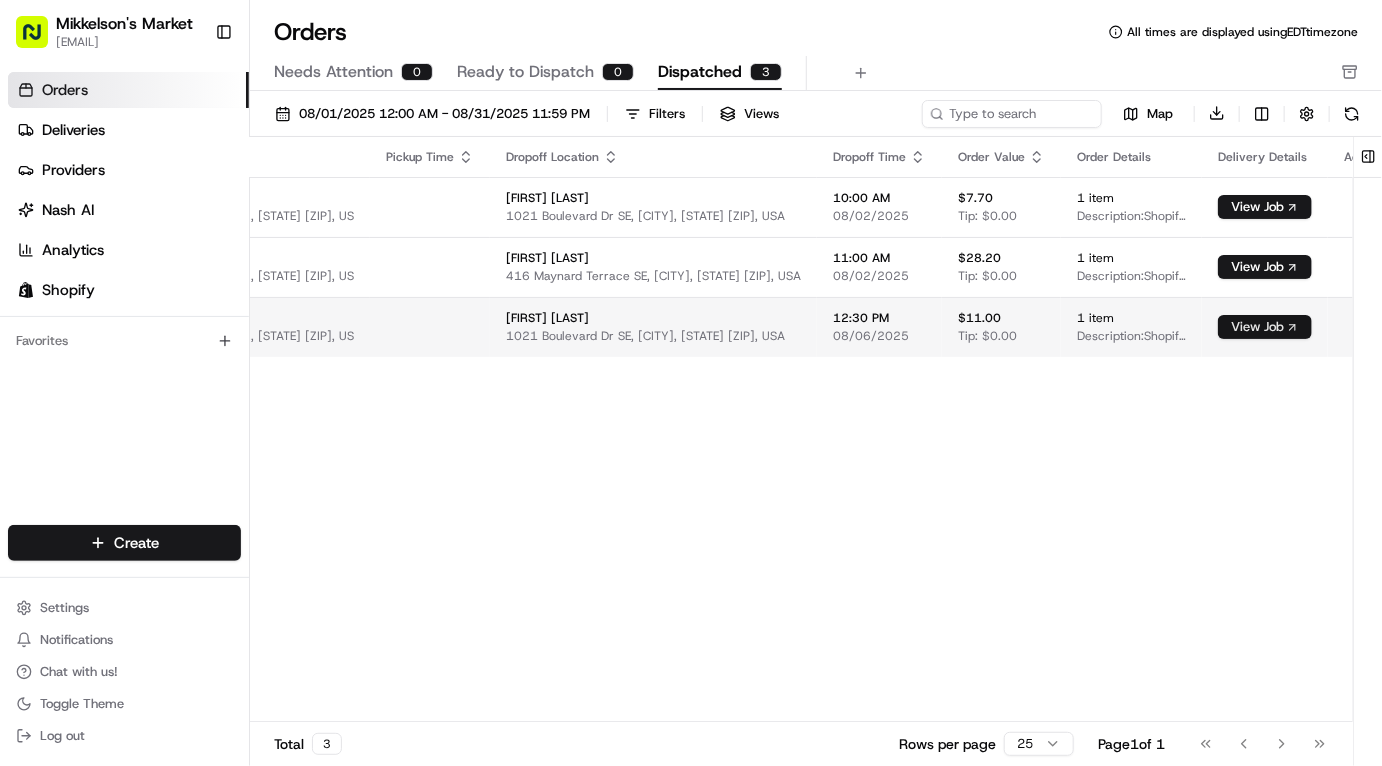 click on "View Job" at bounding box center [1265, 327] 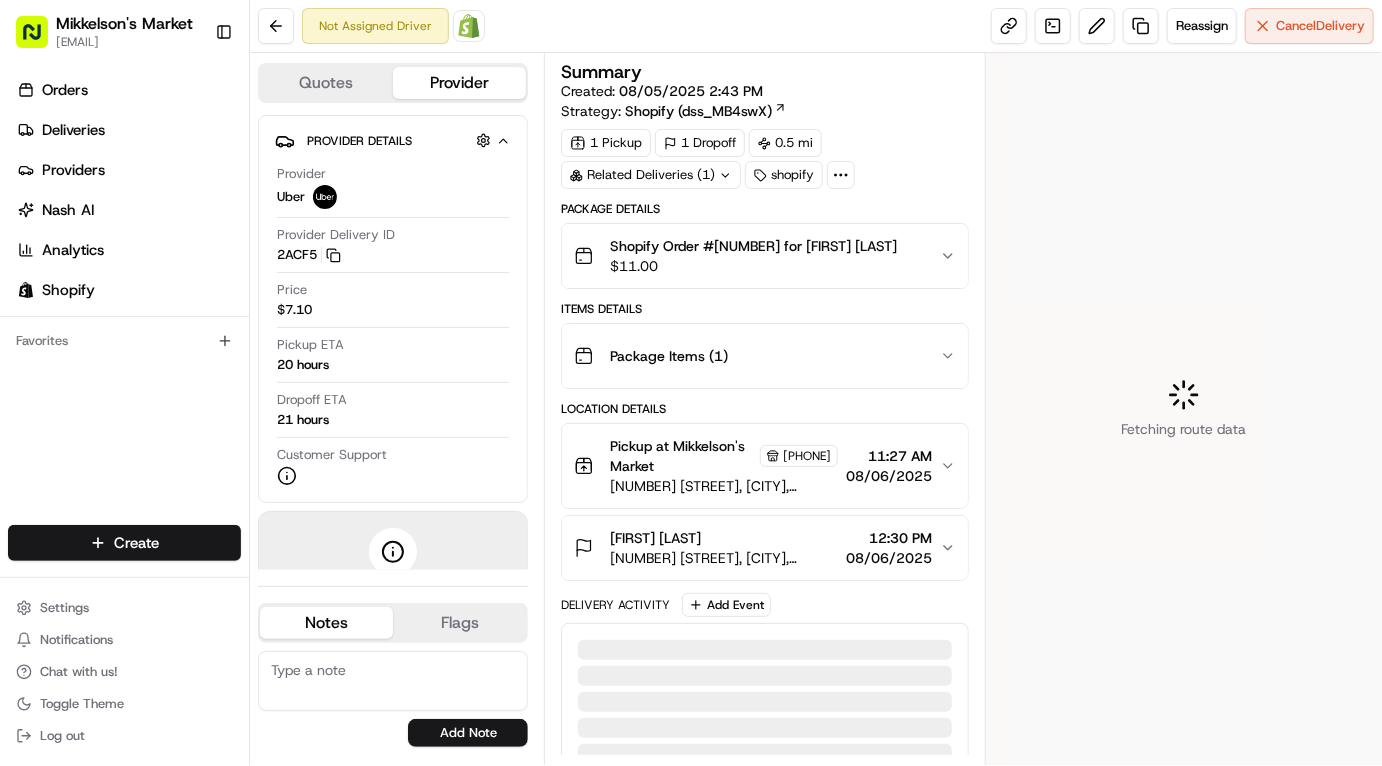scroll, scrollTop: 0, scrollLeft: 0, axis: both 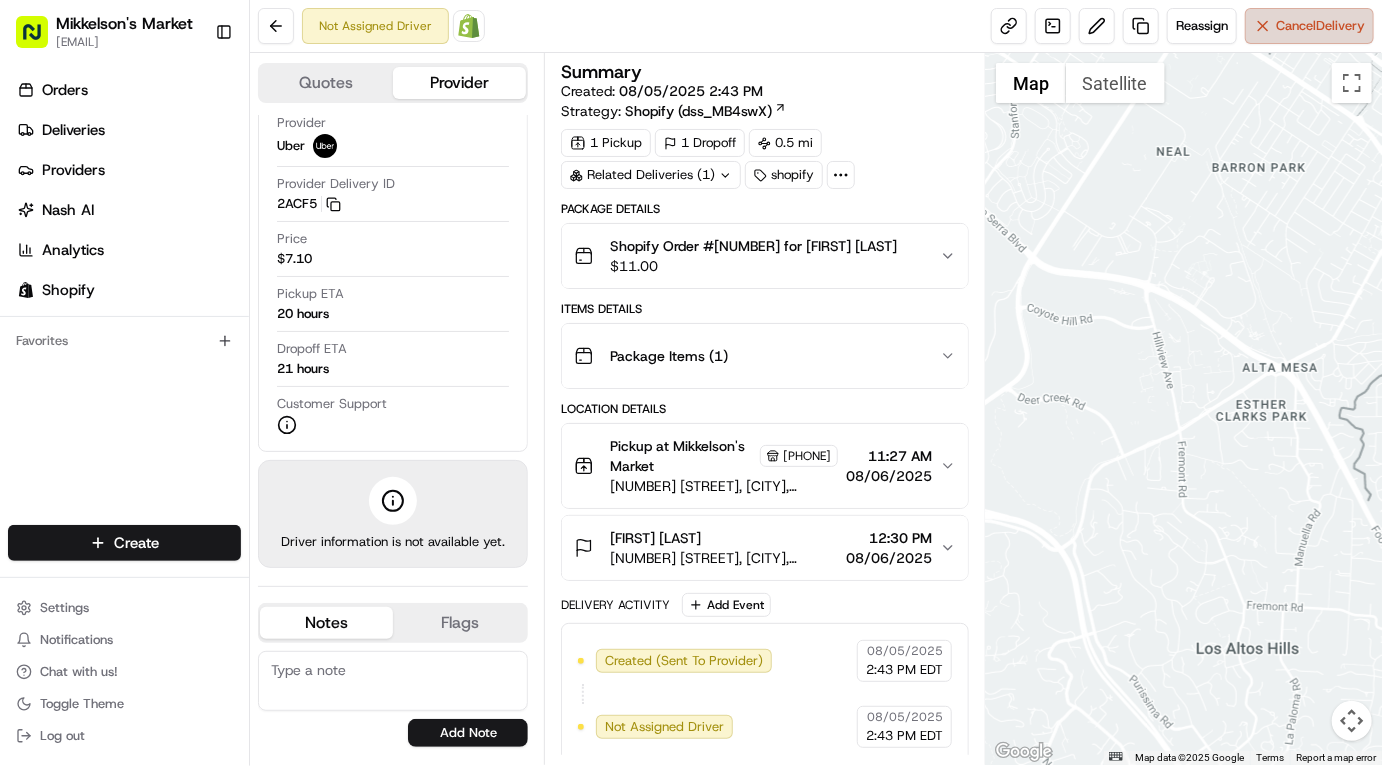 click on "Cancel  Delivery" at bounding box center (1320, 26) 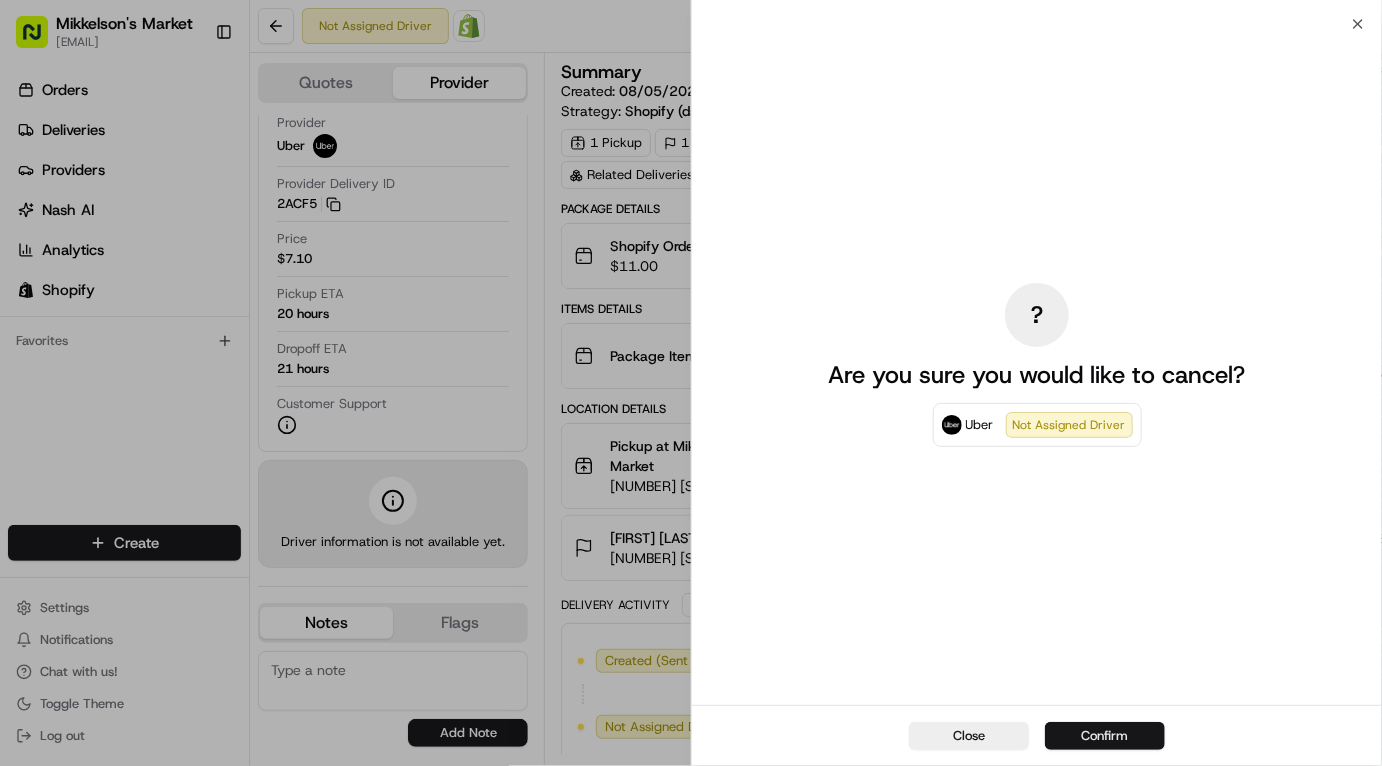 click on "Confirm" at bounding box center (1105, 736) 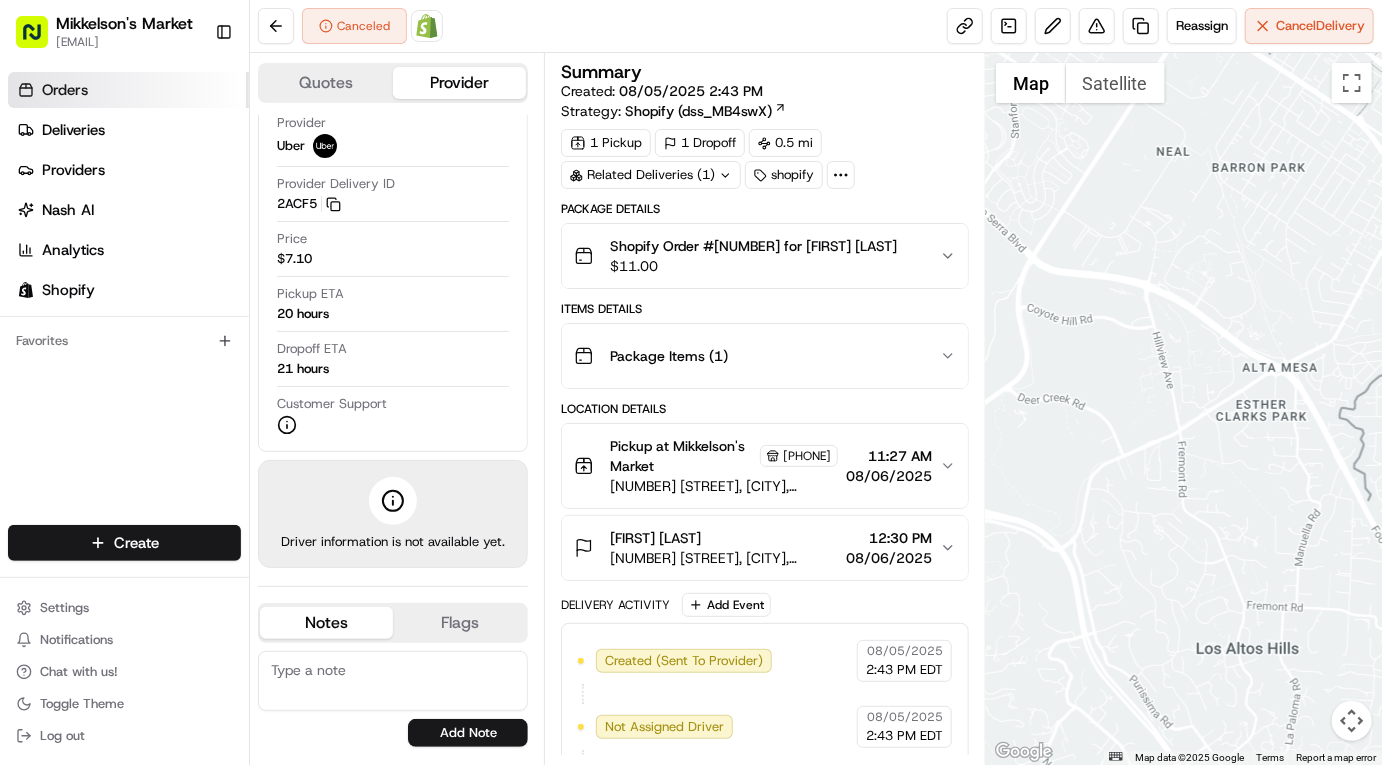 click on "Orders" at bounding box center [65, 90] 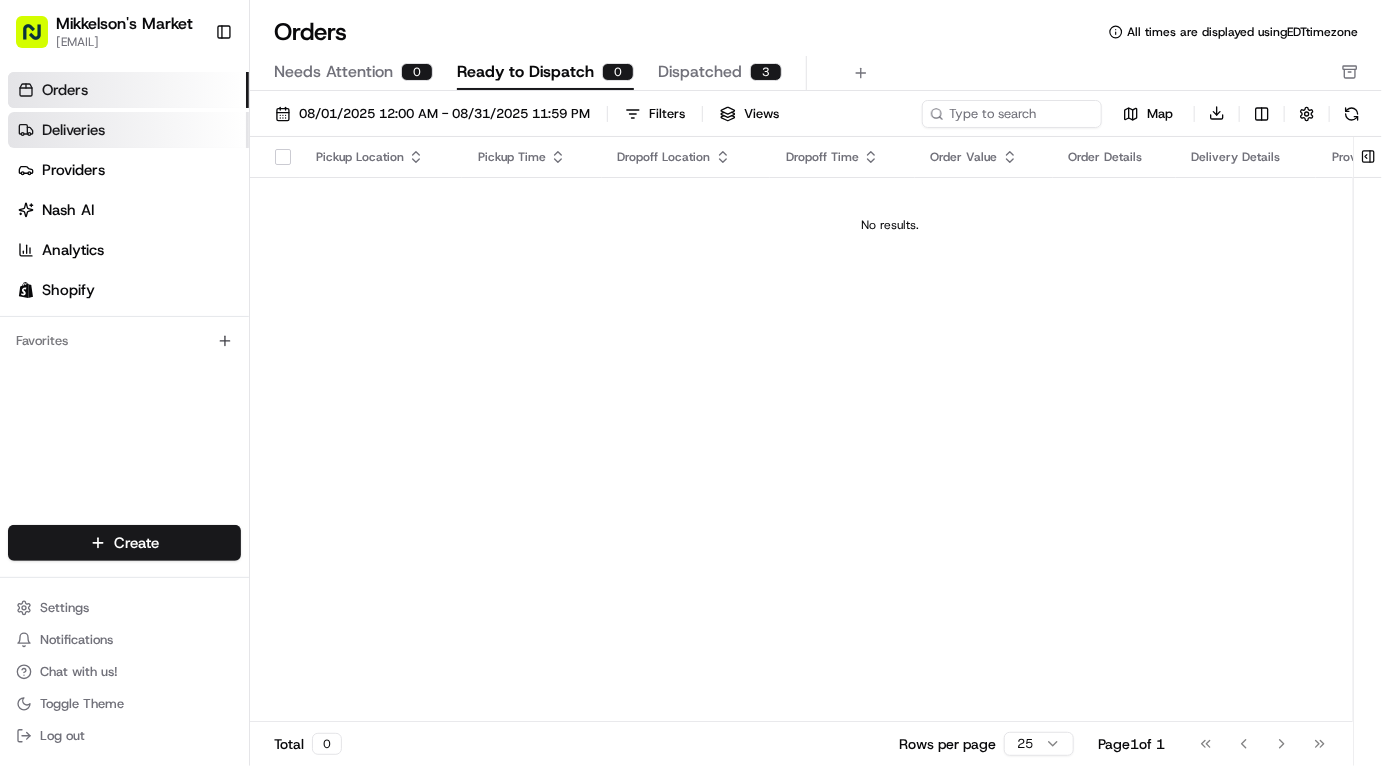 click on "Deliveries" at bounding box center [128, 130] 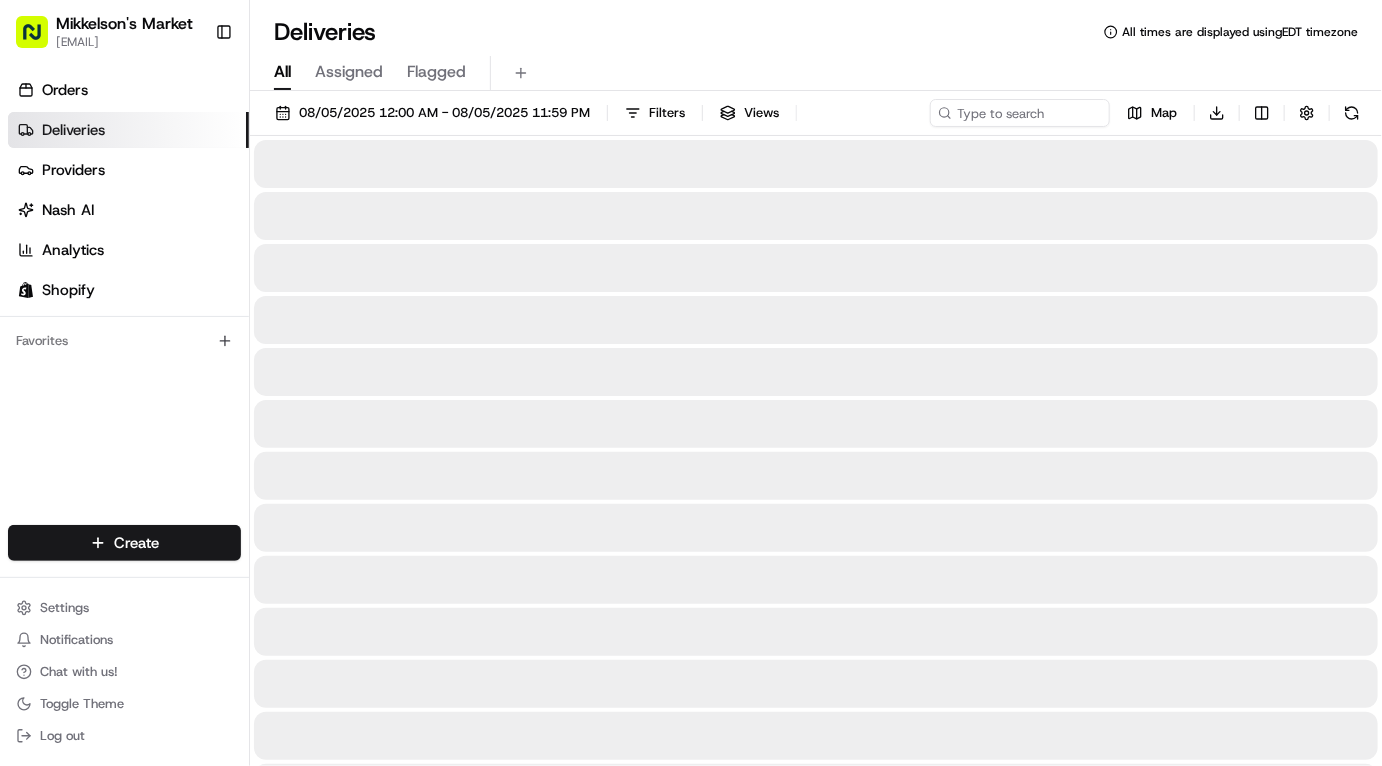 click on "All" at bounding box center (282, 72) 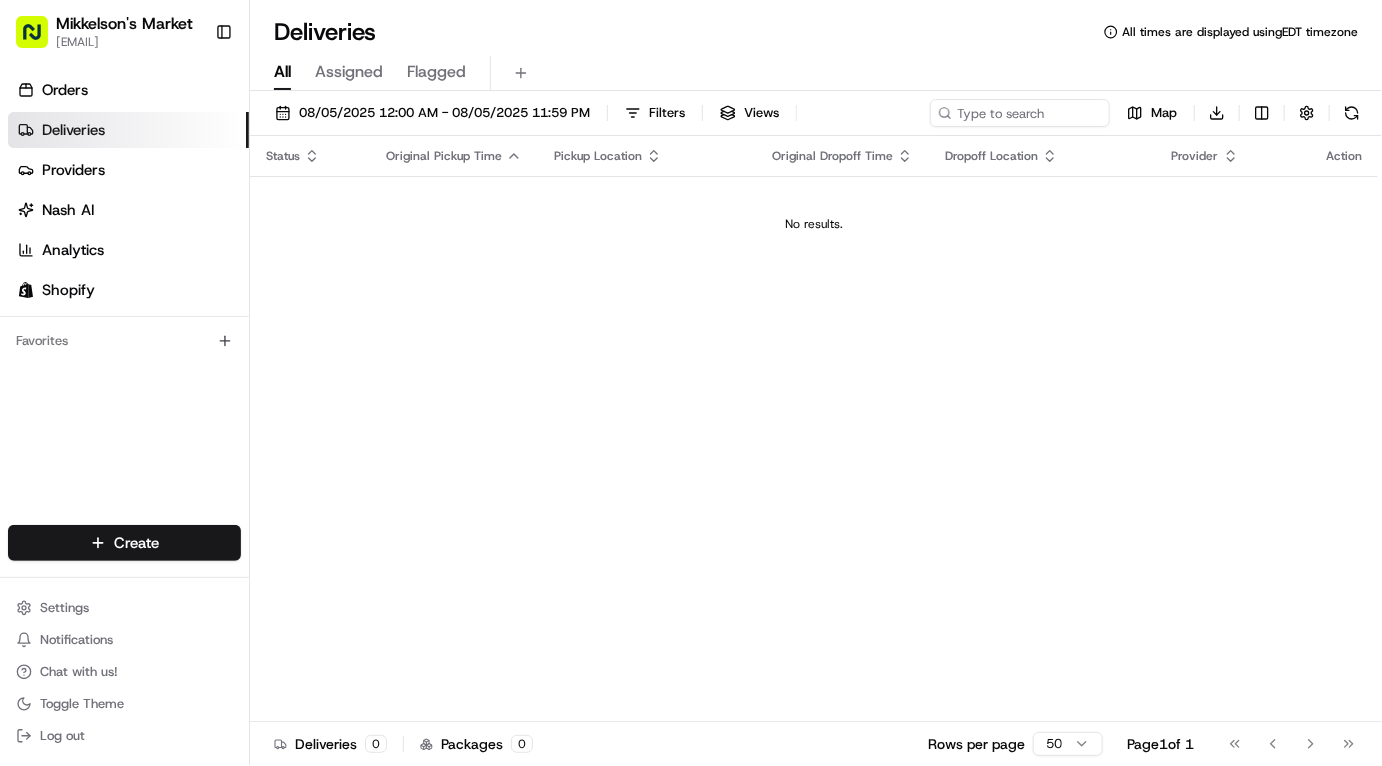 click on "Deliveries" at bounding box center (73, 130) 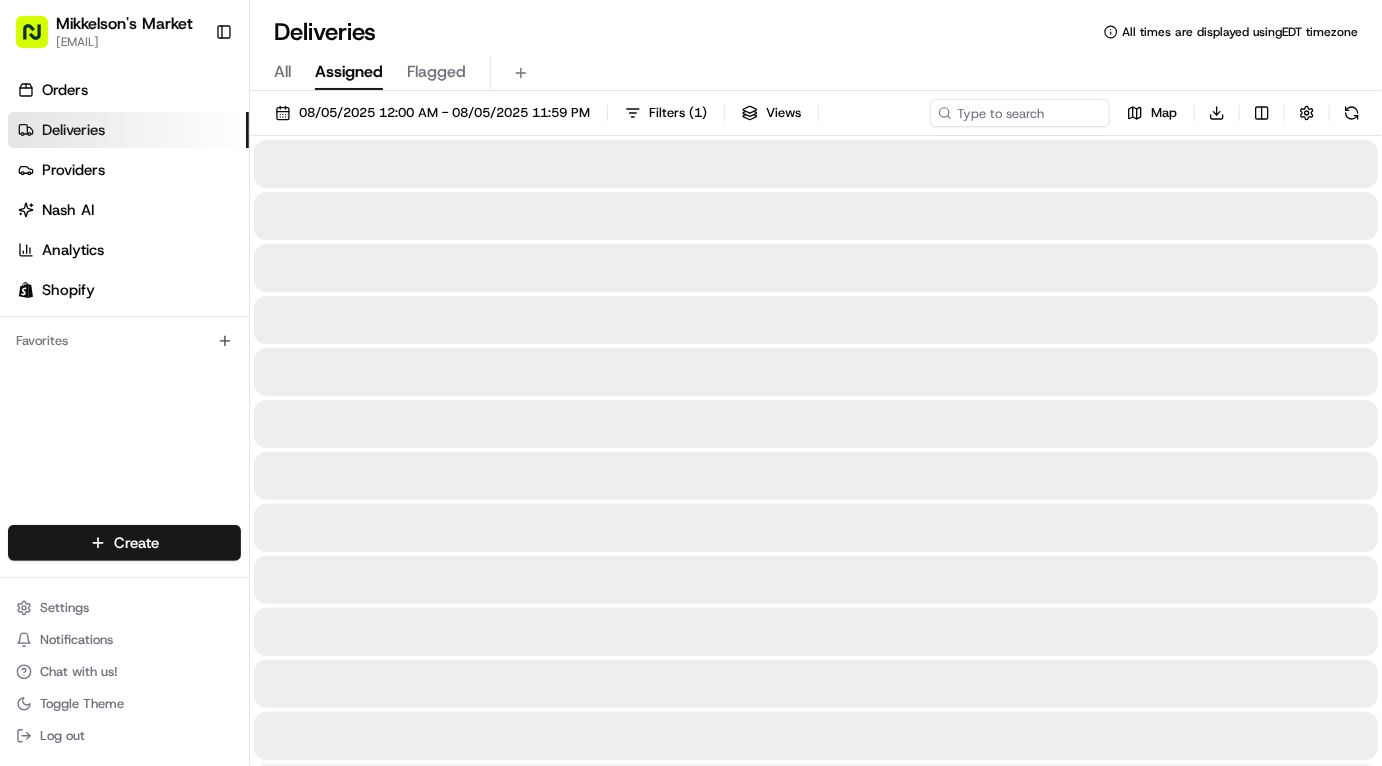 click on "Assigned" at bounding box center (349, 72) 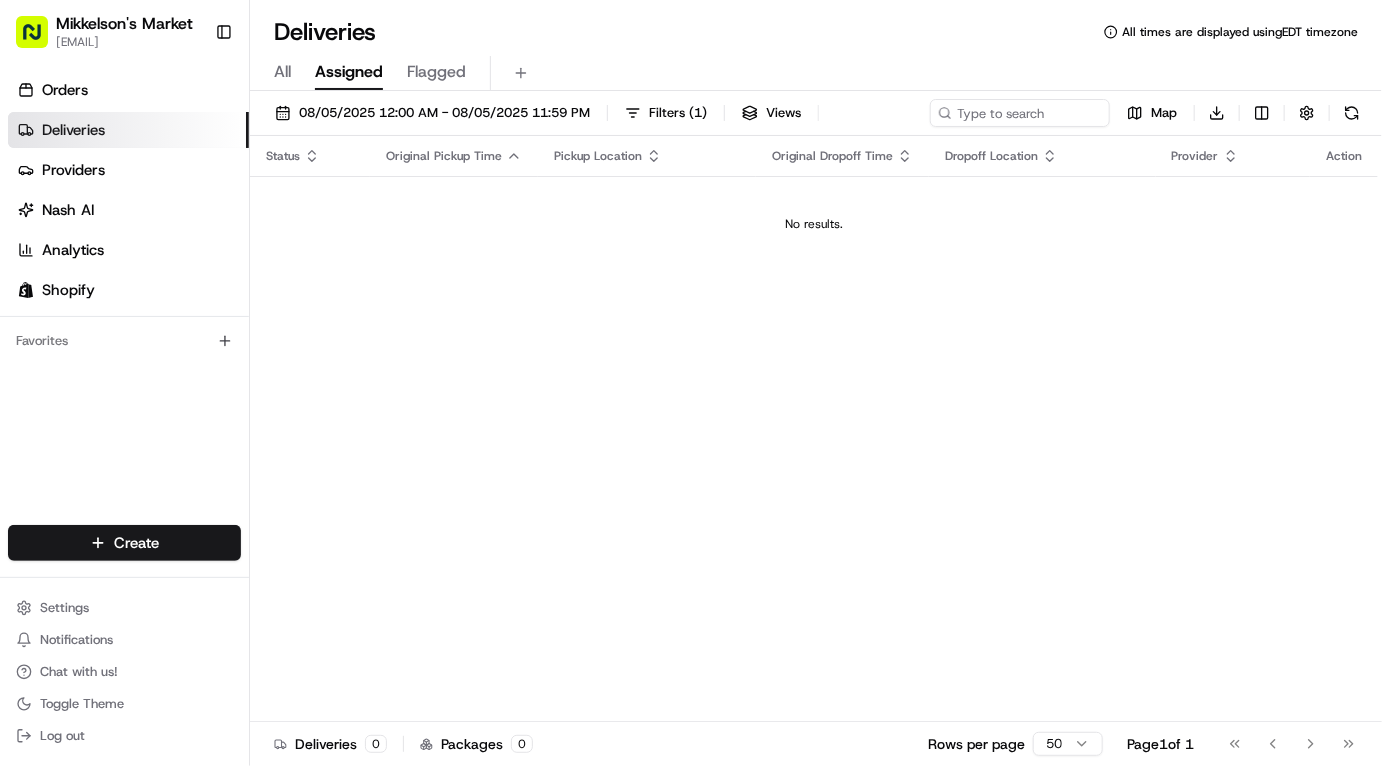 click on "Flagged" at bounding box center (436, 72) 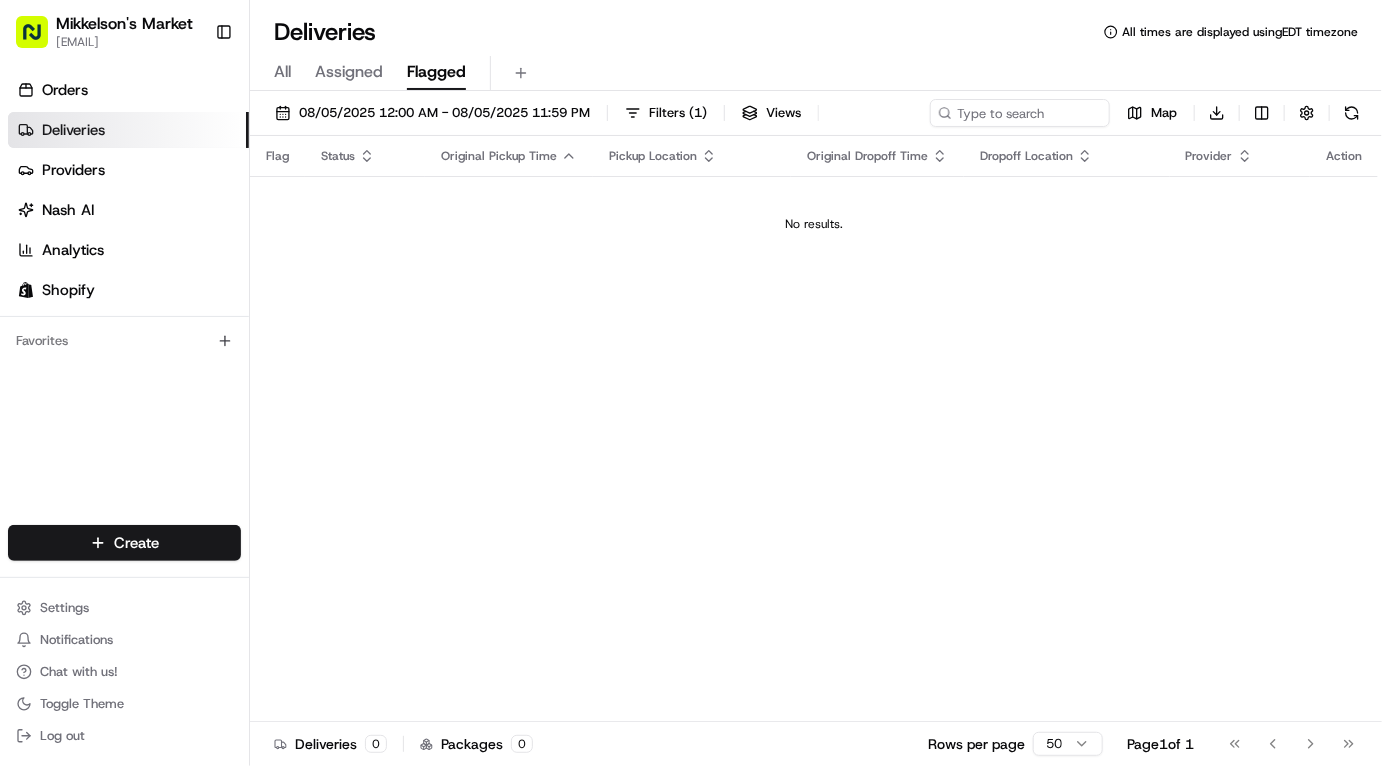click on "All" at bounding box center (282, 72) 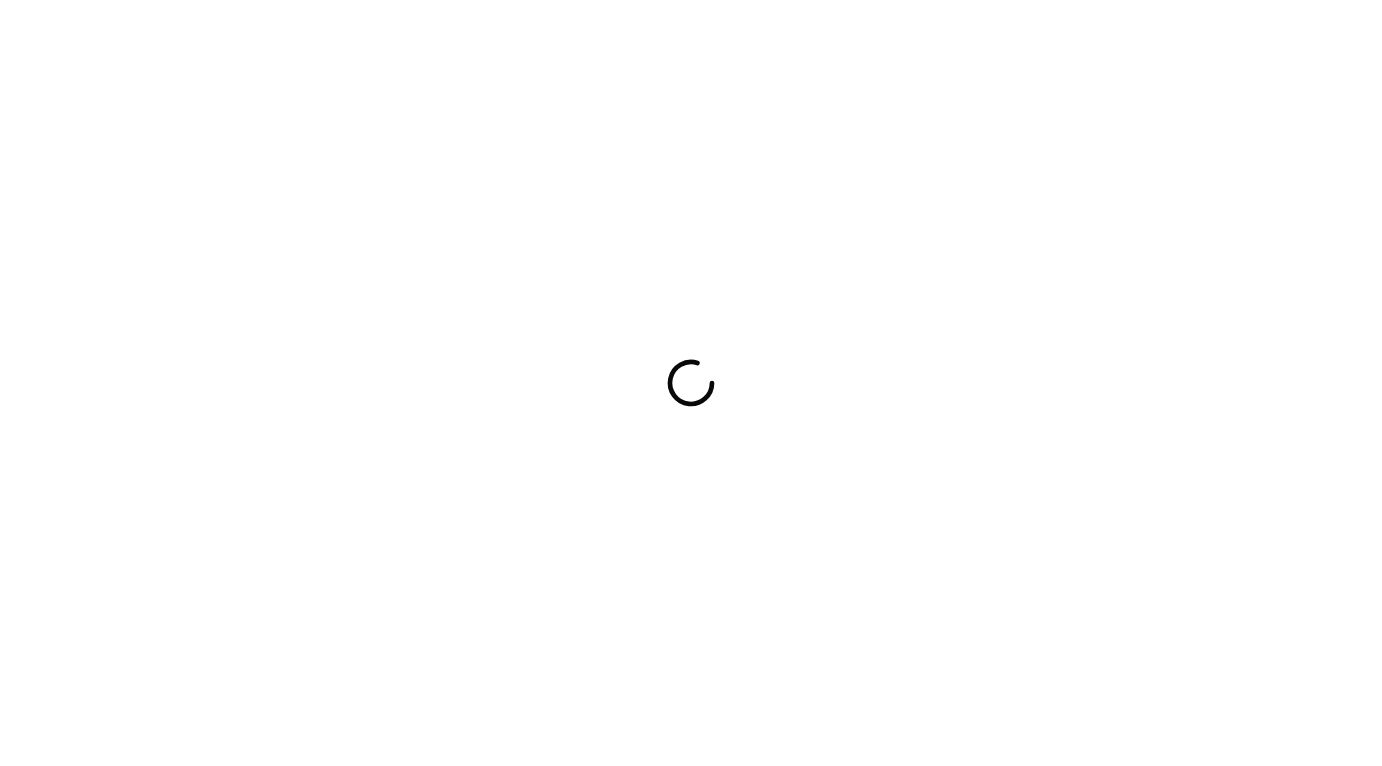 scroll, scrollTop: 0, scrollLeft: 0, axis: both 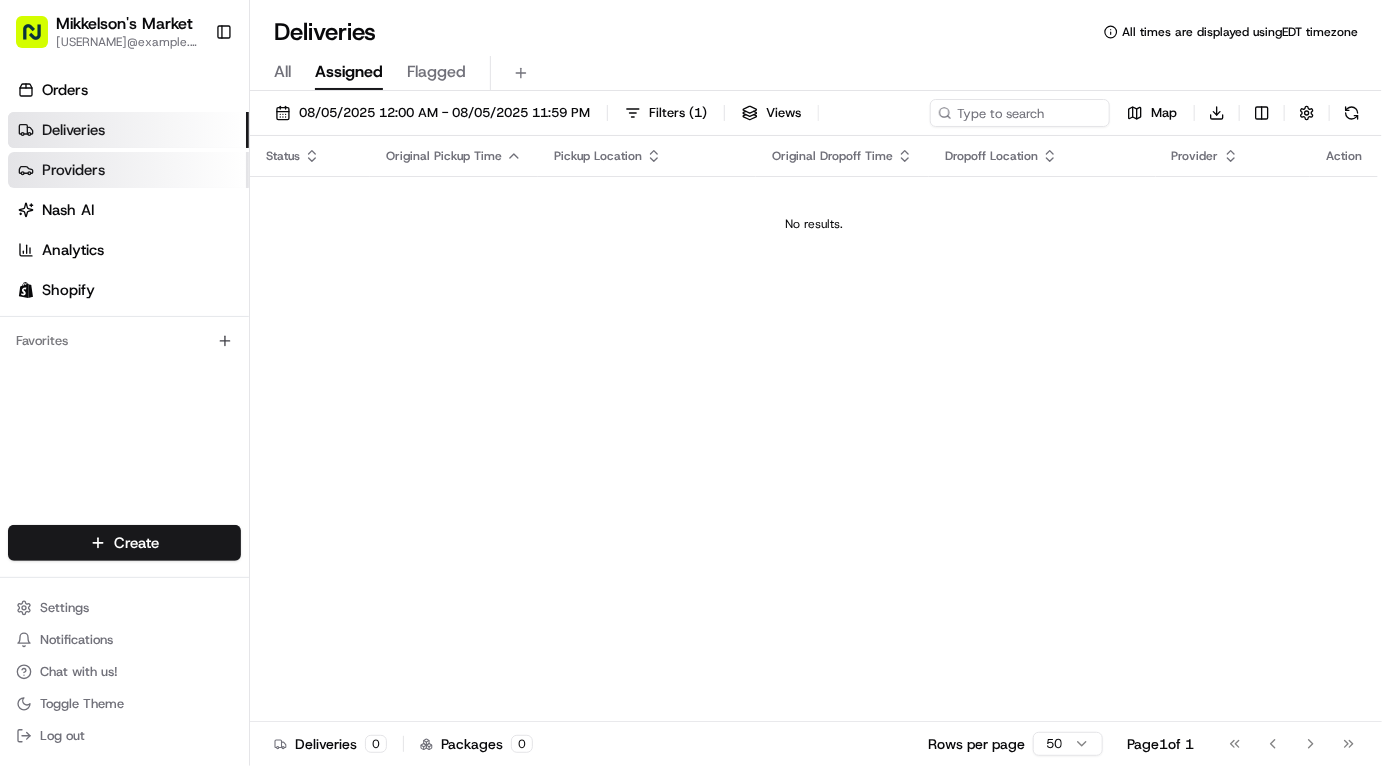 click on "Providers" at bounding box center [73, 170] 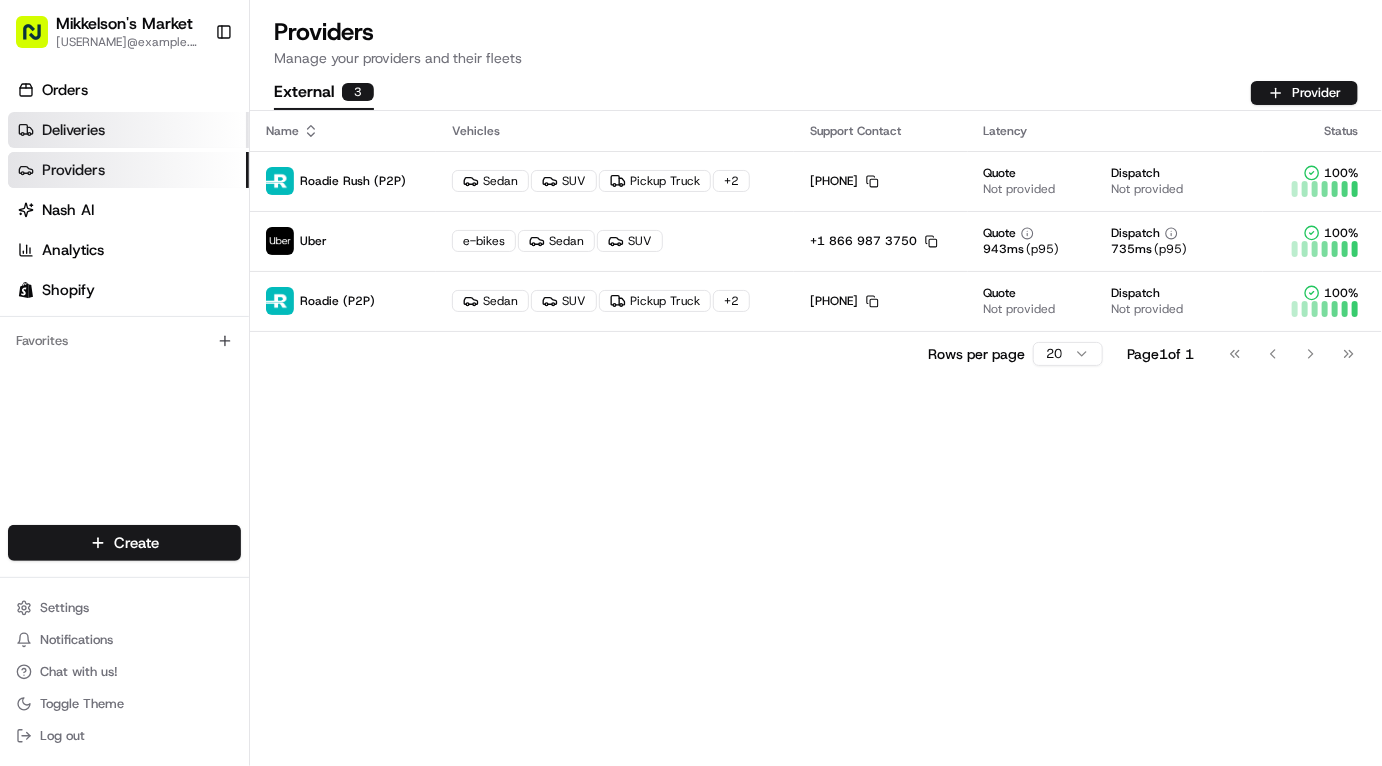 click on "Deliveries" at bounding box center (73, 130) 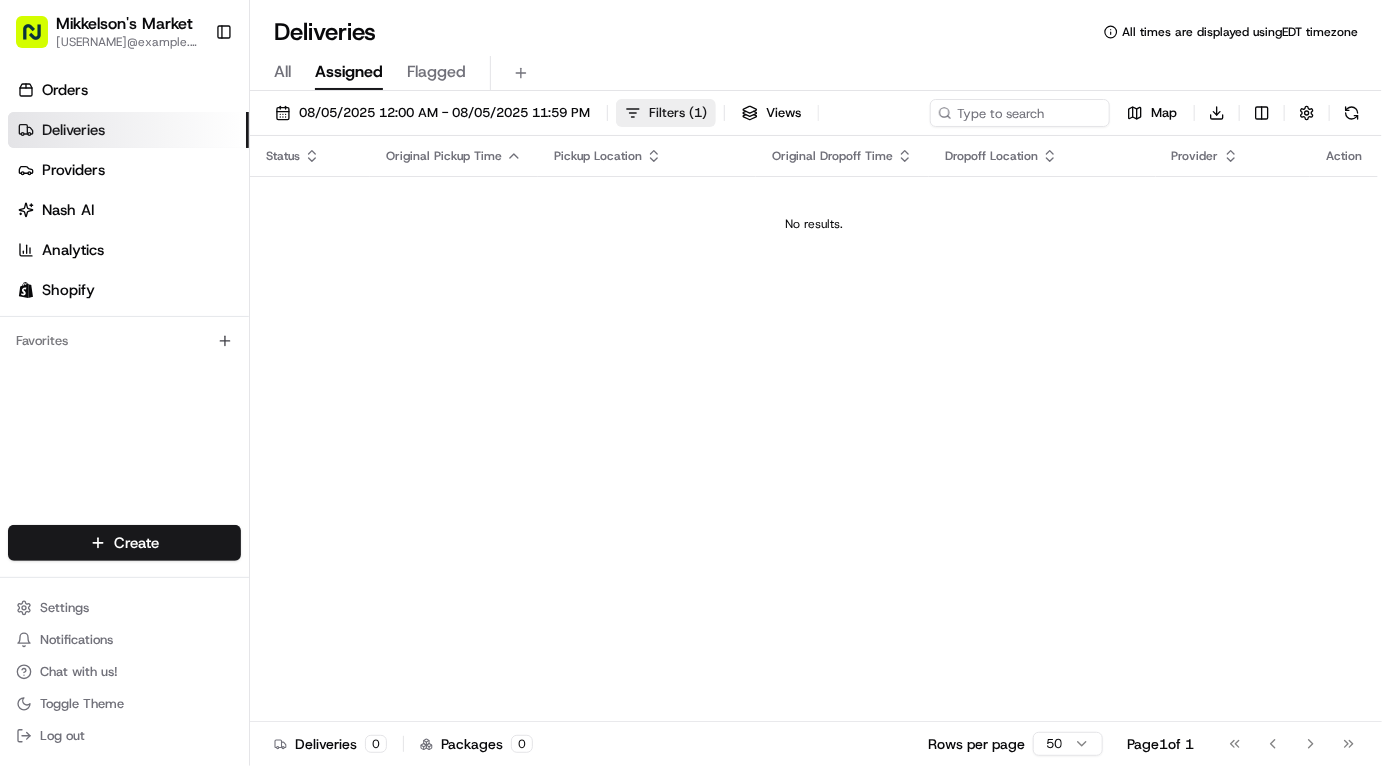click on "Filters ( 1 )" at bounding box center [678, 113] 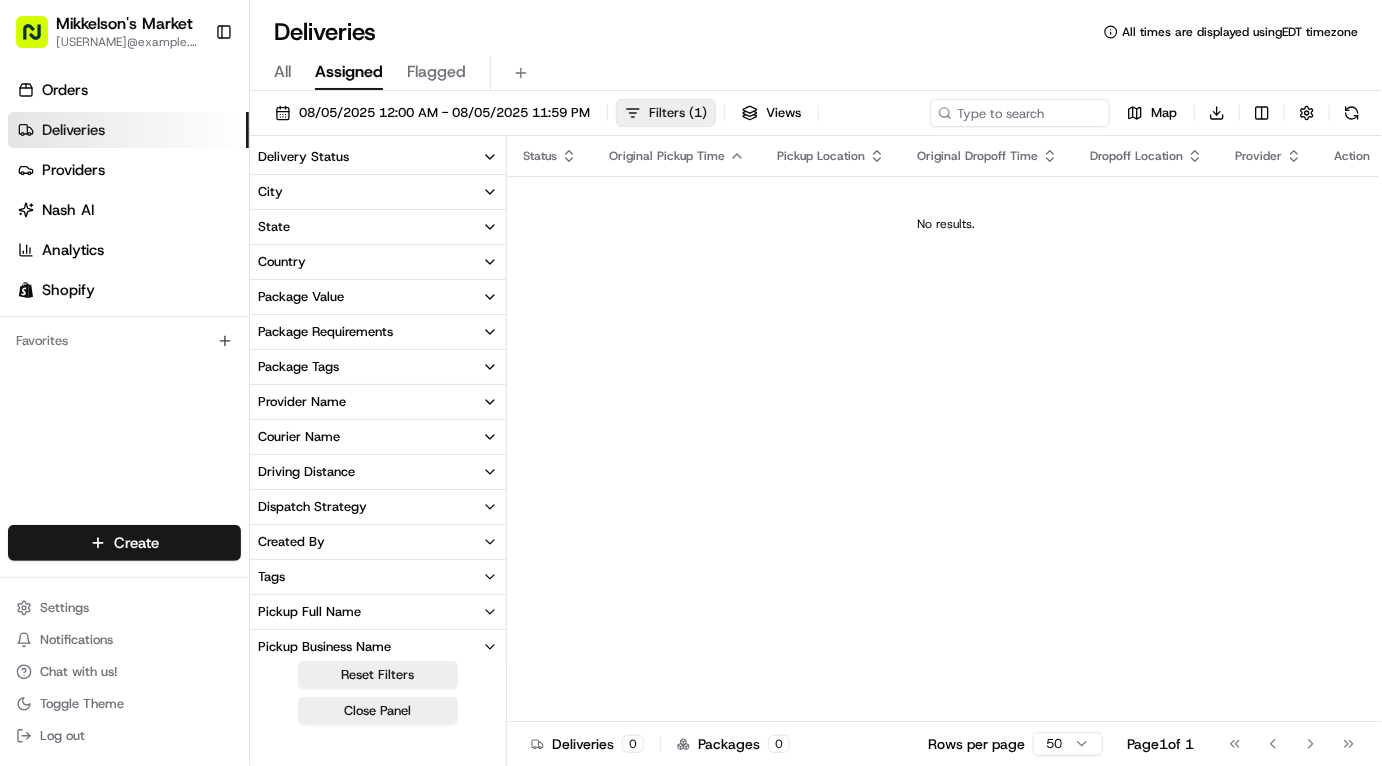 click on "Filters ( 1 )" at bounding box center (678, 113) 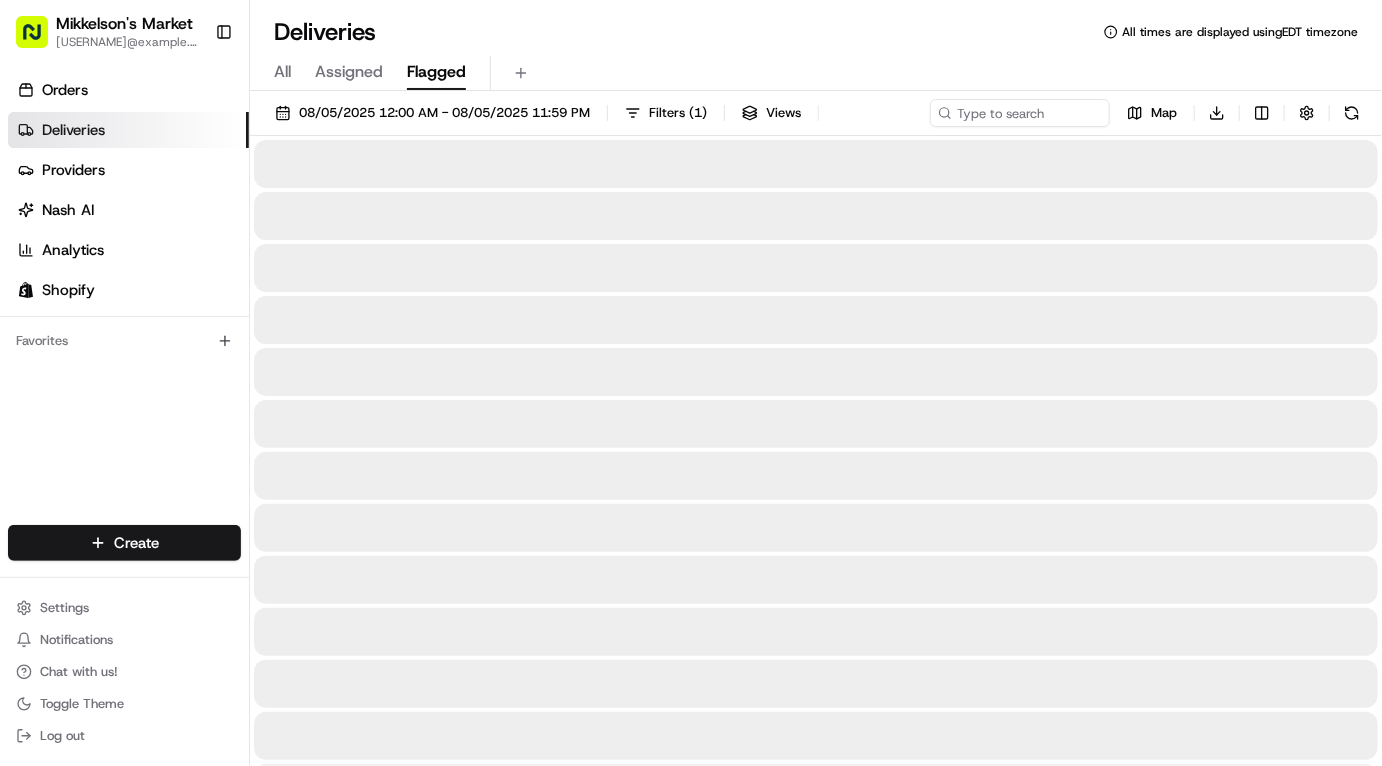 click on "Flagged" at bounding box center [436, 72] 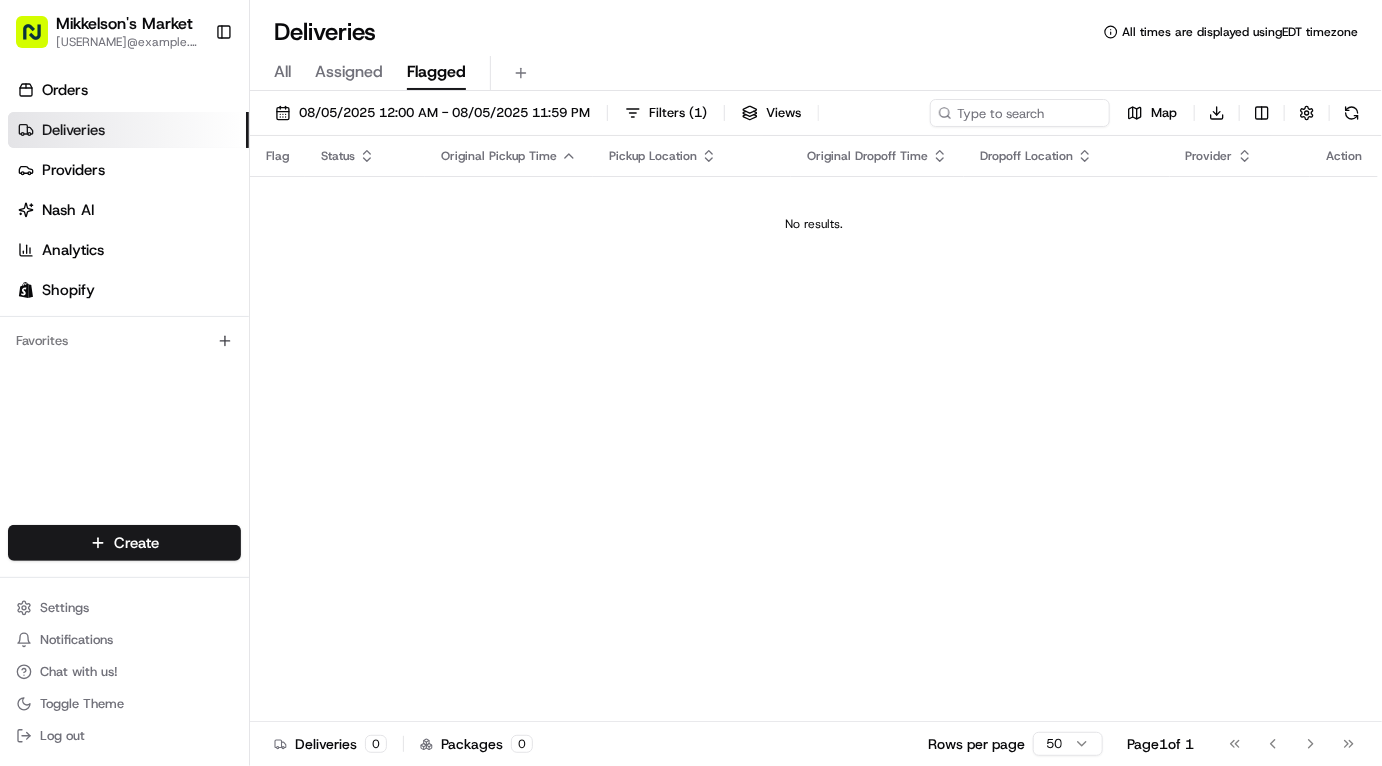 click on "All" at bounding box center [282, 72] 